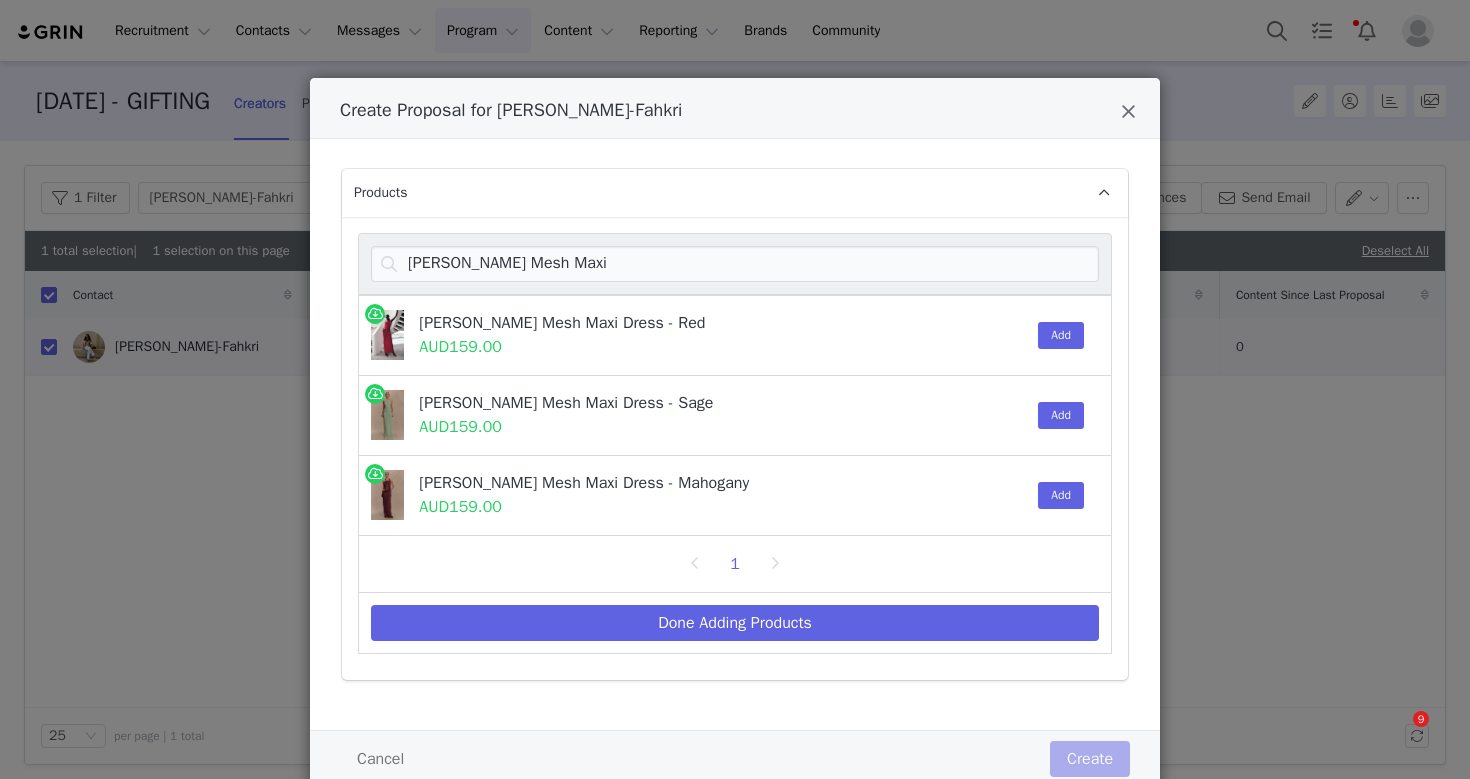 click on "Add" at bounding box center [1061, 415] 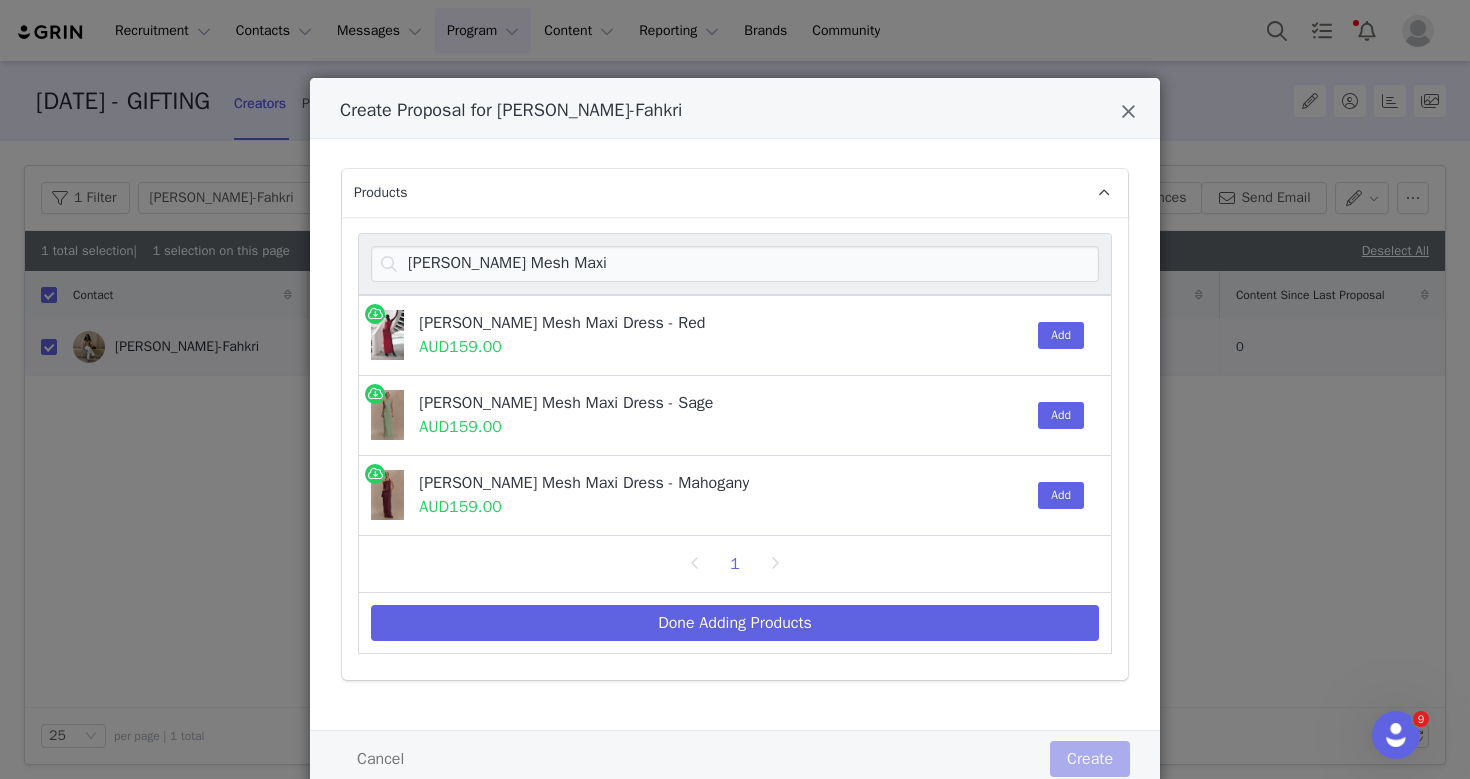 scroll, scrollTop: 0, scrollLeft: 0, axis: both 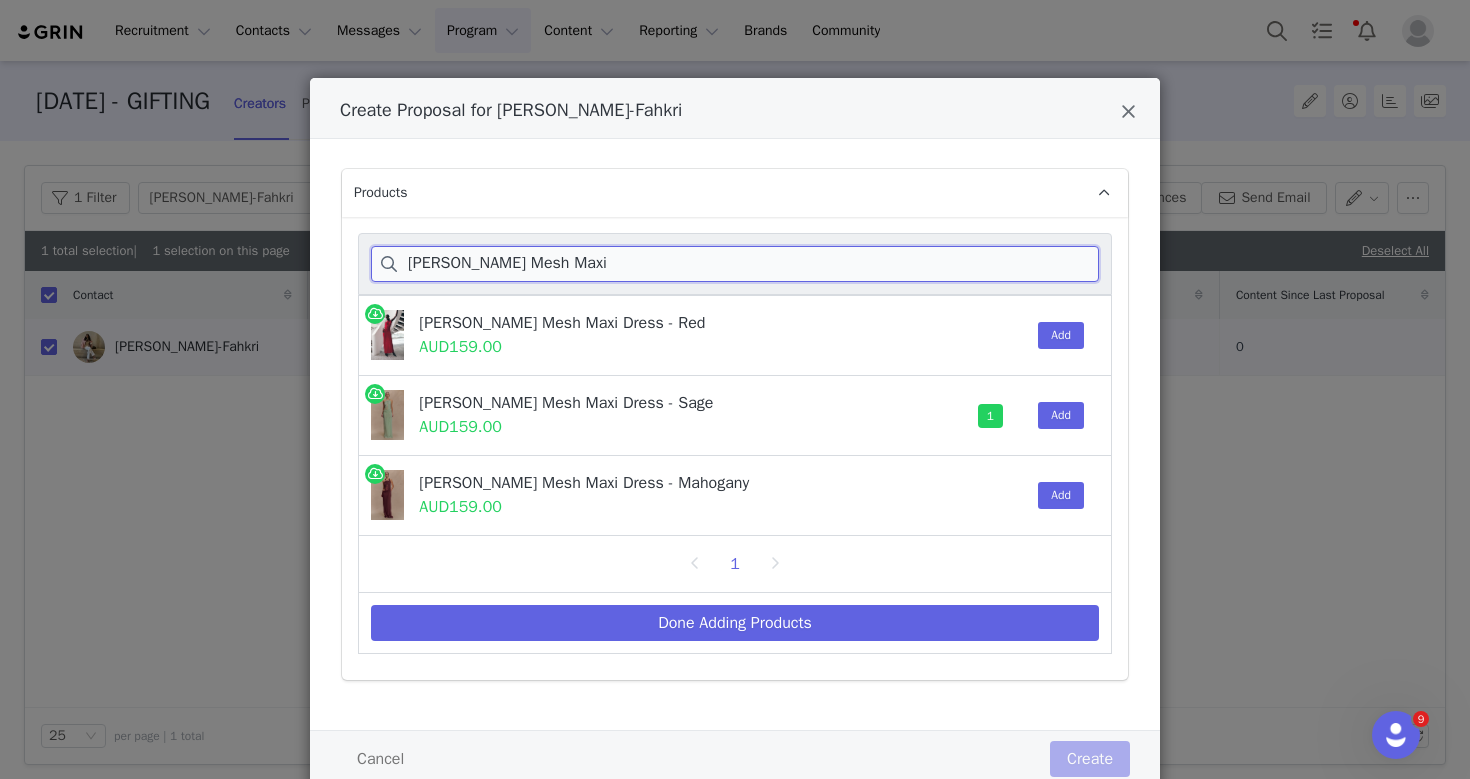 drag, startPoint x: 623, startPoint y: 271, endPoint x: 410, endPoint y: 260, distance: 213.28384 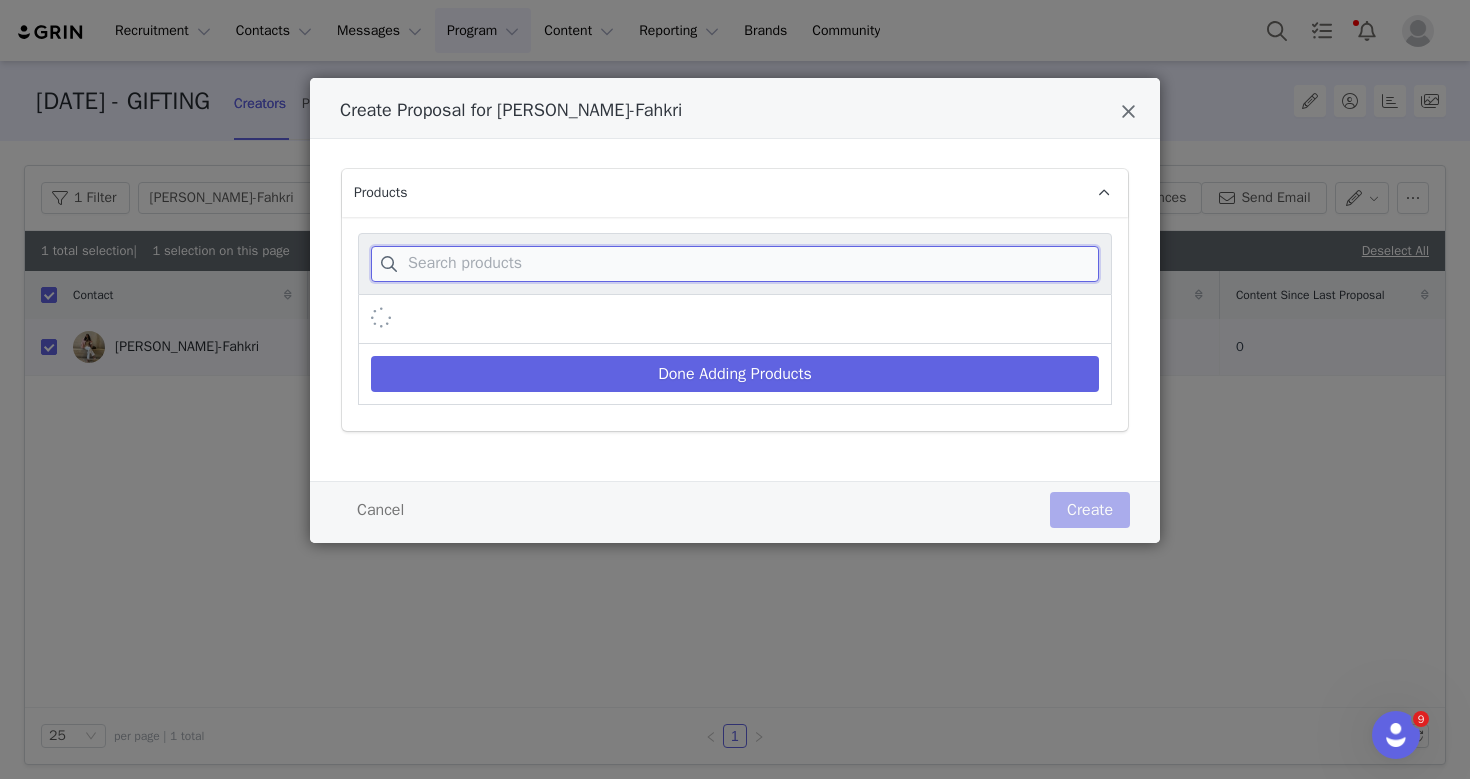 paste on "[PERSON_NAME] Halter Midi Dress" 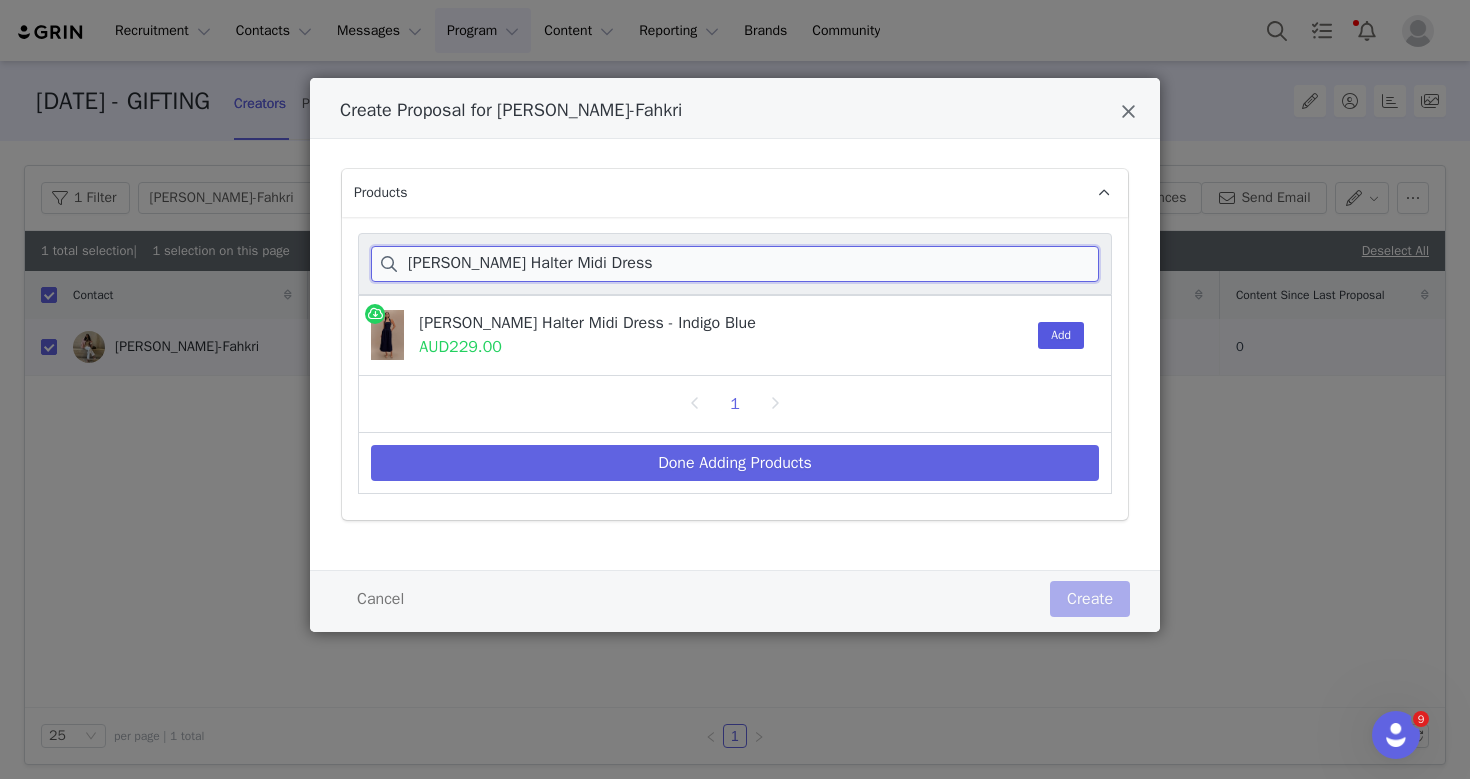 type on "[PERSON_NAME] Halter Midi Dress" 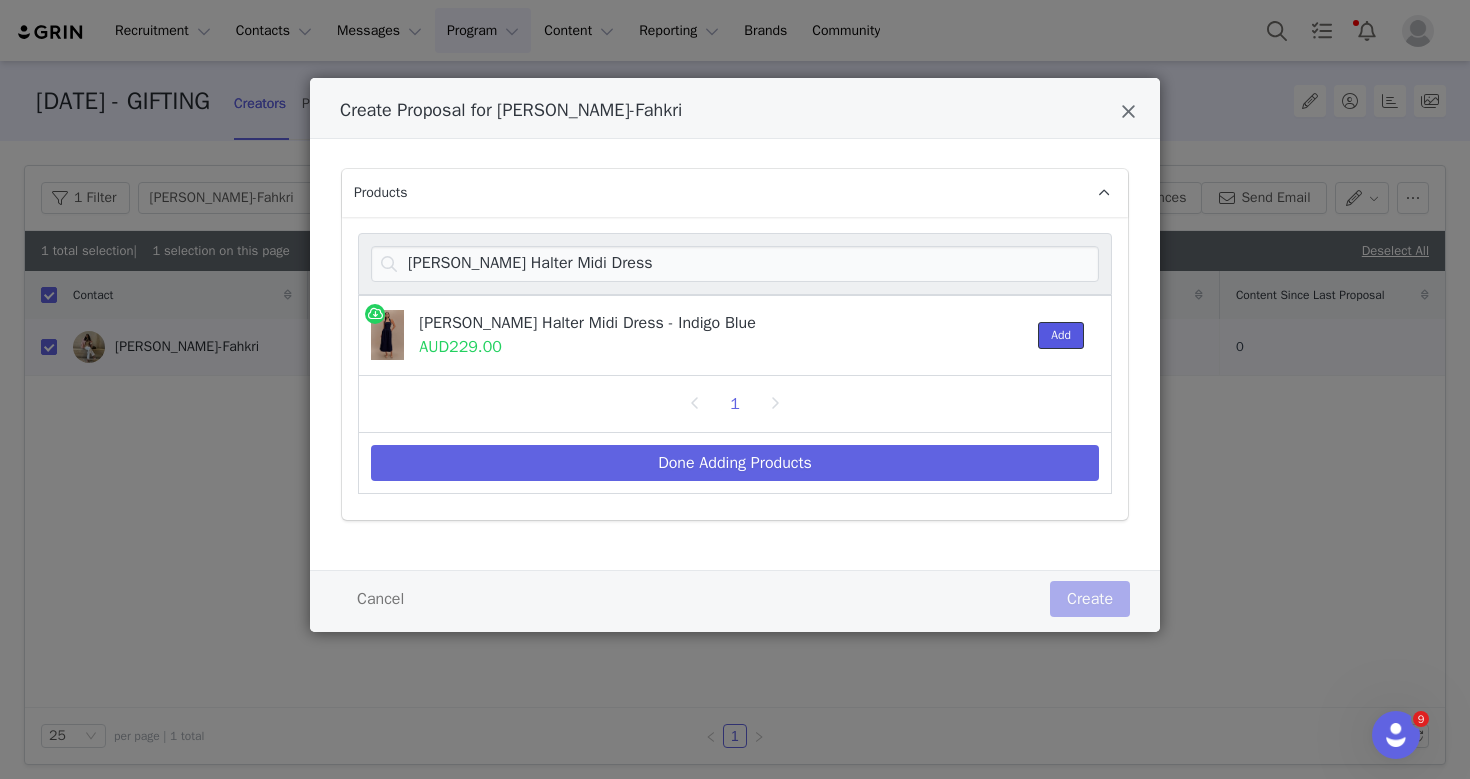 click on "Add" at bounding box center [1061, 335] 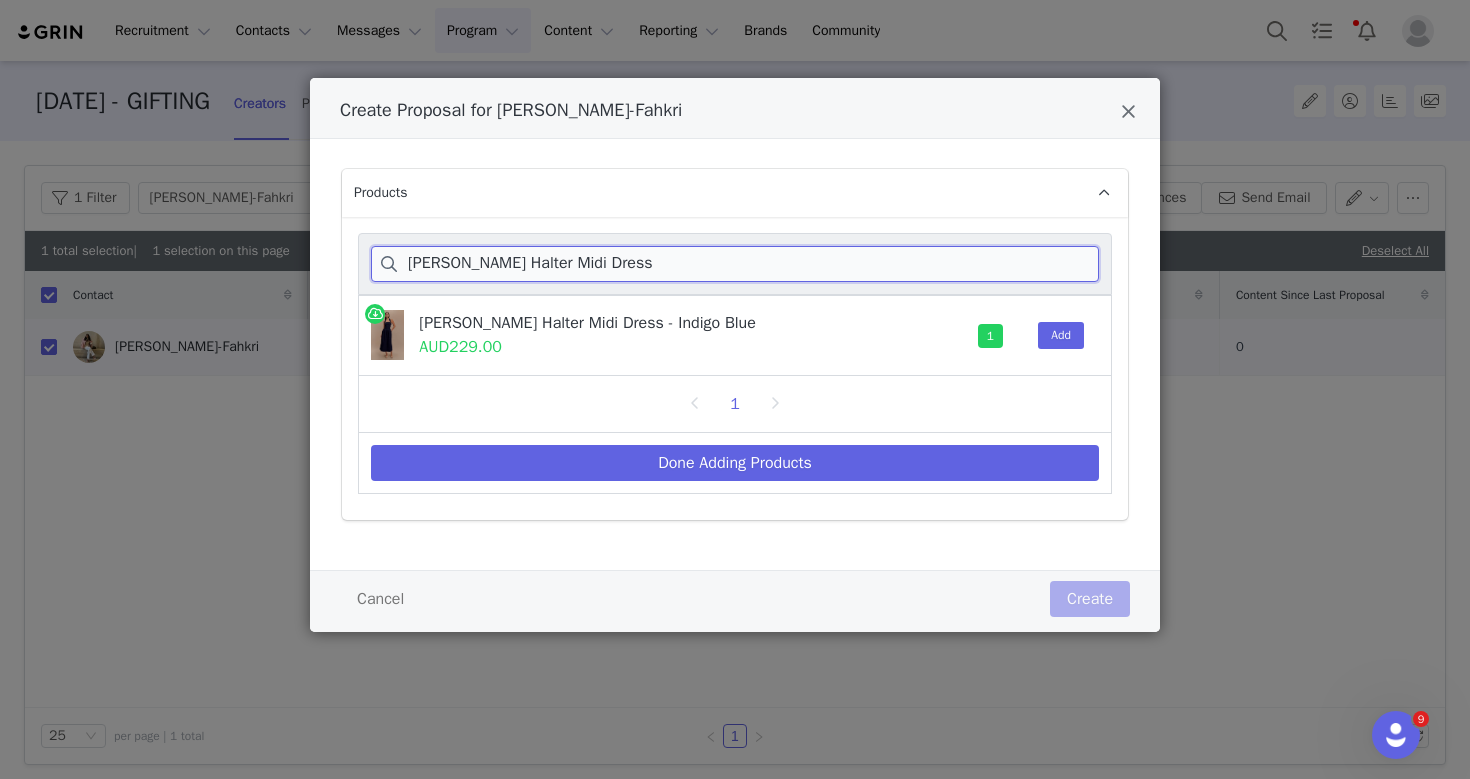 drag, startPoint x: 664, startPoint y: 266, endPoint x: 297, endPoint y: 237, distance: 368.14398 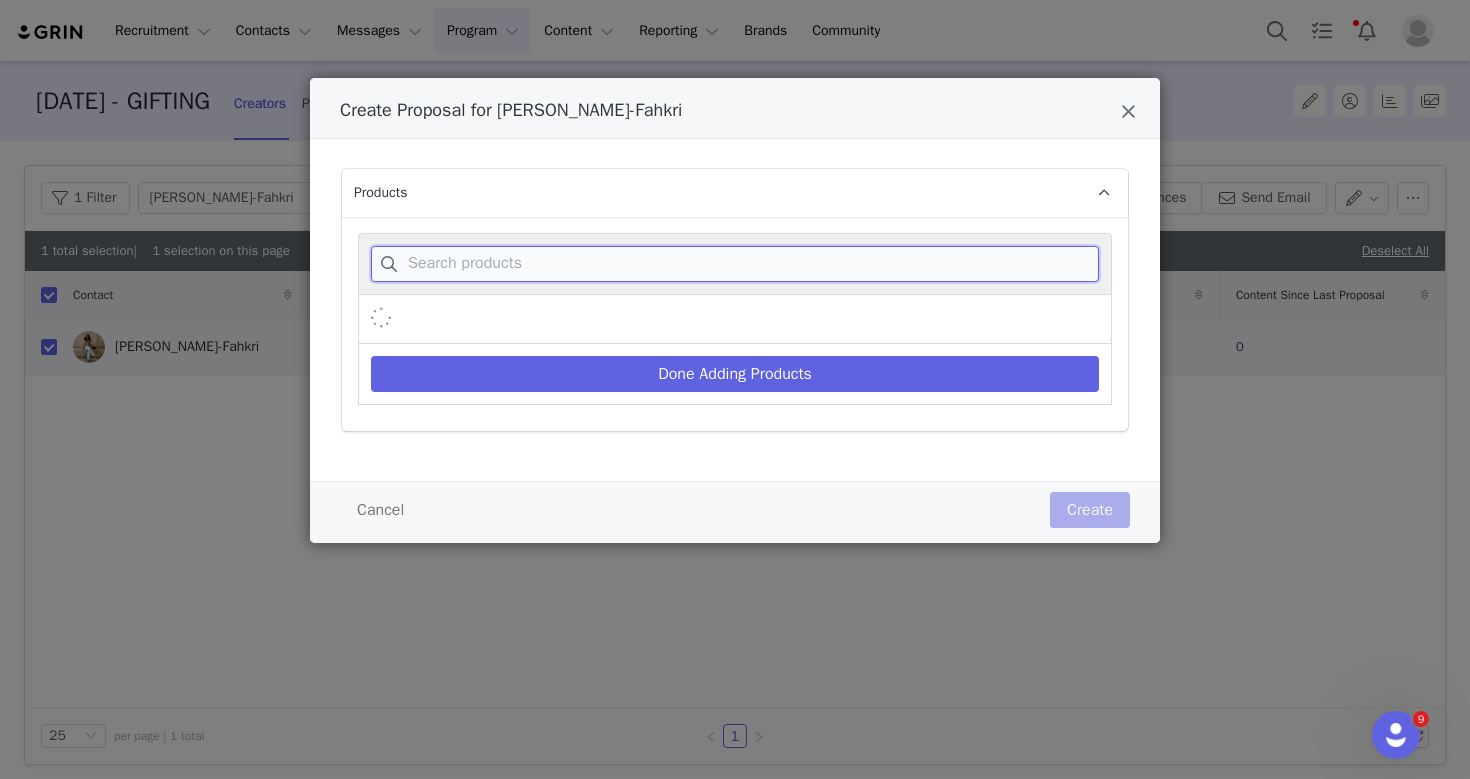 paste on "[PERSON_NAME] Cotton Wide Leg Pants" 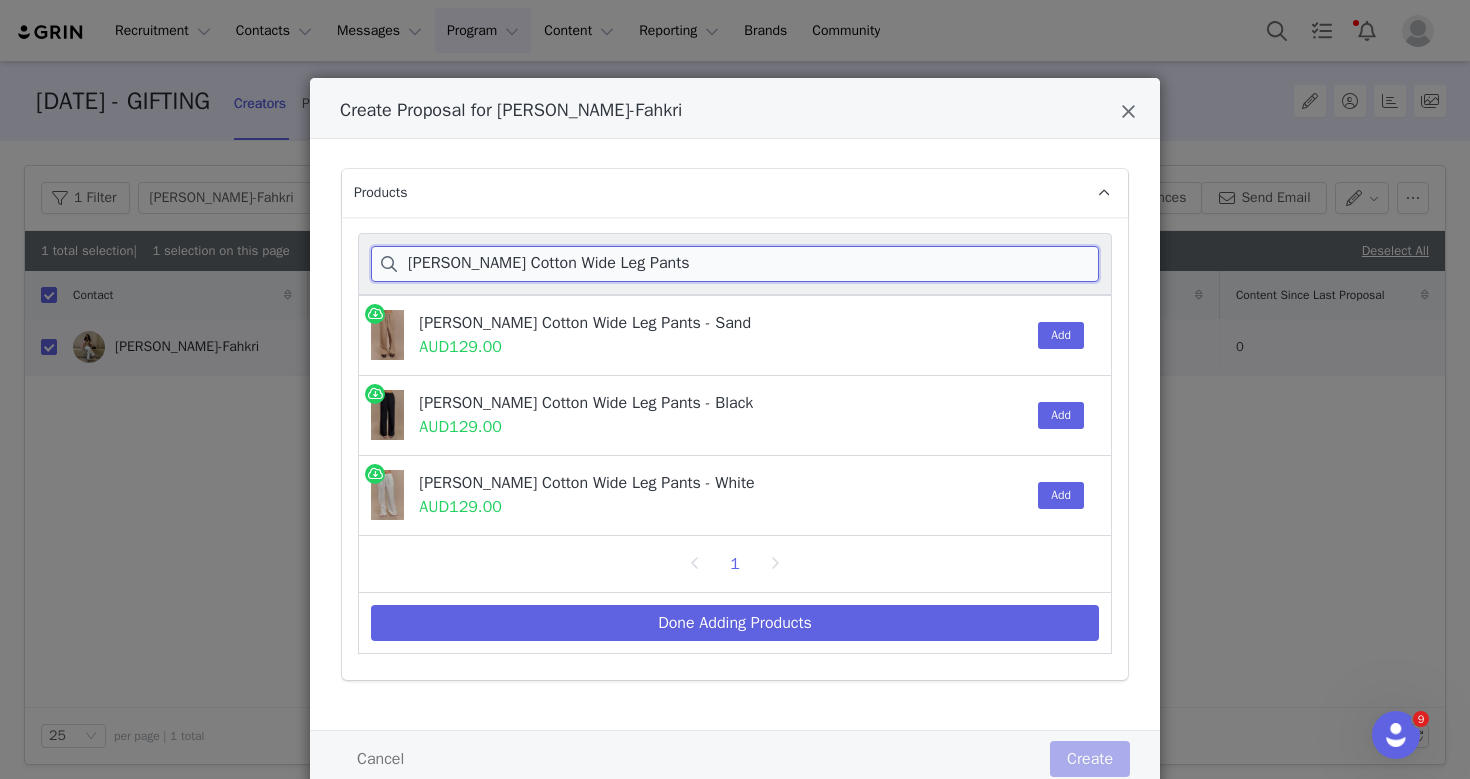 type on "[PERSON_NAME] Cotton Wide Leg Pants" 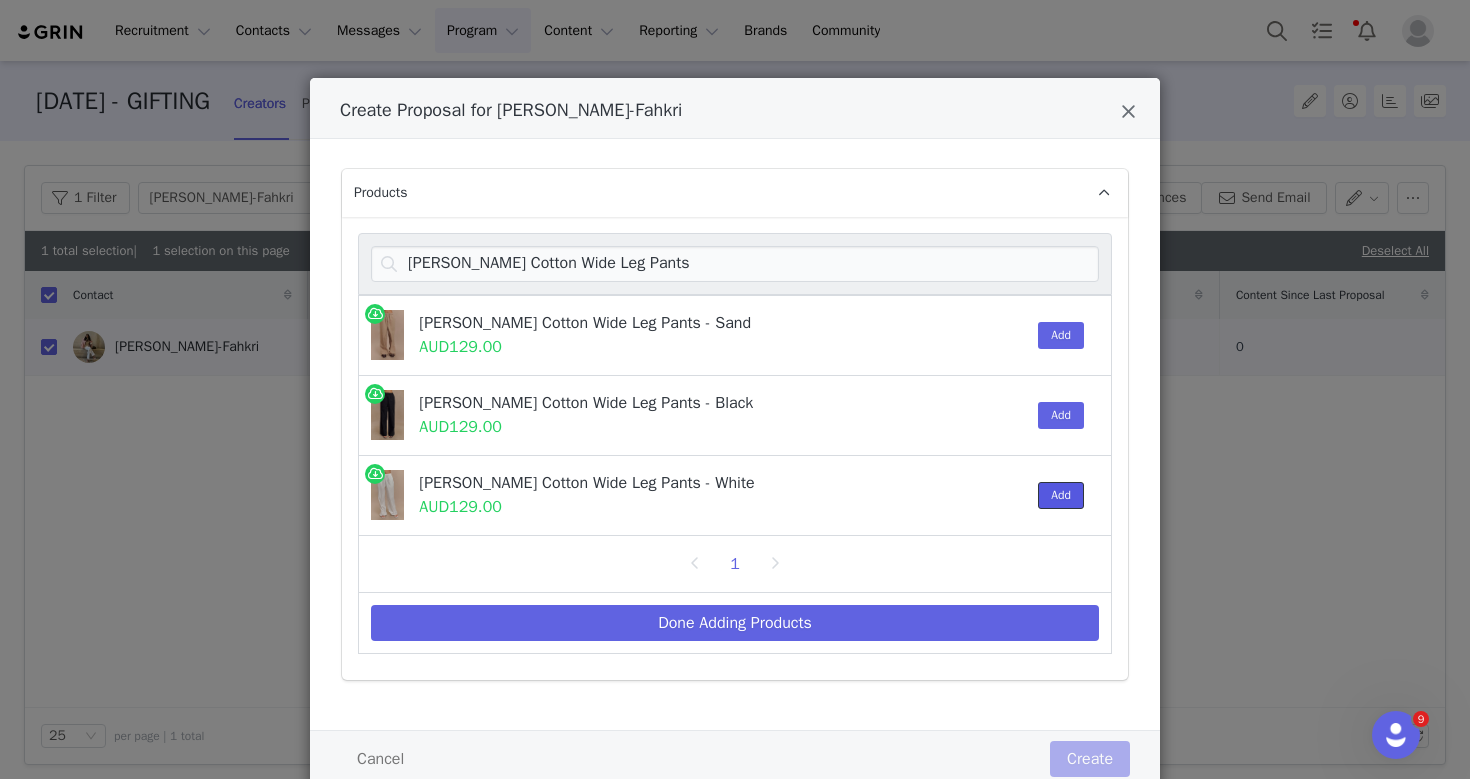 click on "Add" at bounding box center (1061, 495) 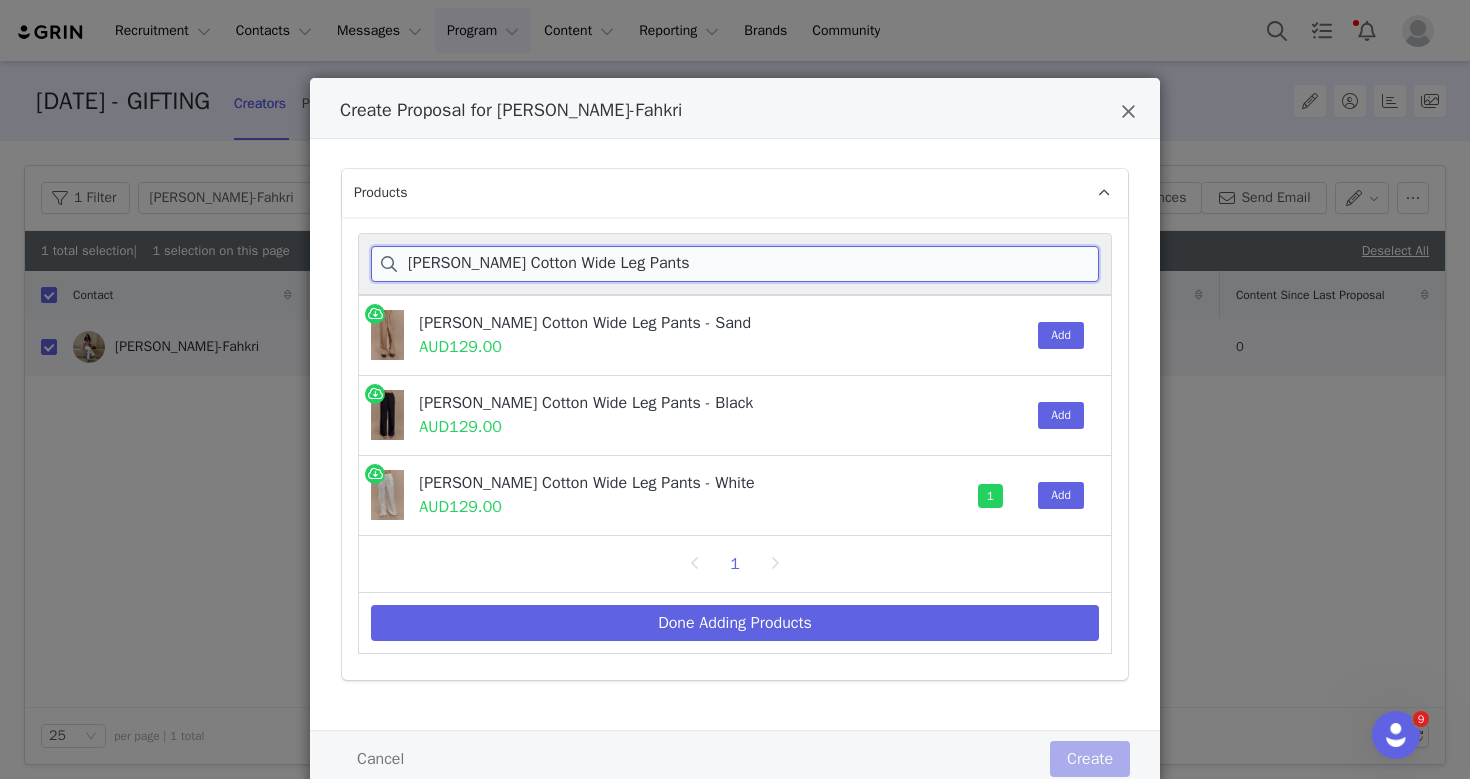 drag, startPoint x: 649, startPoint y: 266, endPoint x: 361, endPoint y: 254, distance: 288.24988 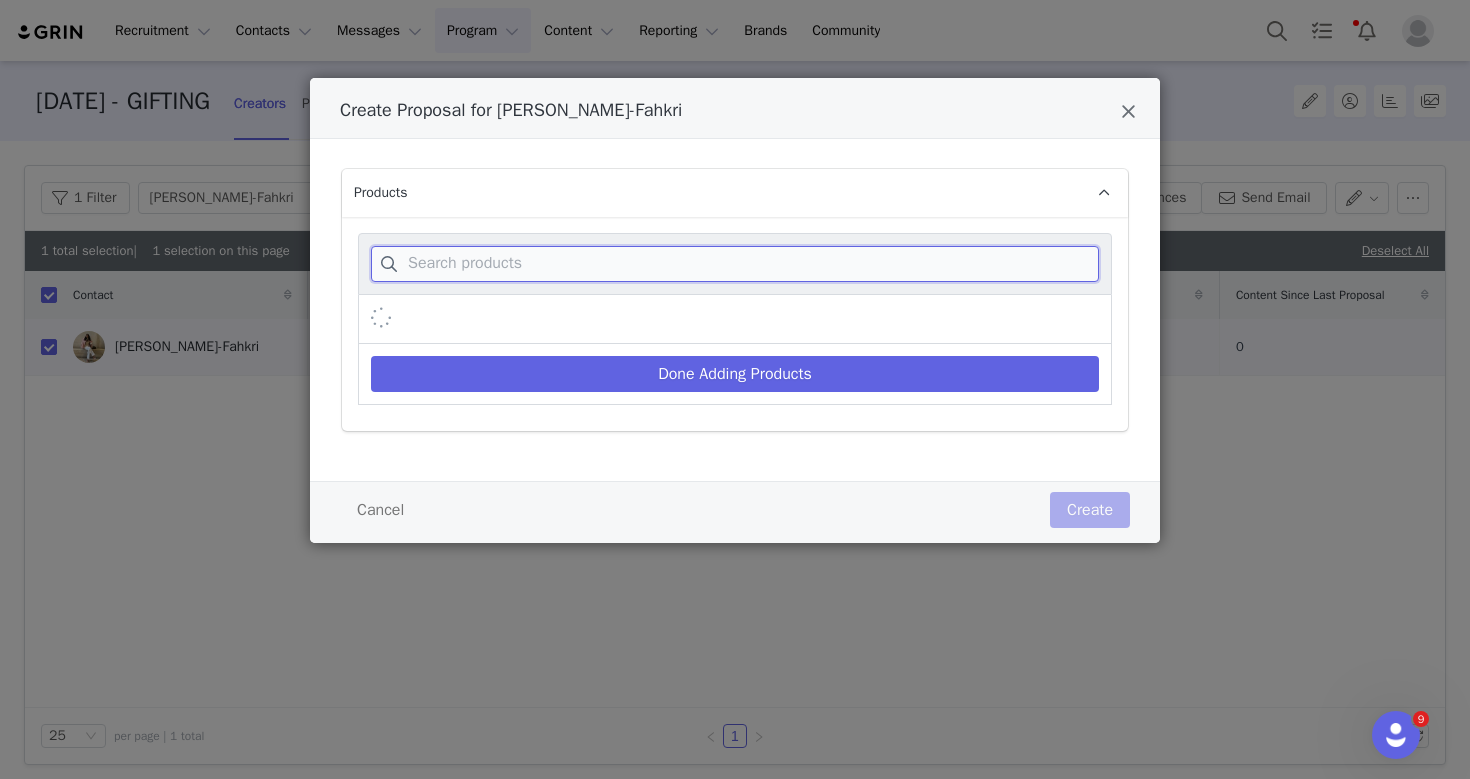 paste on "[PERSON_NAME] Button-Up Knit Cardigan" 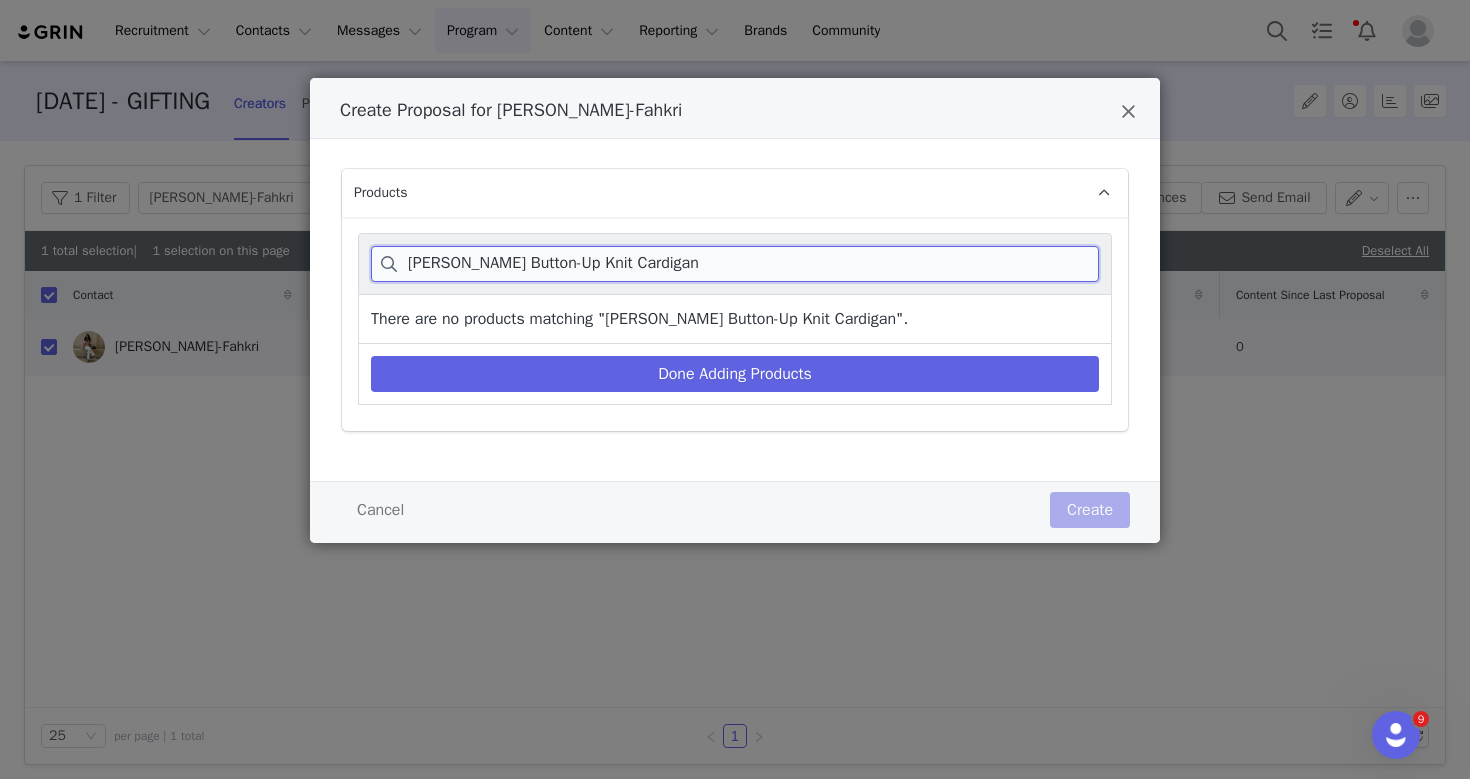 click on "[PERSON_NAME] Button-Up Knit Cardigan" at bounding box center (735, 264) 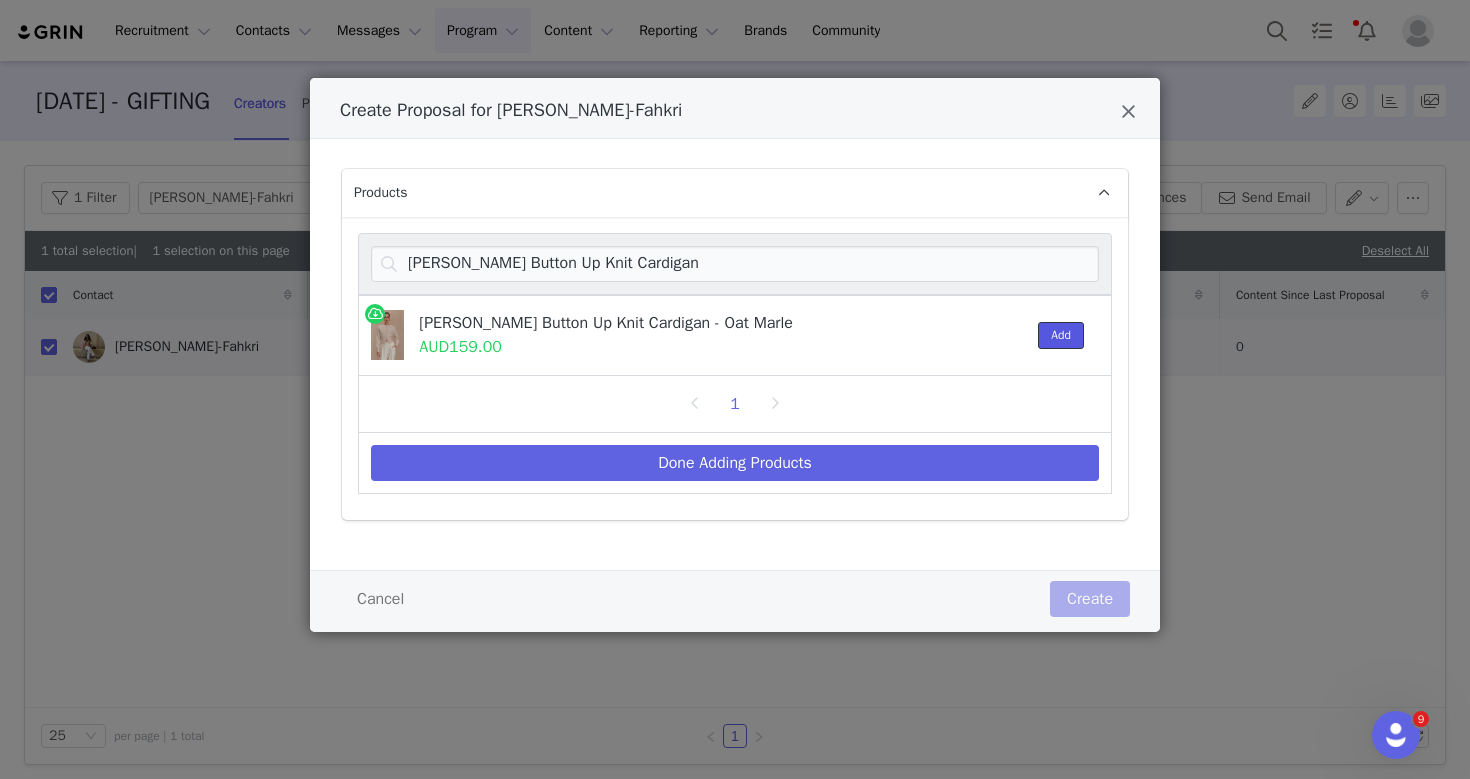 click on "Add" at bounding box center [1061, 335] 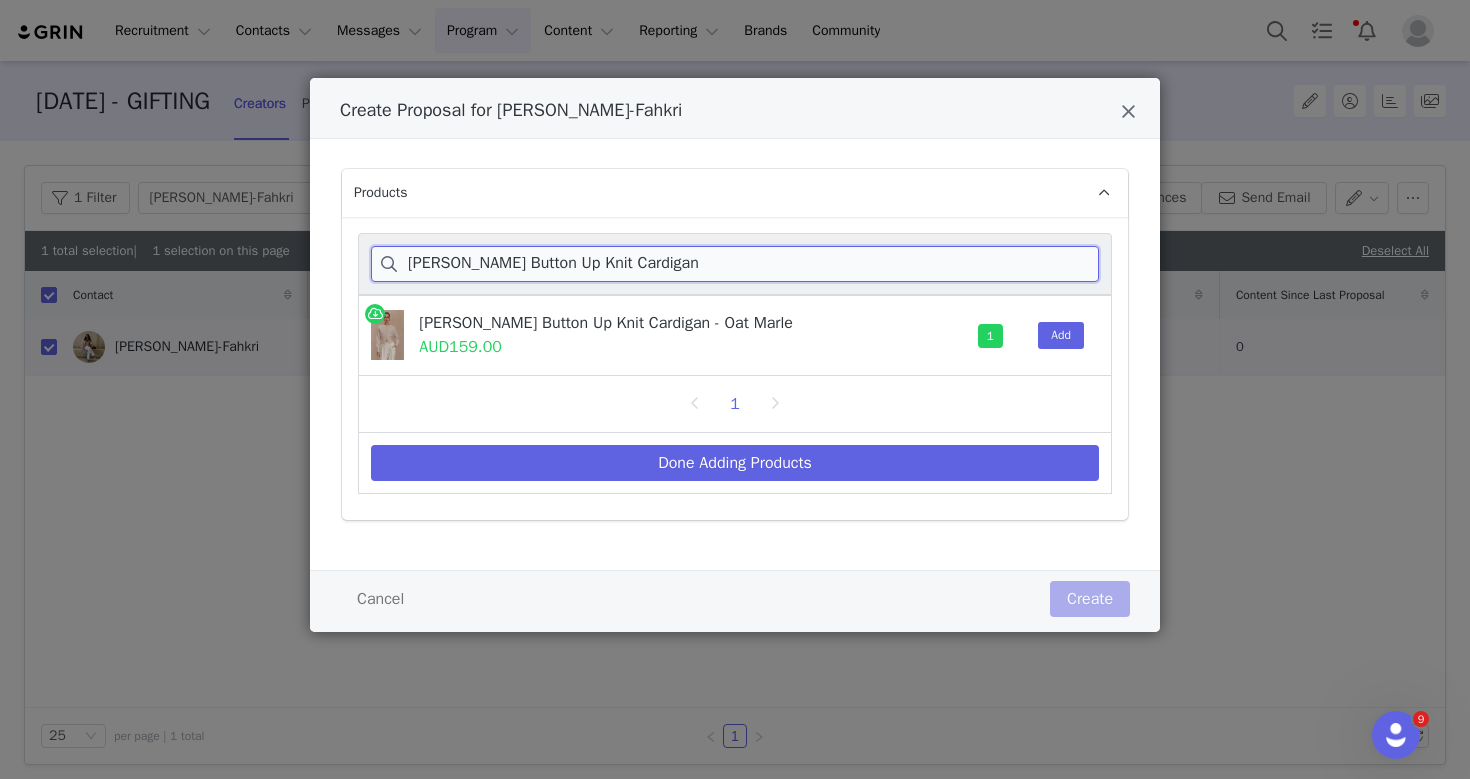 drag, startPoint x: 643, startPoint y: 261, endPoint x: 399, endPoint y: 279, distance: 244.66304 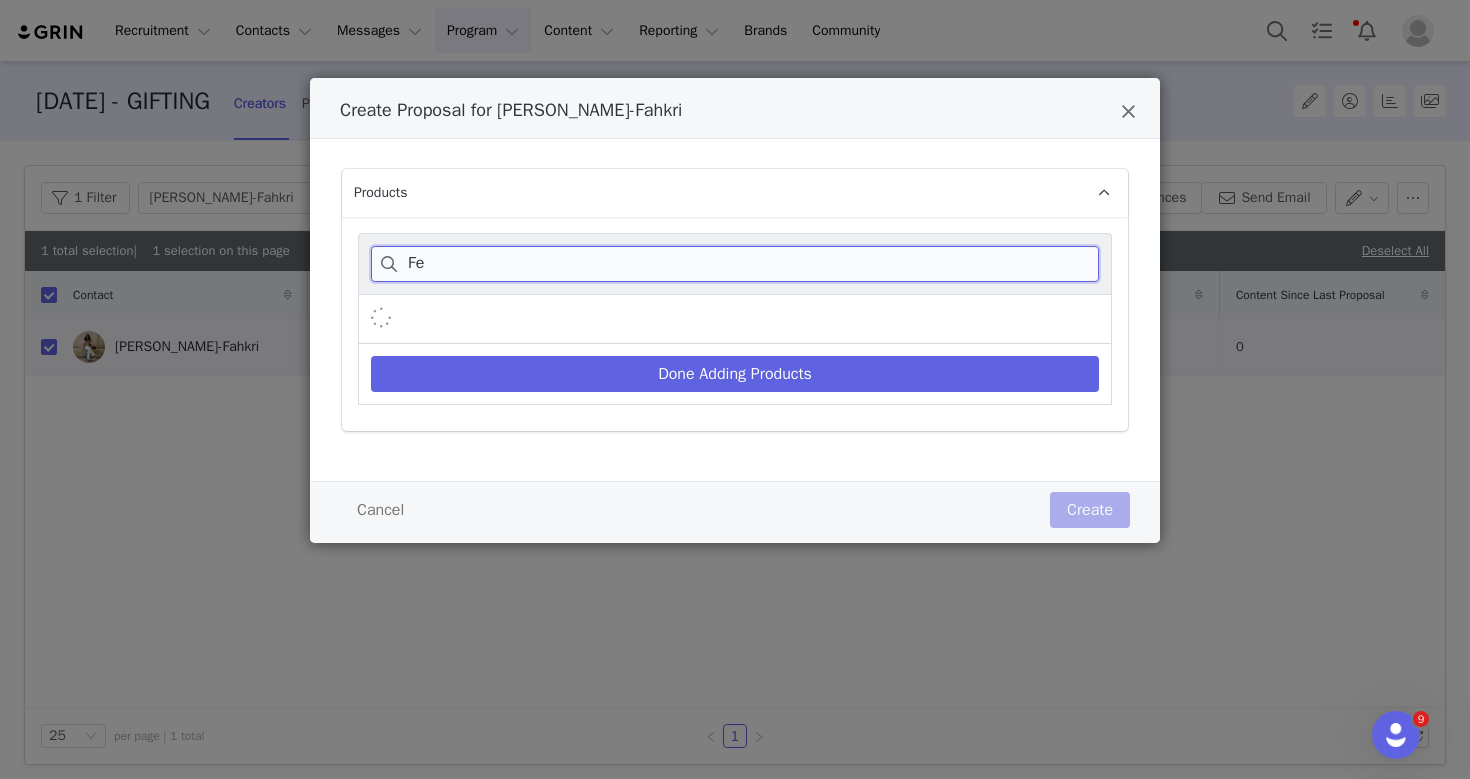type on "F" 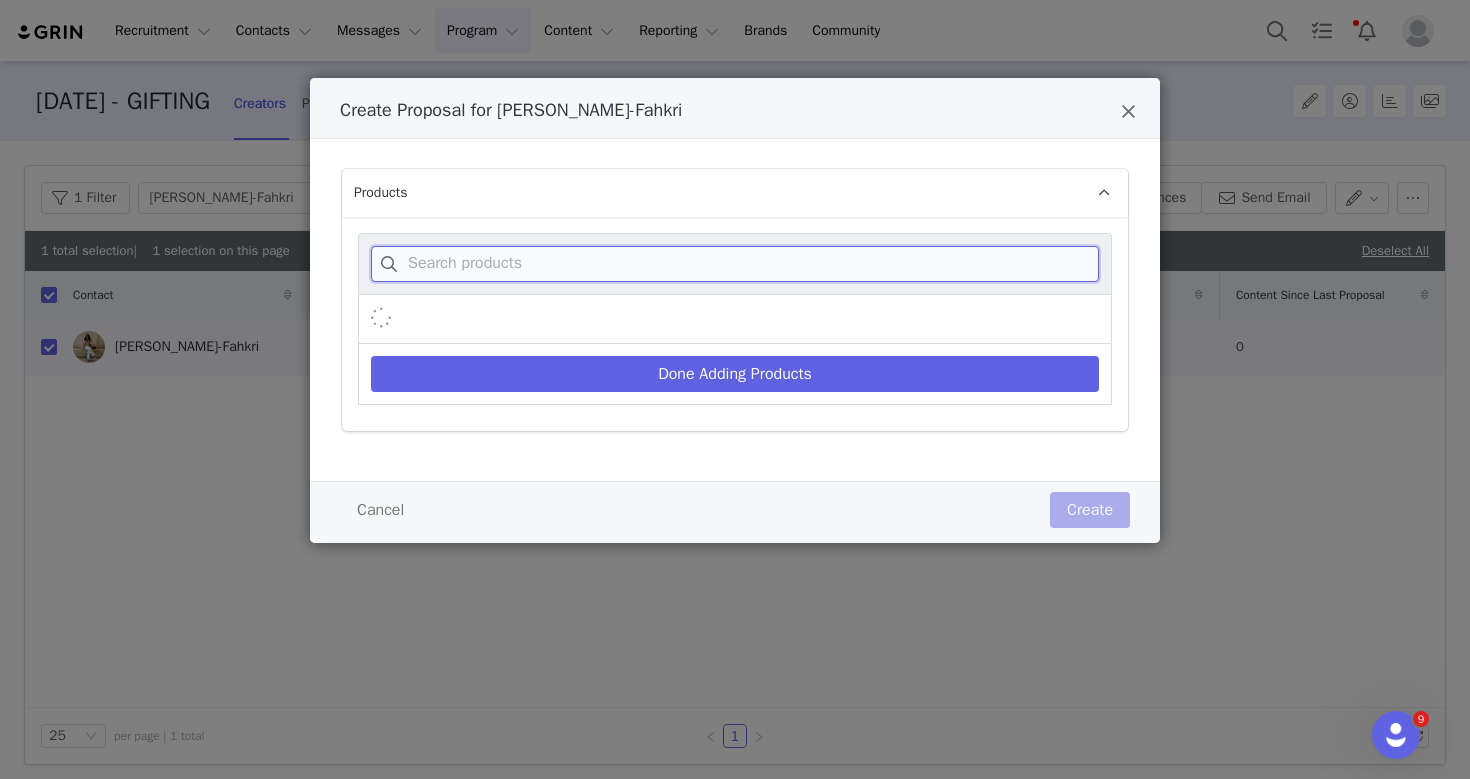 paste on "[PERSON_NAME] Cotton Midi Dress" 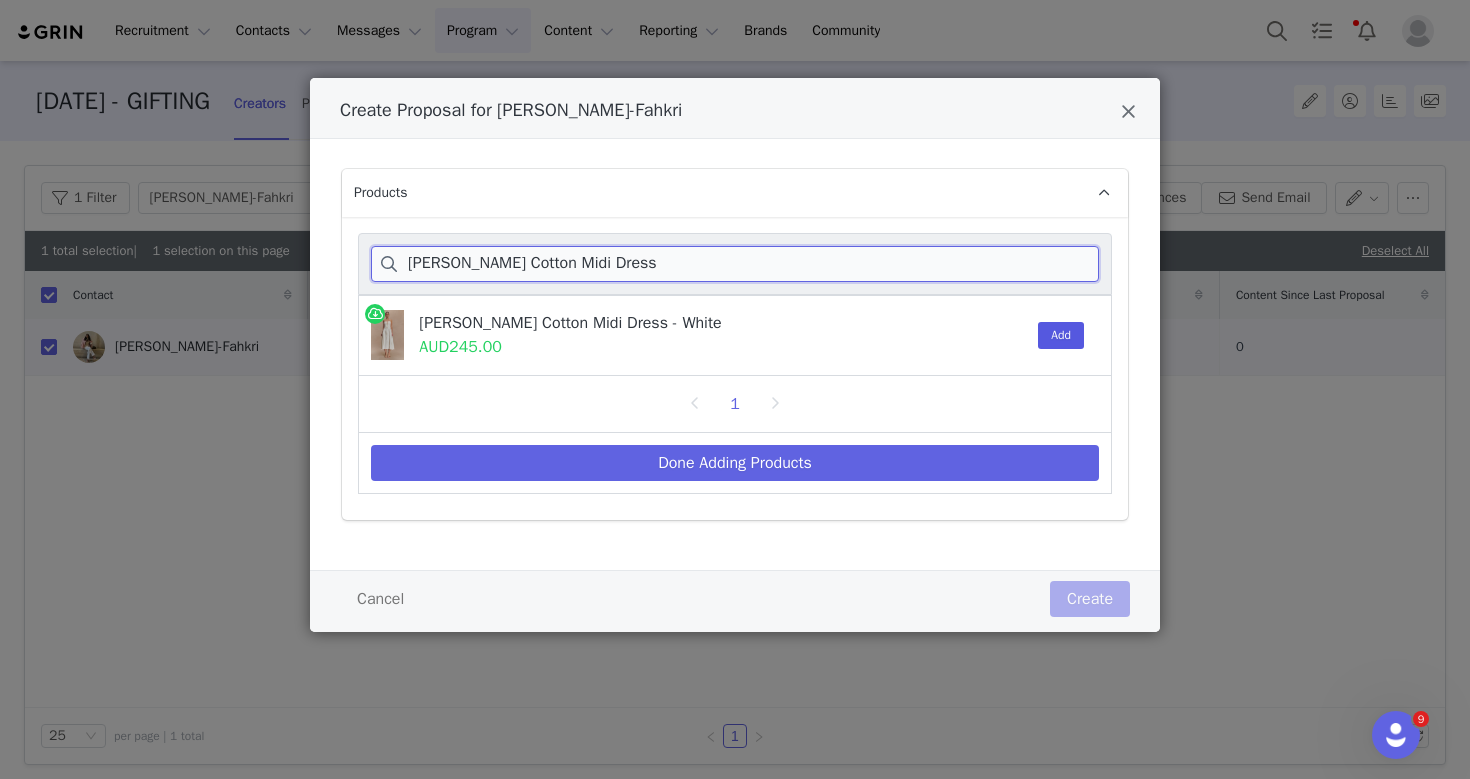 type on "[PERSON_NAME] Cotton Midi Dress" 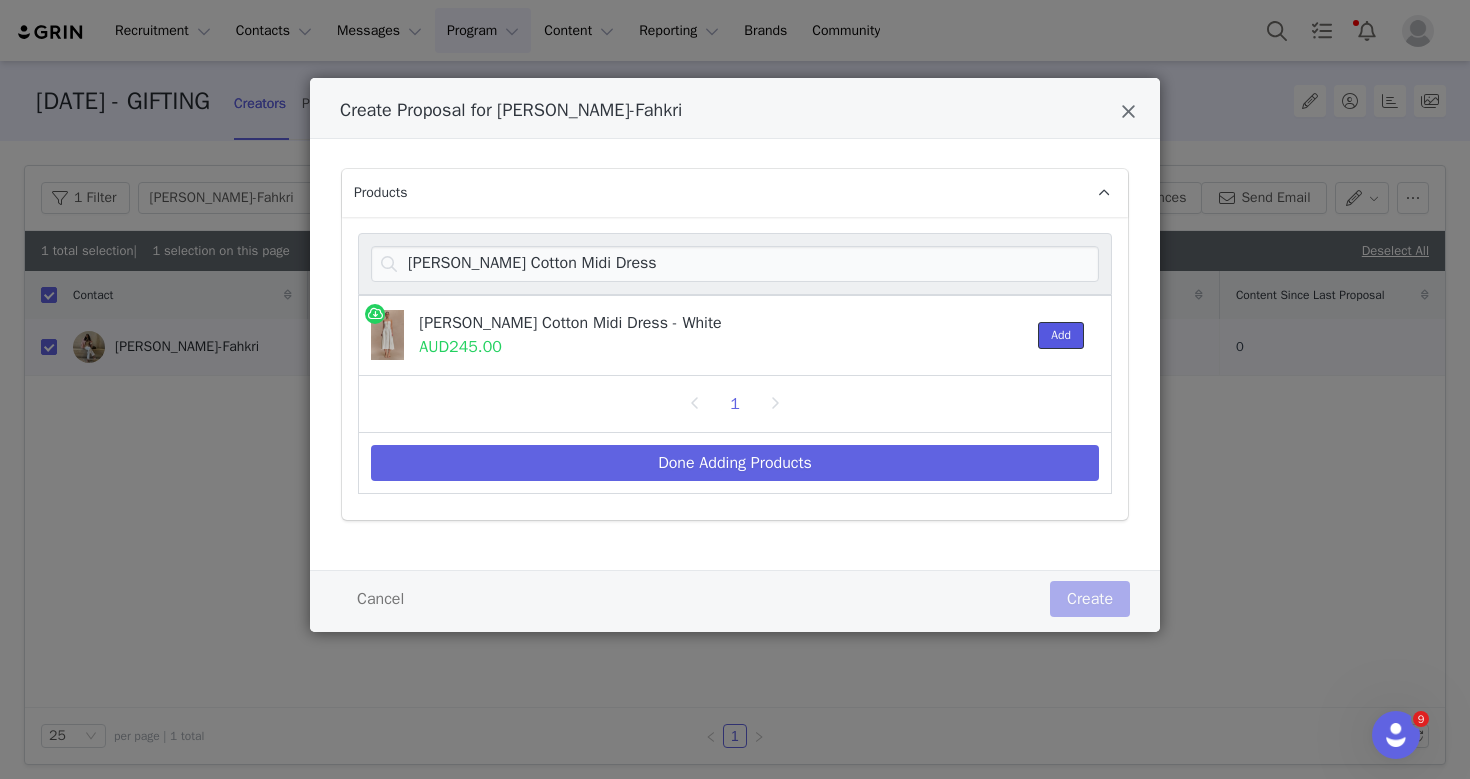 click on "Add" at bounding box center [1061, 335] 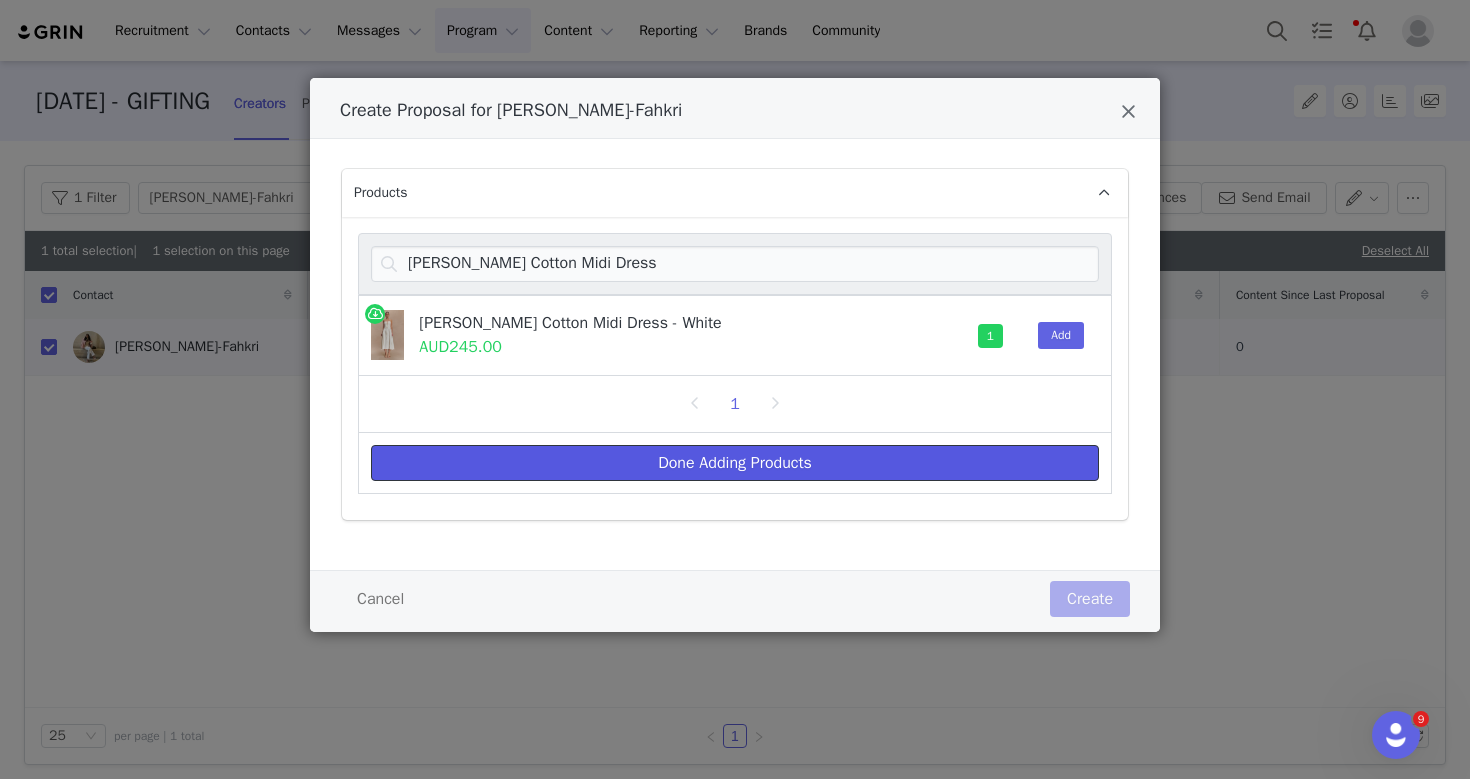 click on "Done Adding Products" at bounding box center [735, 463] 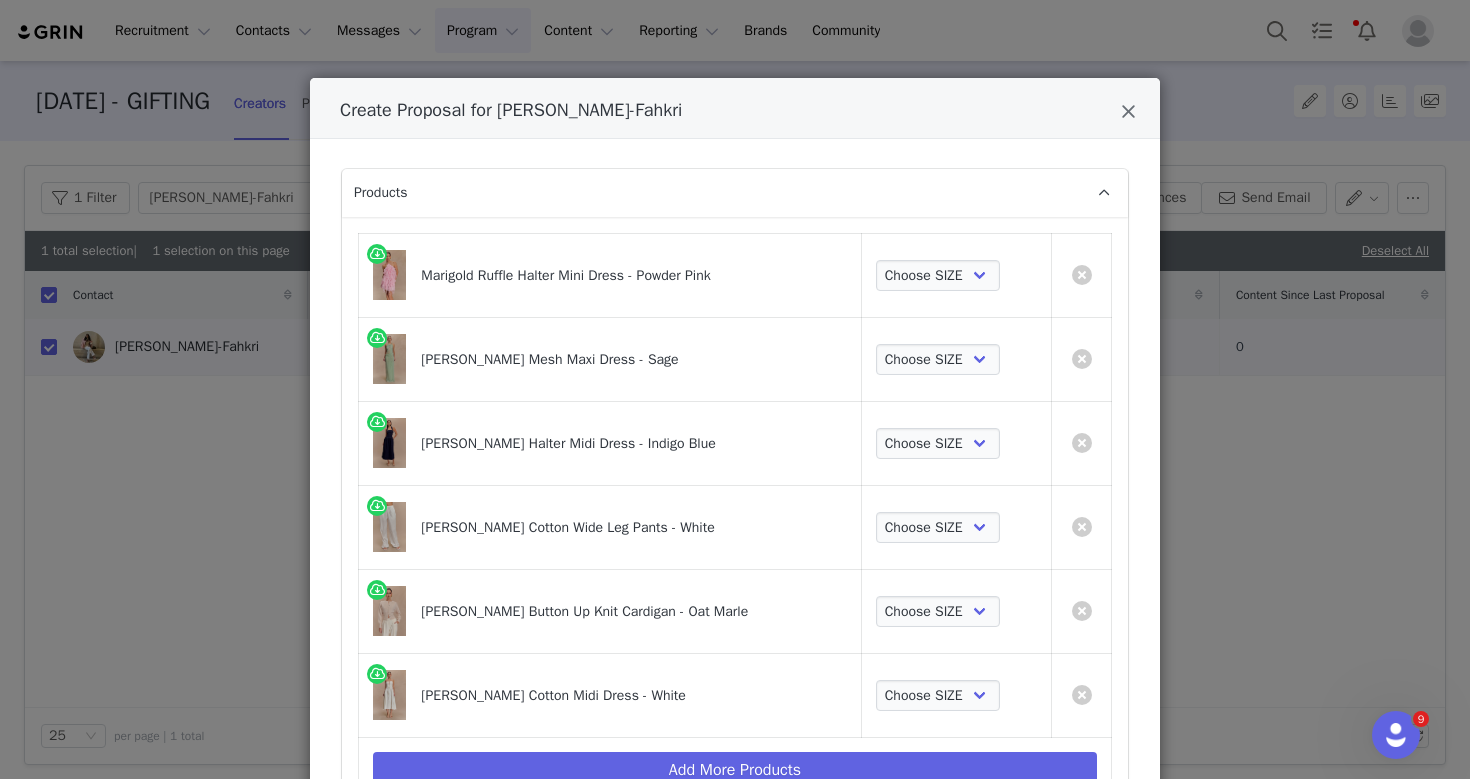 scroll, scrollTop: 9, scrollLeft: 0, axis: vertical 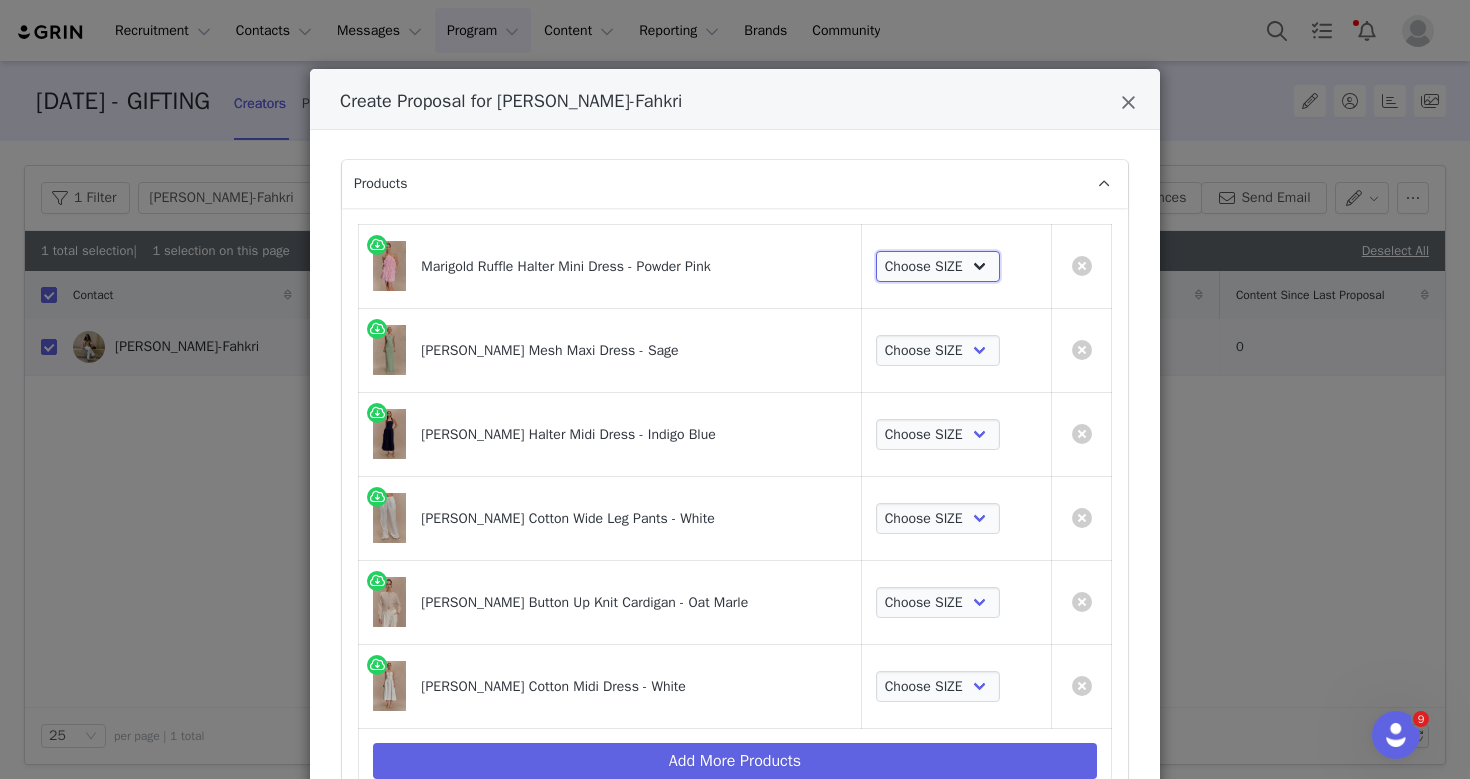 click on "Choose SIZE  XXS   XS   S   M   L   XL   XXL   3XL" at bounding box center (938, 267) 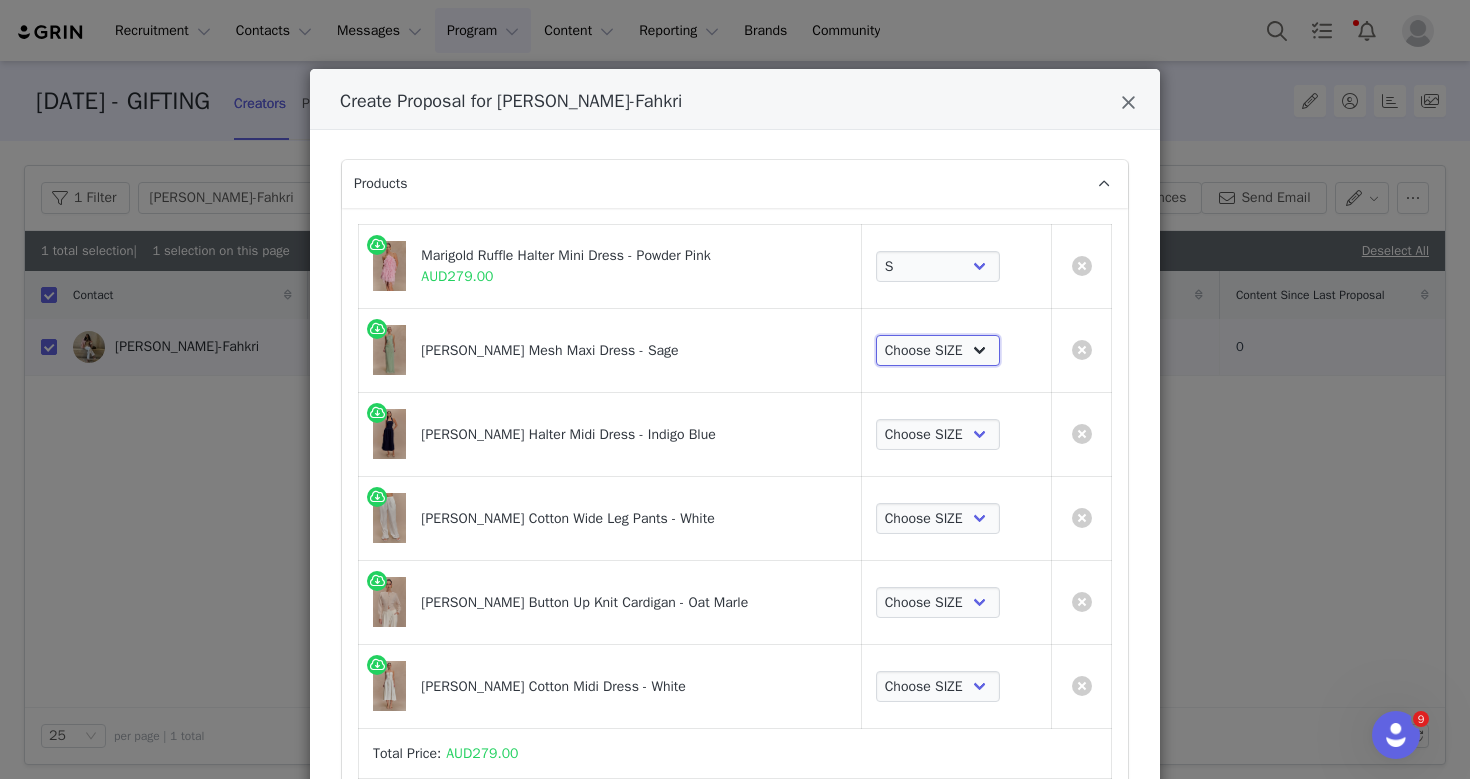 click on "Choose SIZE  XXS   XS   S   M   L   XL   XXL   3XL" at bounding box center (938, 351) 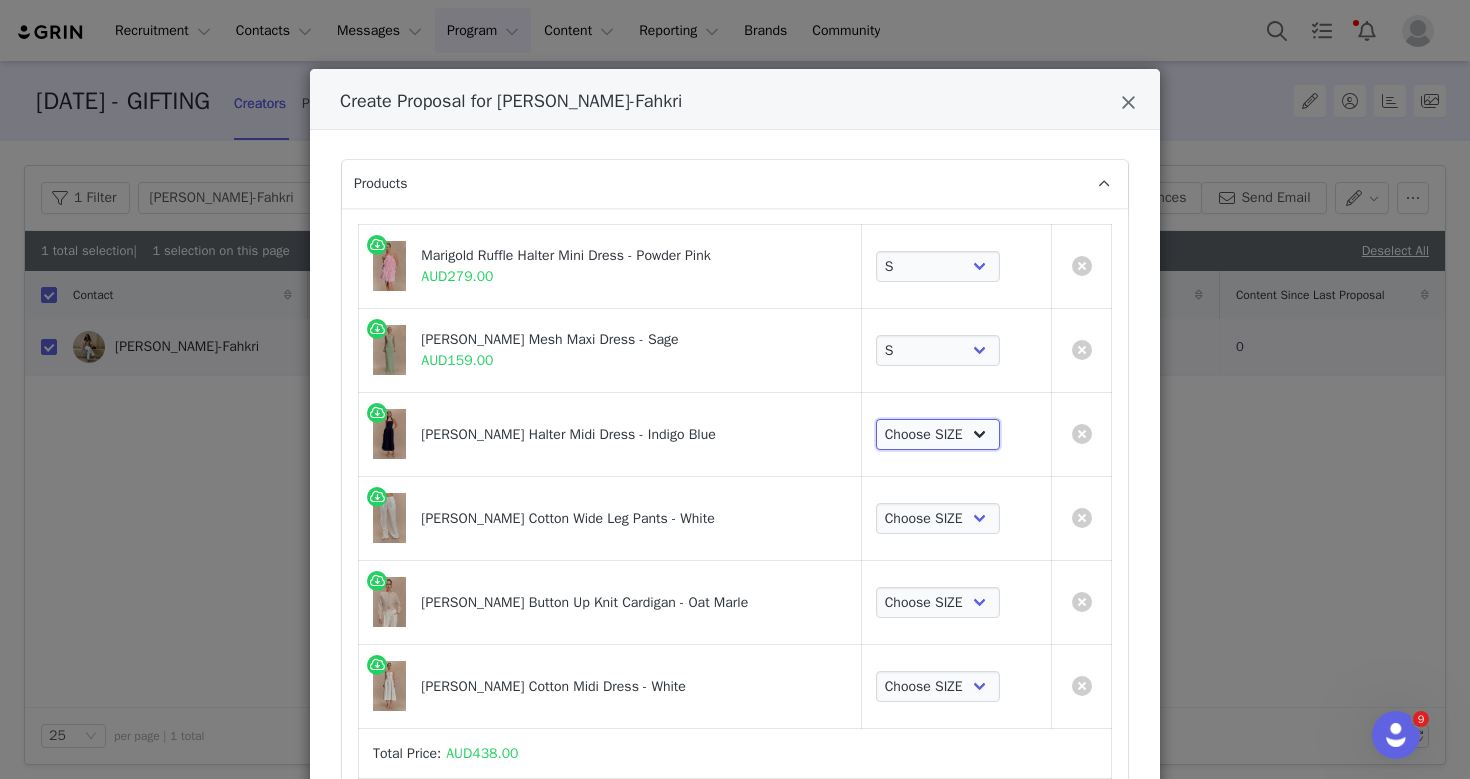 click on "Choose SIZE  XXS   XS   S   M   L   XL   XXL   3XL" at bounding box center [938, 435] 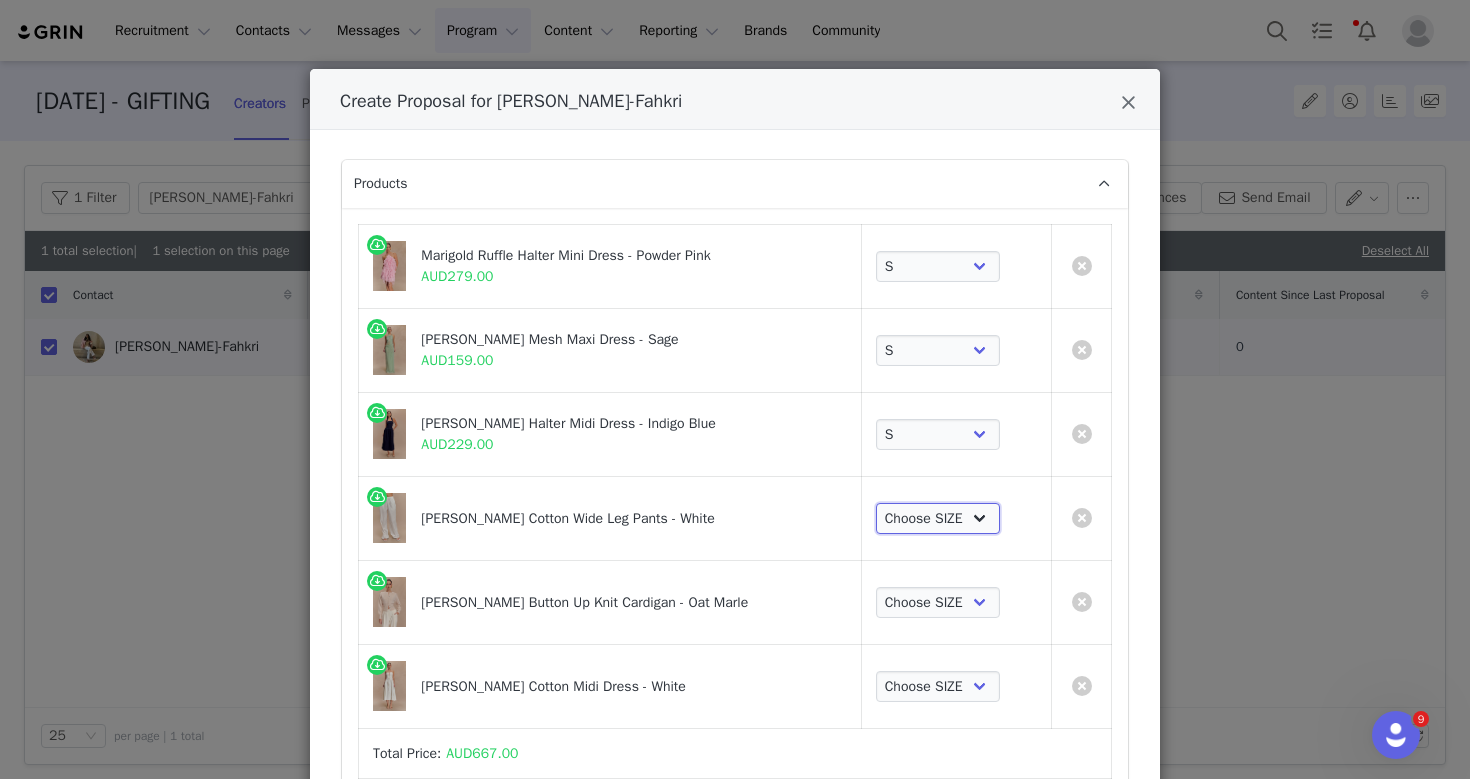 click on "Choose SIZE  XXS   XS   S   M   L   XL   XXL   3XL" at bounding box center (938, 519) 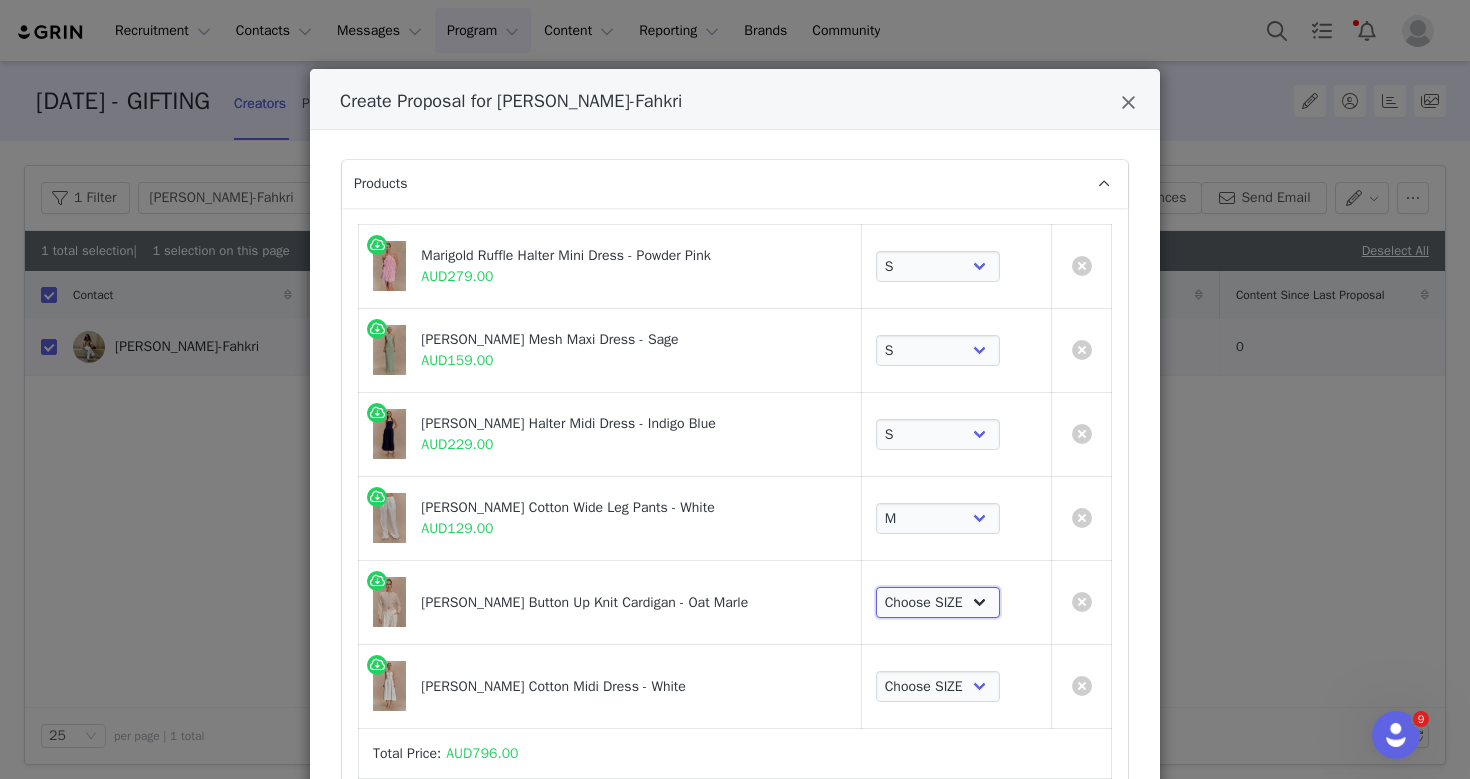click on "Choose SIZE  XXS   XS   S   M   L   XL   XXL   3XL" at bounding box center (938, 603) 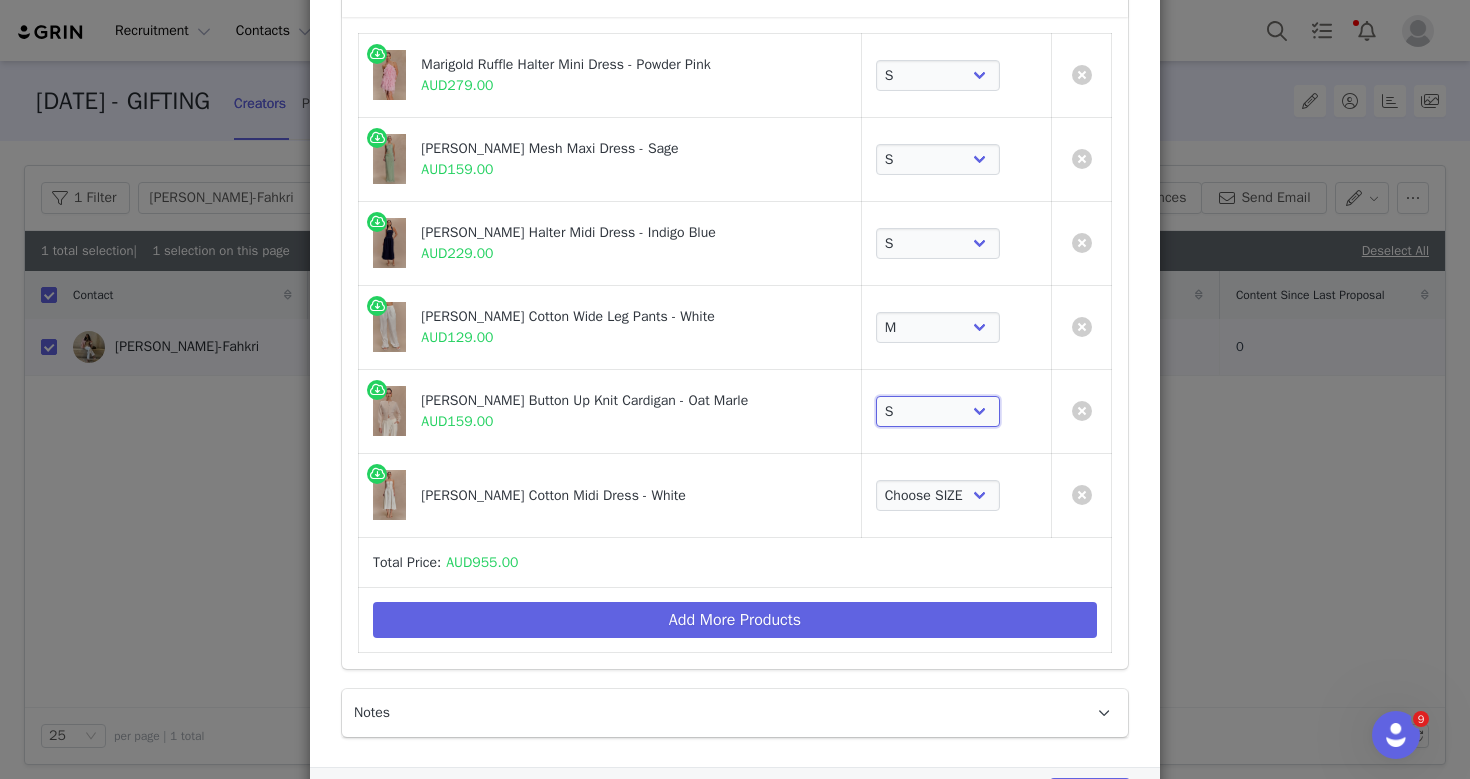 scroll, scrollTop: 221, scrollLeft: 0, axis: vertical 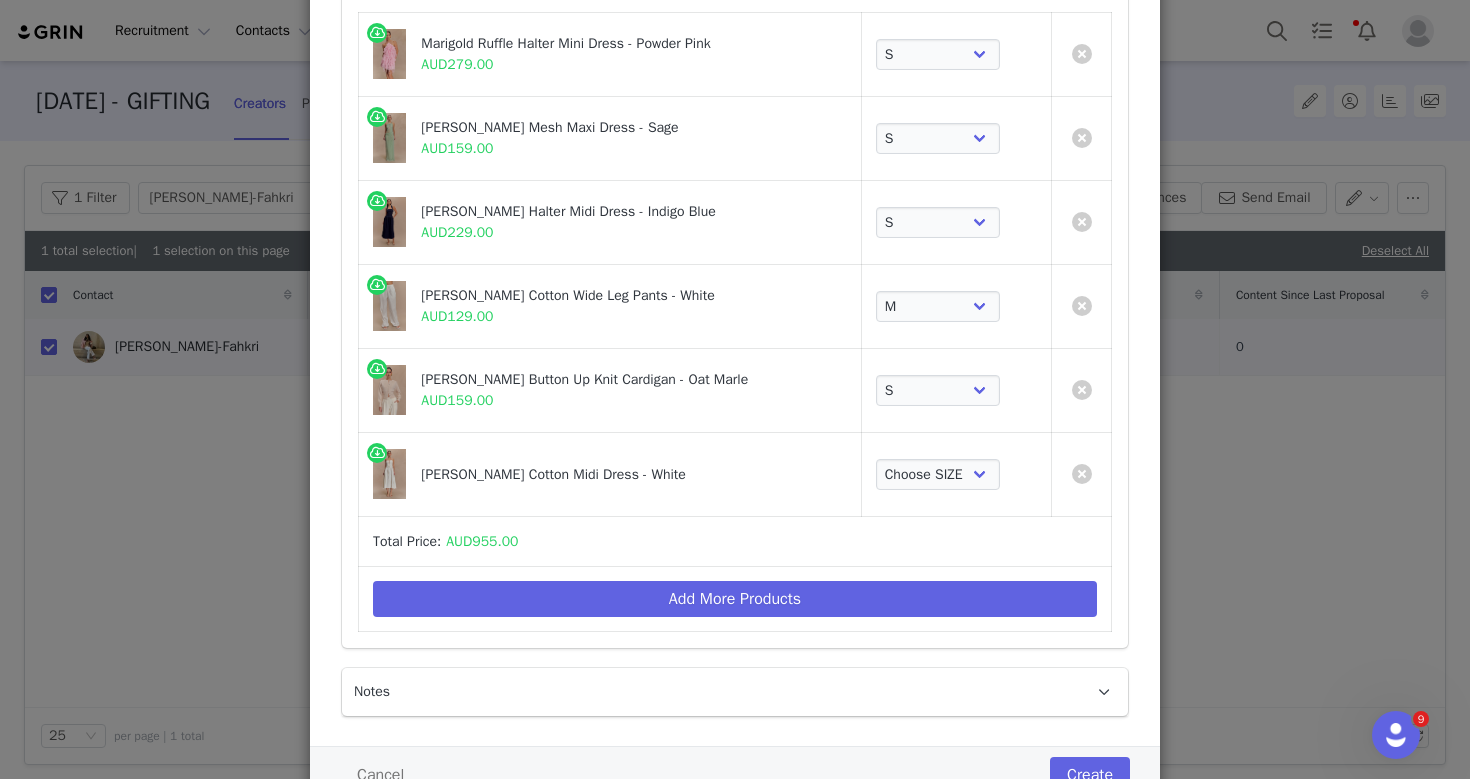 click on "Choose SIZE  XXS   XS   S   M   L   XL   XXL   3XL" at bounding box center [956, 474] 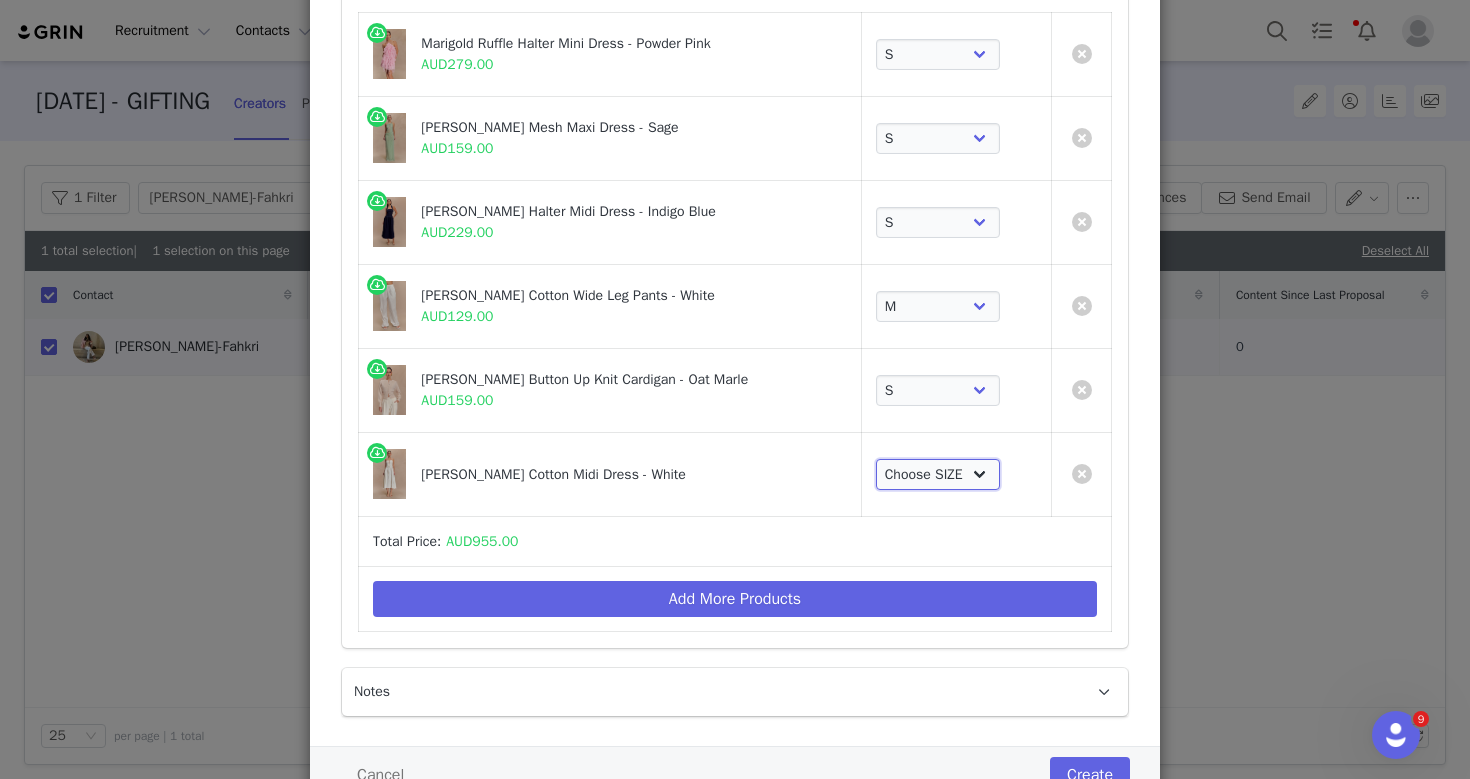 click on "Choose SIZE  XXS   XS   S   M   L   XL   XXL   3XL" at bounding box center (938, 475) 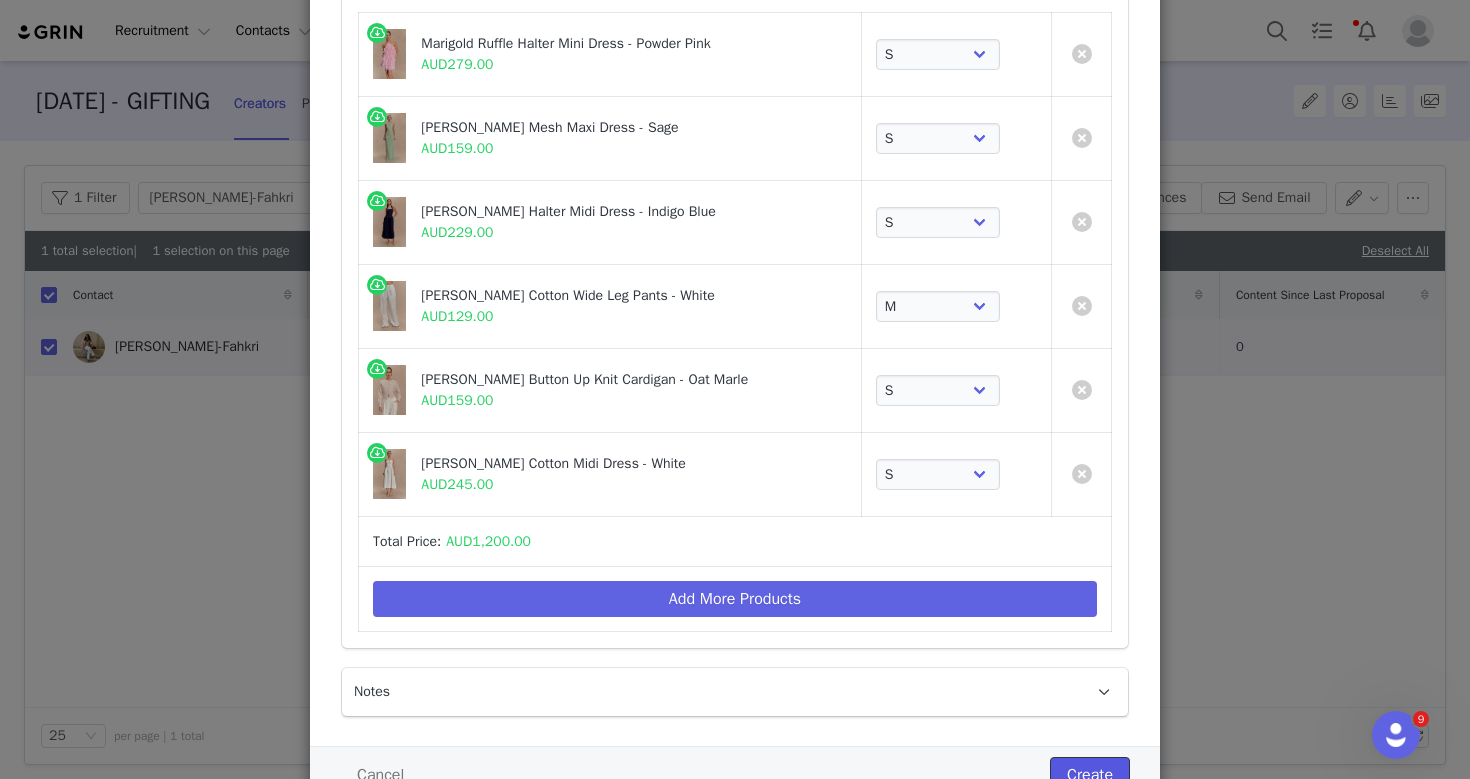 click on "Create" at bounding box center (1090, 775) 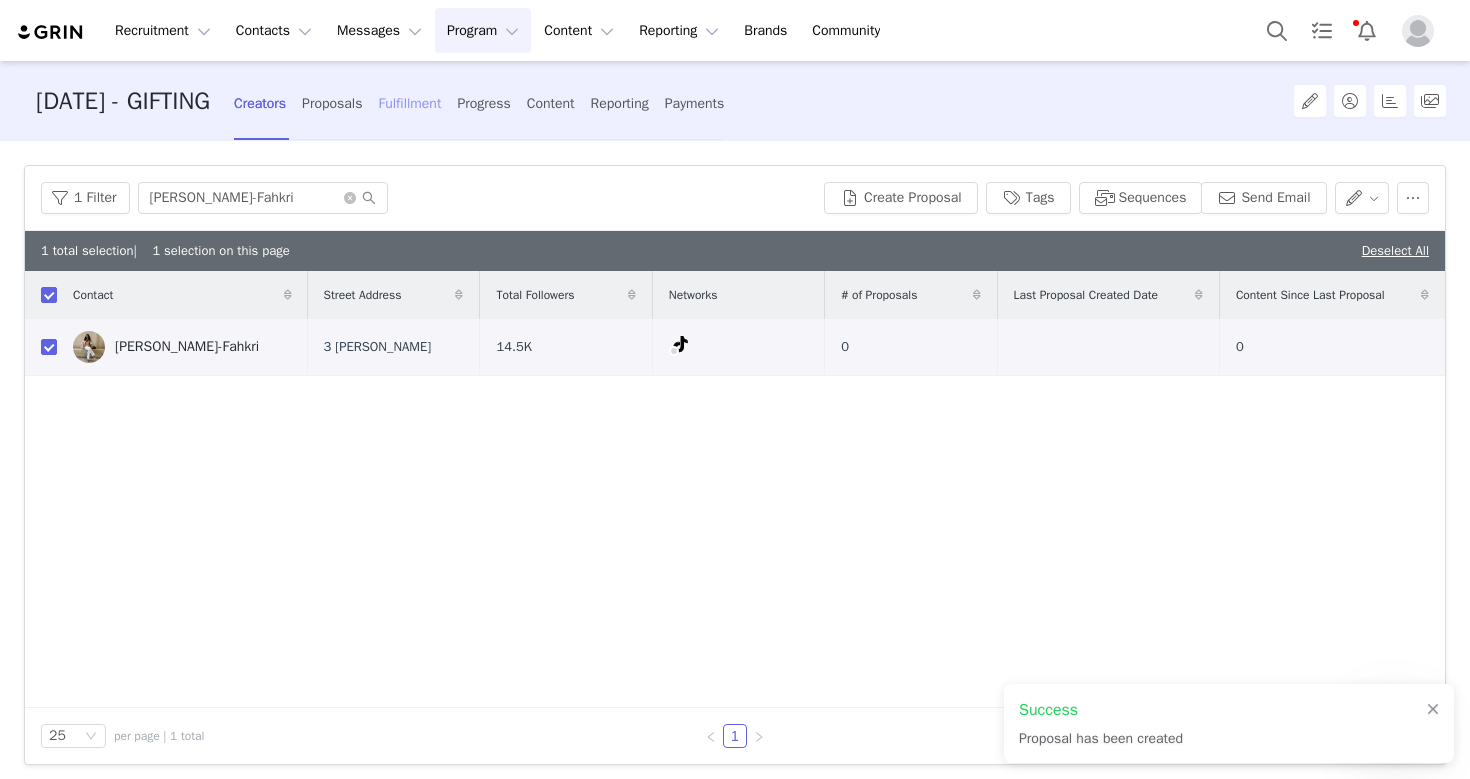 click on "Fulfillment" at bounding box center (409, 103) 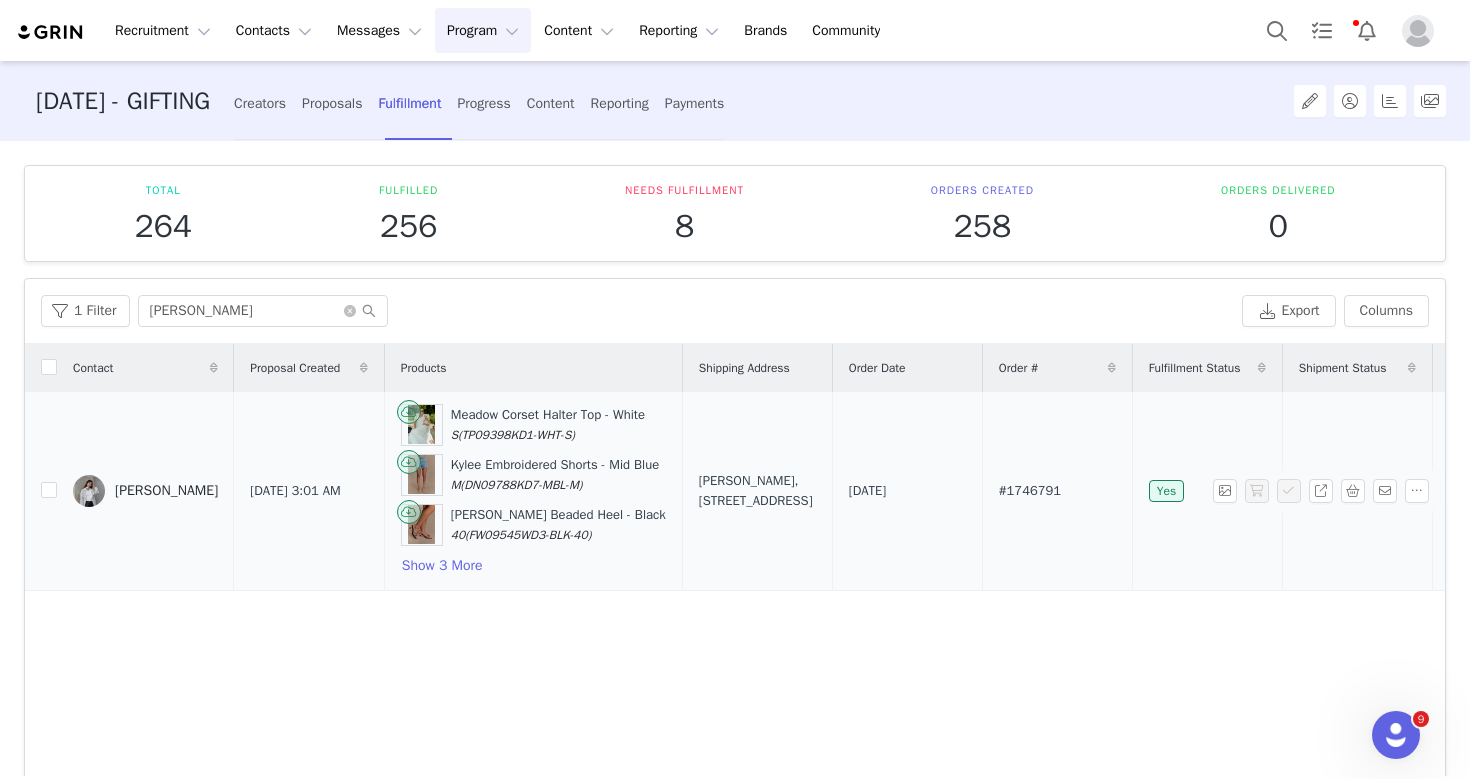 drag, startPoint x: 800, startPoint y: 543, endPoint x: 697, endPoint y: 434, distance: 149.96666 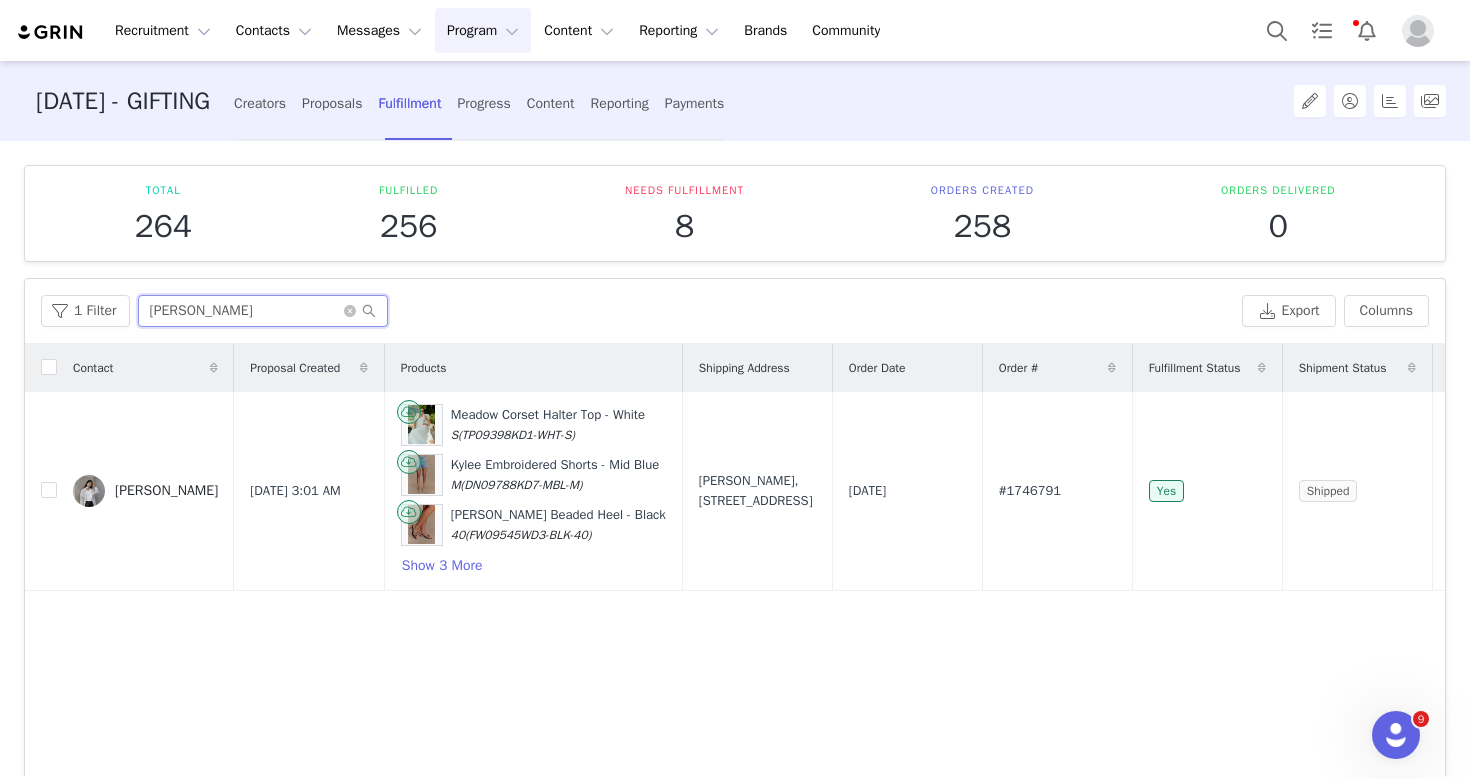 drag, startPoint x: 222, startPoint y: 319, endPoint x: 89, endPoint y: 285, distance: 137.2771 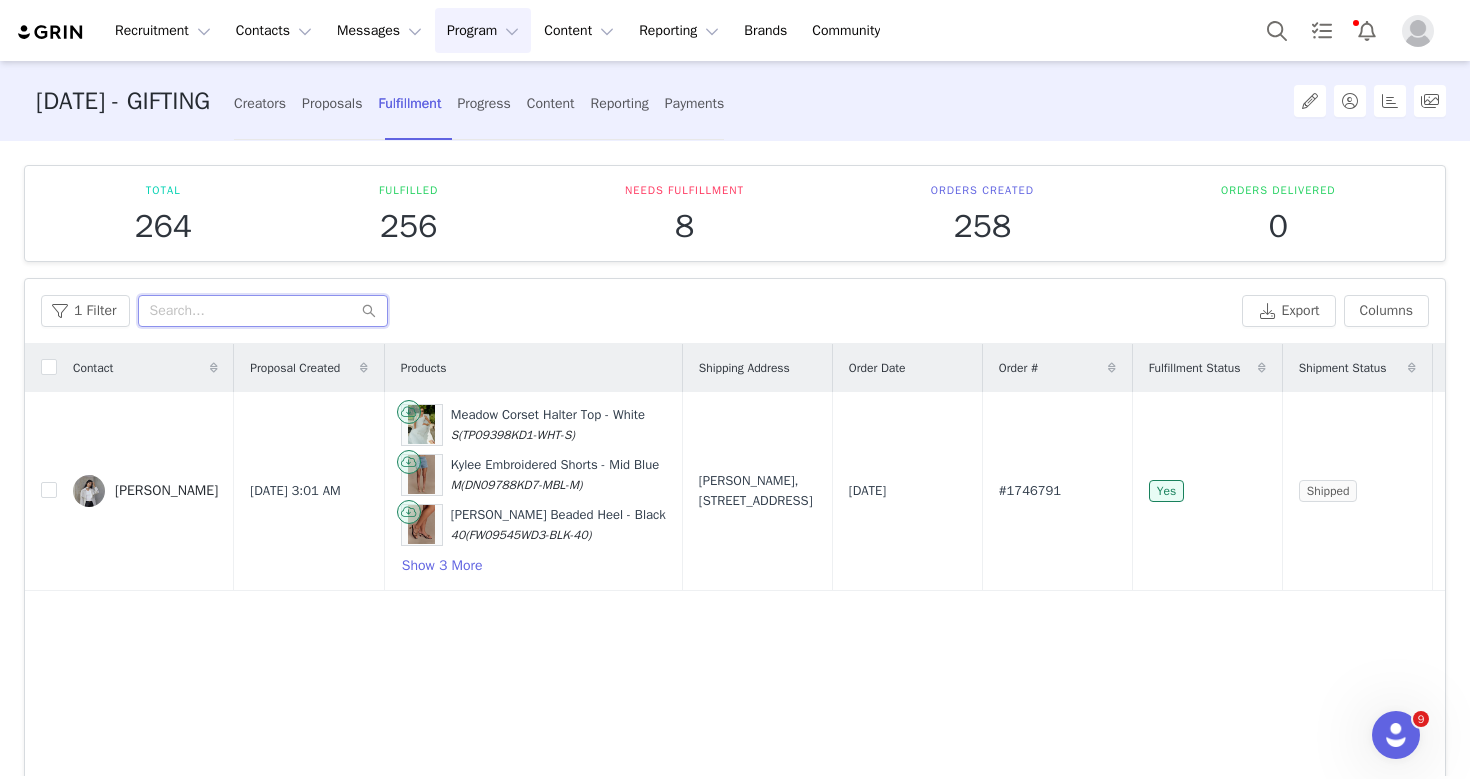 paste on "[PERSON_NAME]-Fahkri" 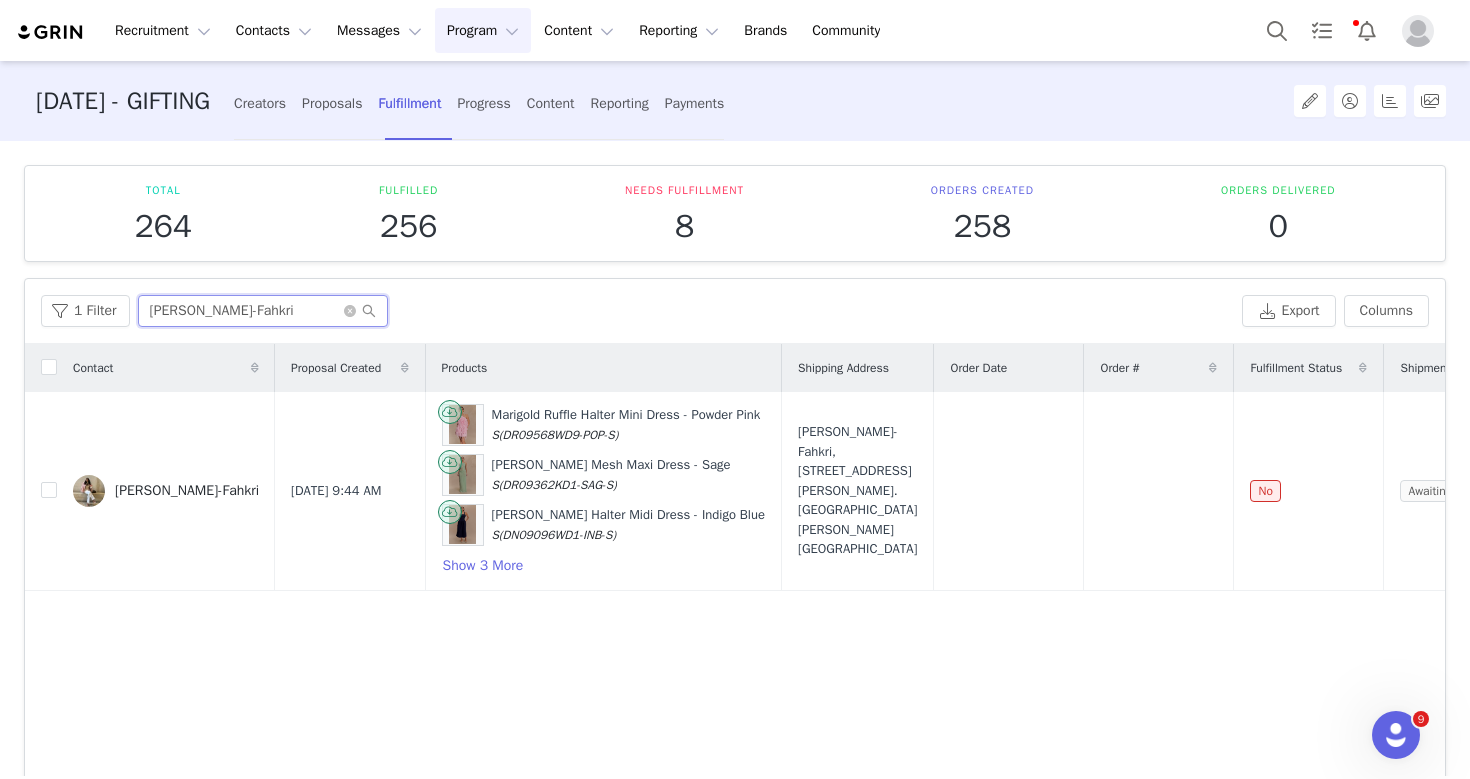 click on "[PERSON_NAME]-Fahkri" at bounding box center (263, 311) 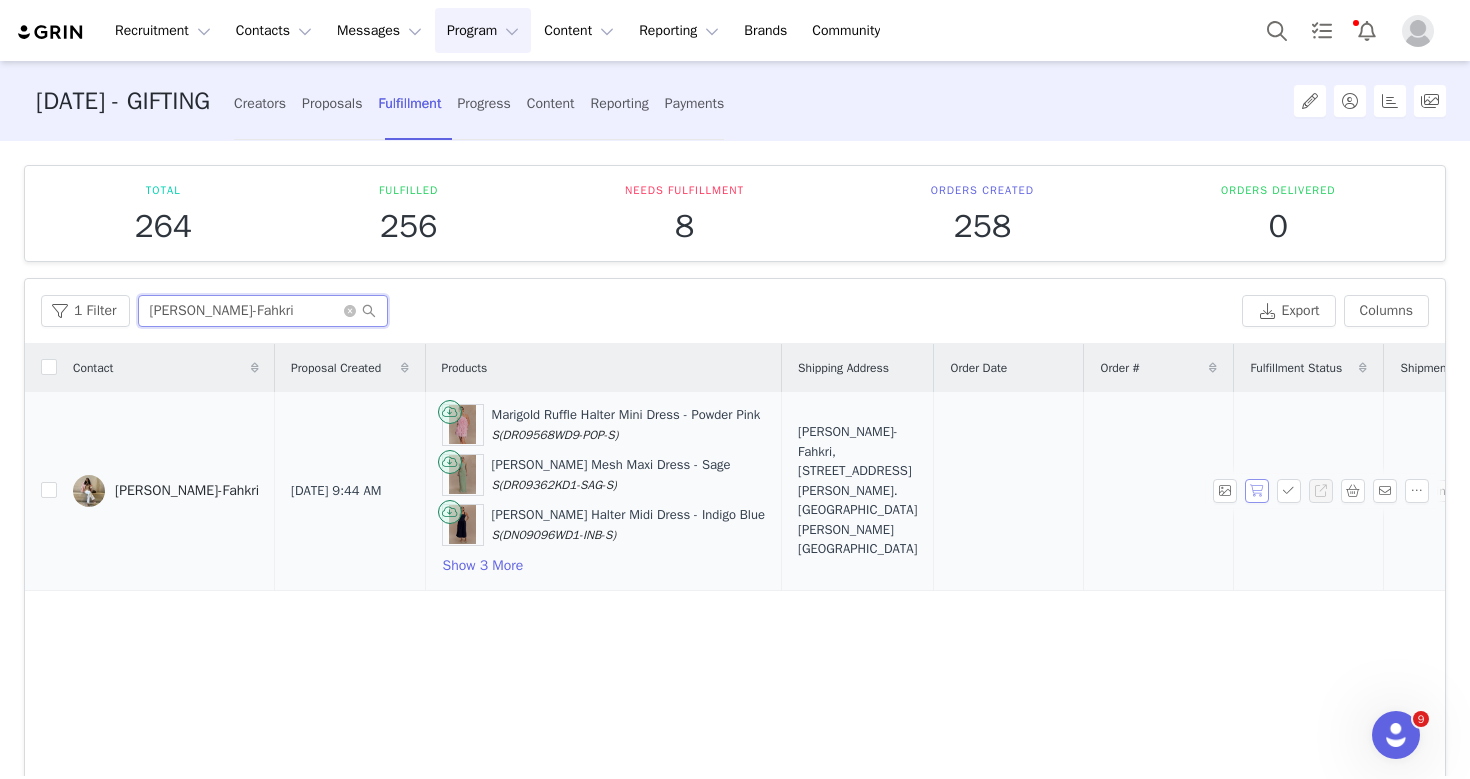 type on "[PERSON_NAME]-Fahkri" 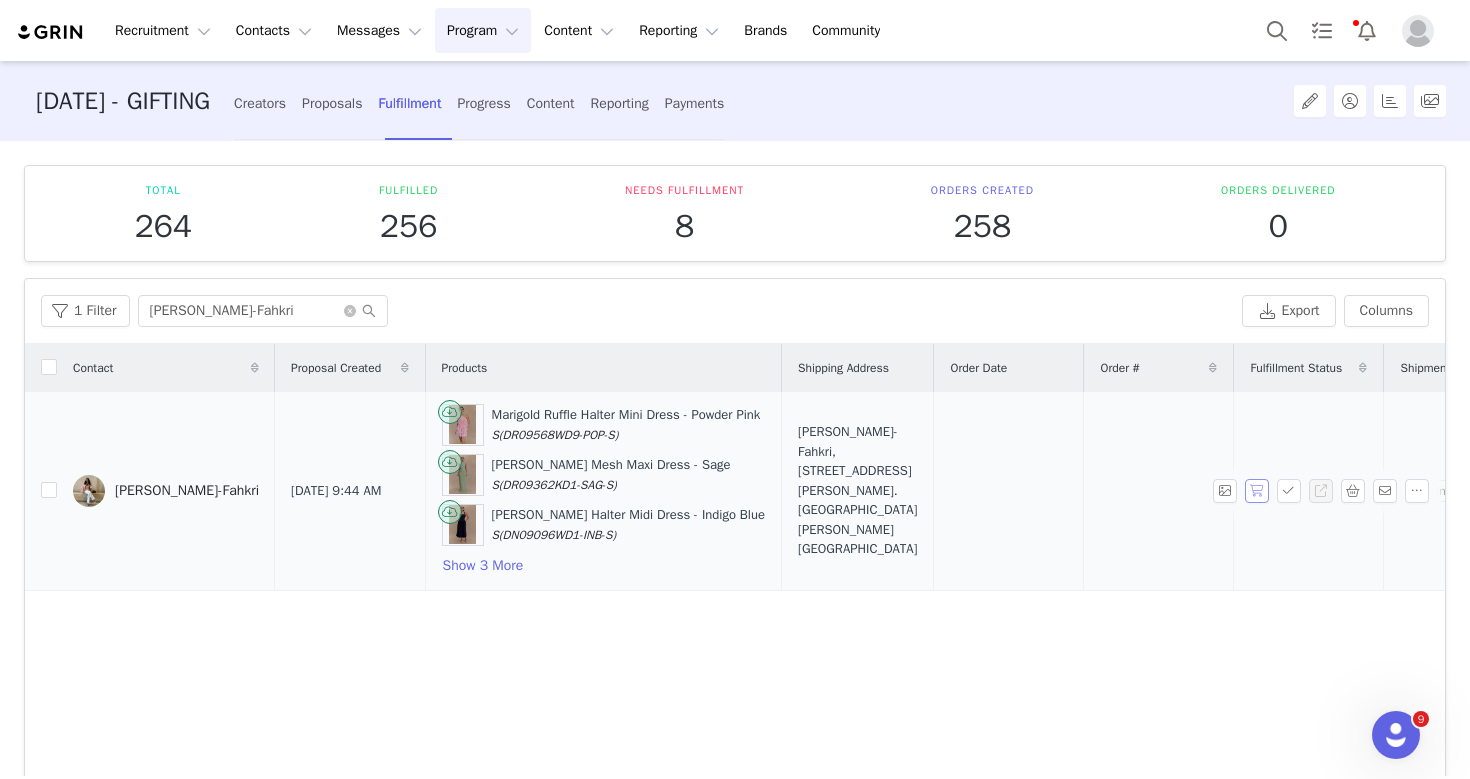 click at bounding box center (1257, 491) 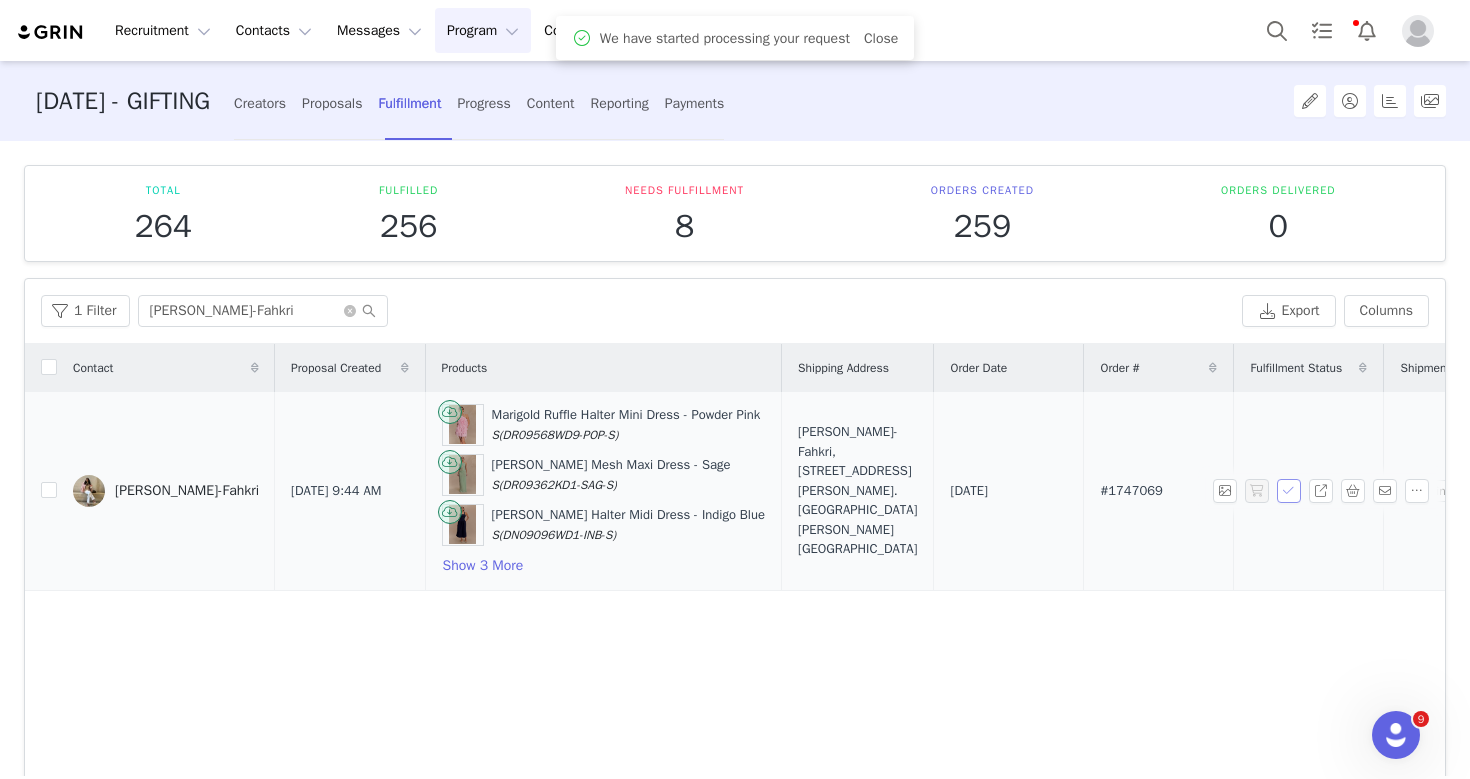 click at bounding box center (1289, 491) 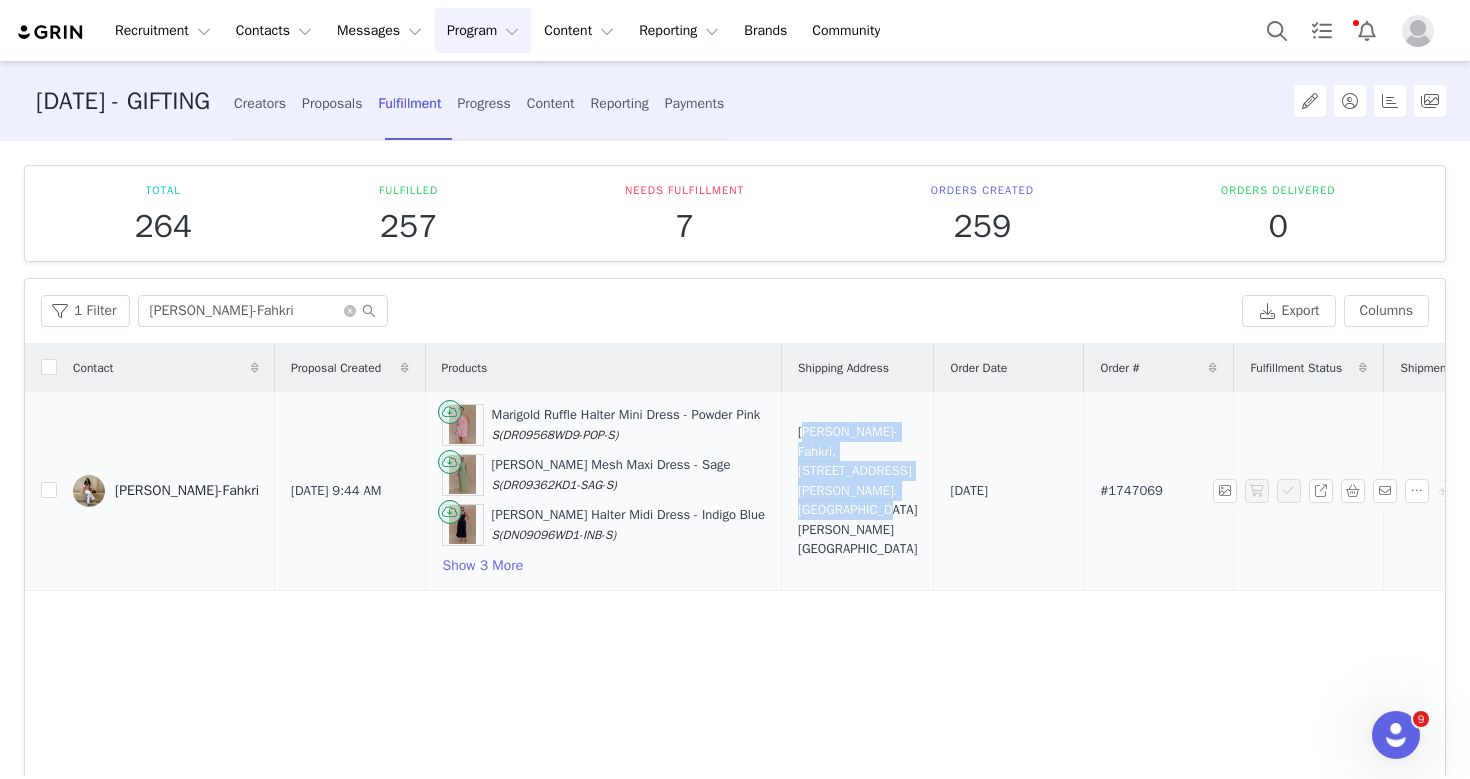 drag, startPoint x: 872, startPoint y: 521, endPoint x: 756, endPoint y: 456, distance: 132.96992 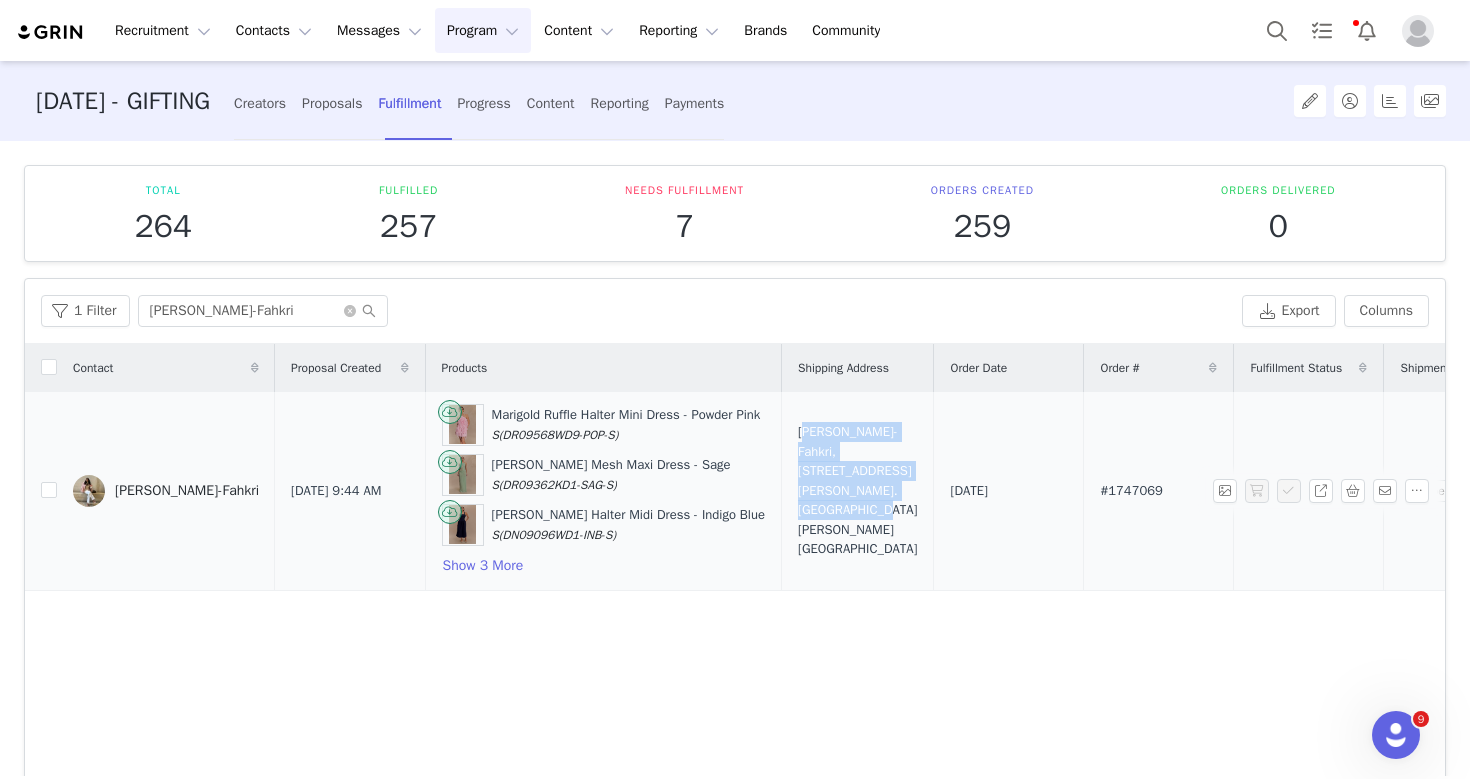 copy on "[PERSON_NAME]-Fahkri, [STREET_ADDRESS][PERSON_NAME]. [GEOGRAPHIC_DATA][PERSON_NAME][GEOGRAPHIC_DATA]" 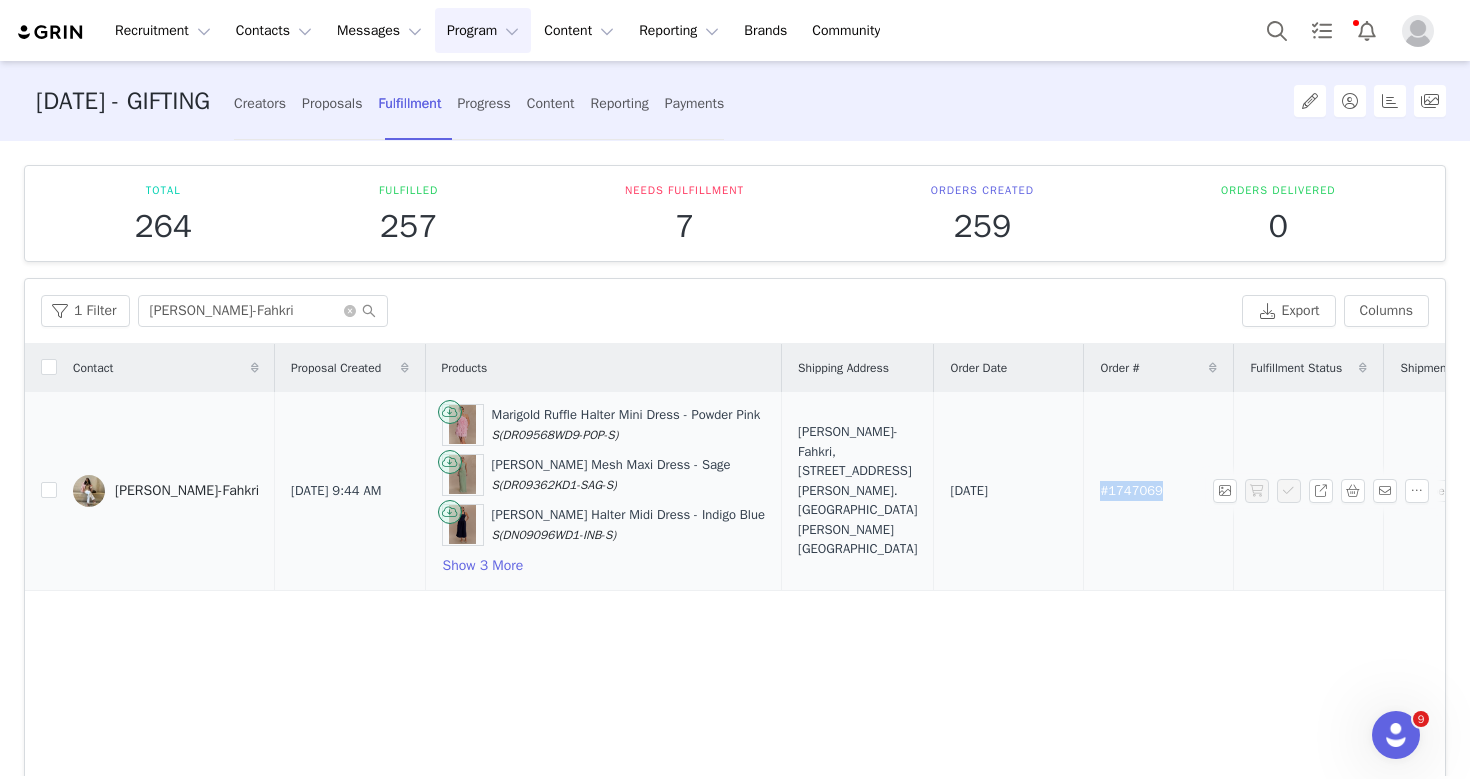 drag, startPoint x: 1144, startPoint y: 488, endPoint x: 1066, endPoint y: 483, distance: 78.160095 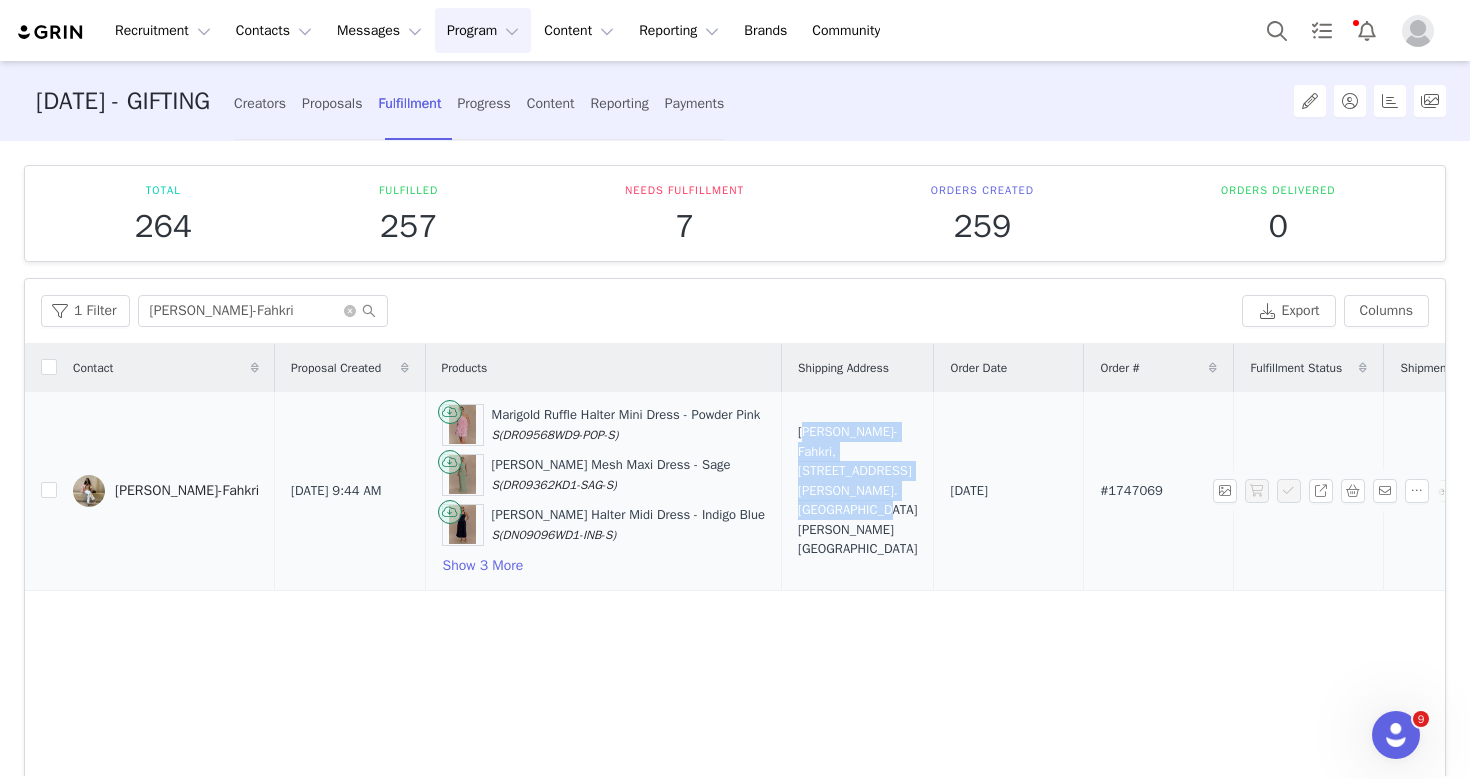 drag, startPoint x: 866, startPoint y: 514, endPoint x: 763, endPoint y: 461, distance: 115.83609 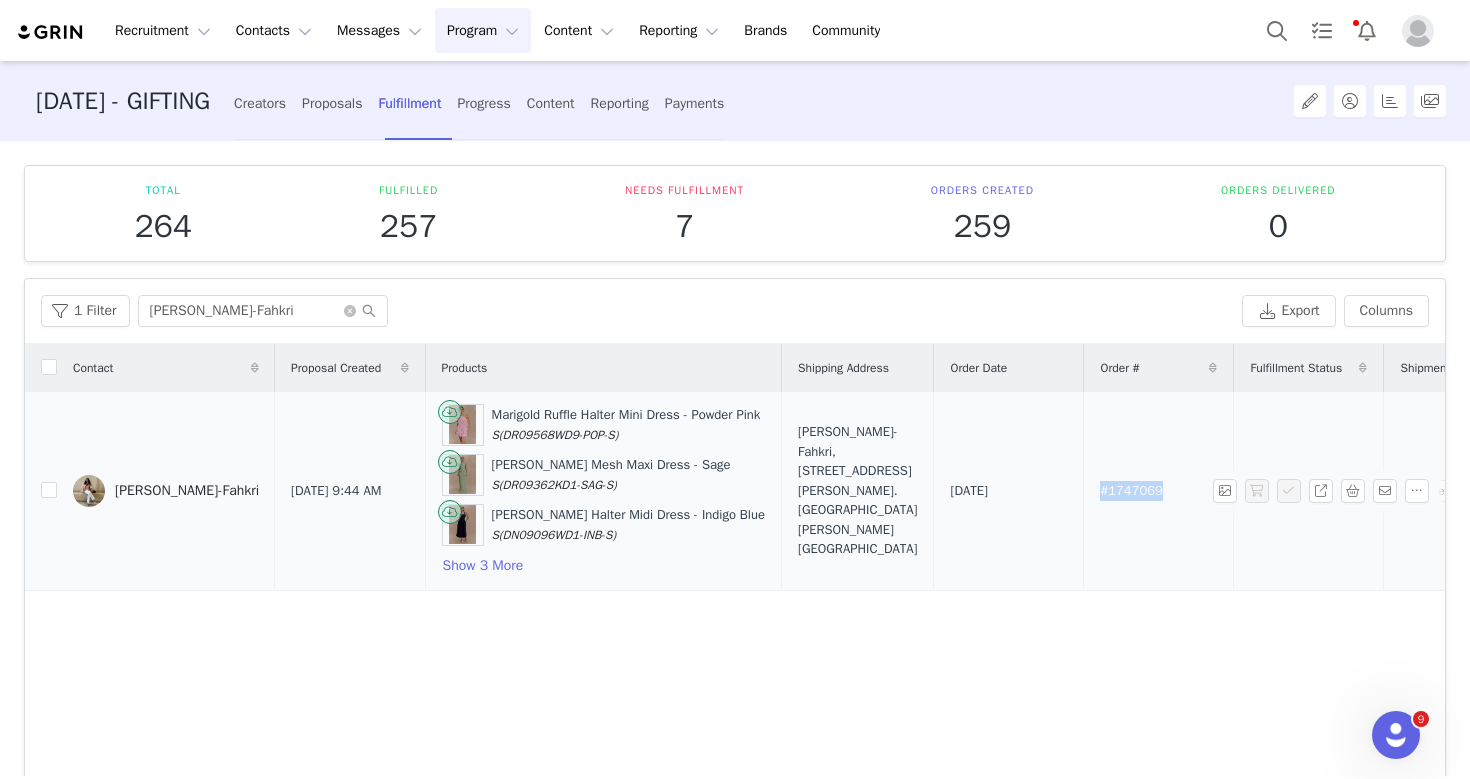 drag, startPoint x: 1161, startPoint y: 490, endPoint x: 1063, endPoint y: 490, distance: 98 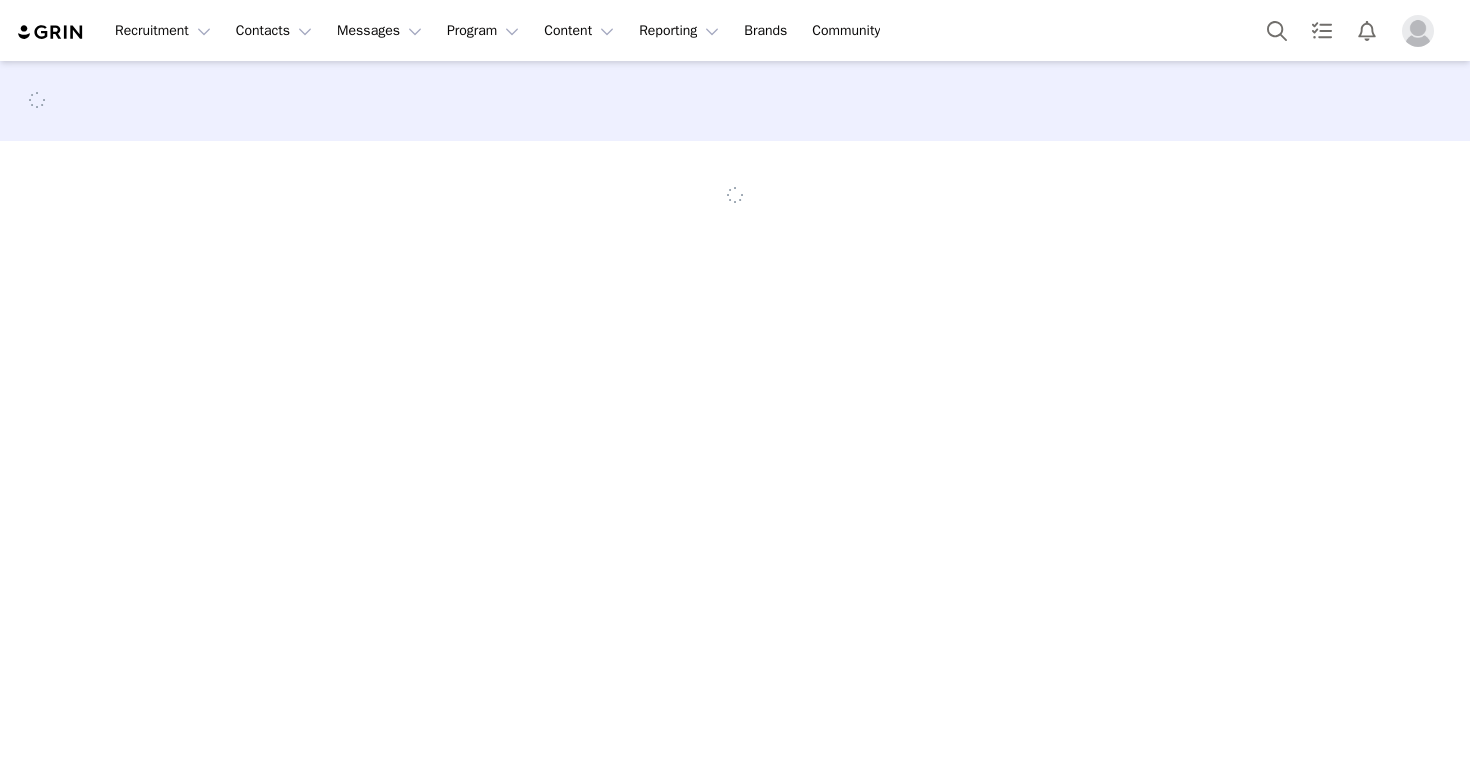 scroll, scrollTop: 0, scrollLeft: 0, axis: both 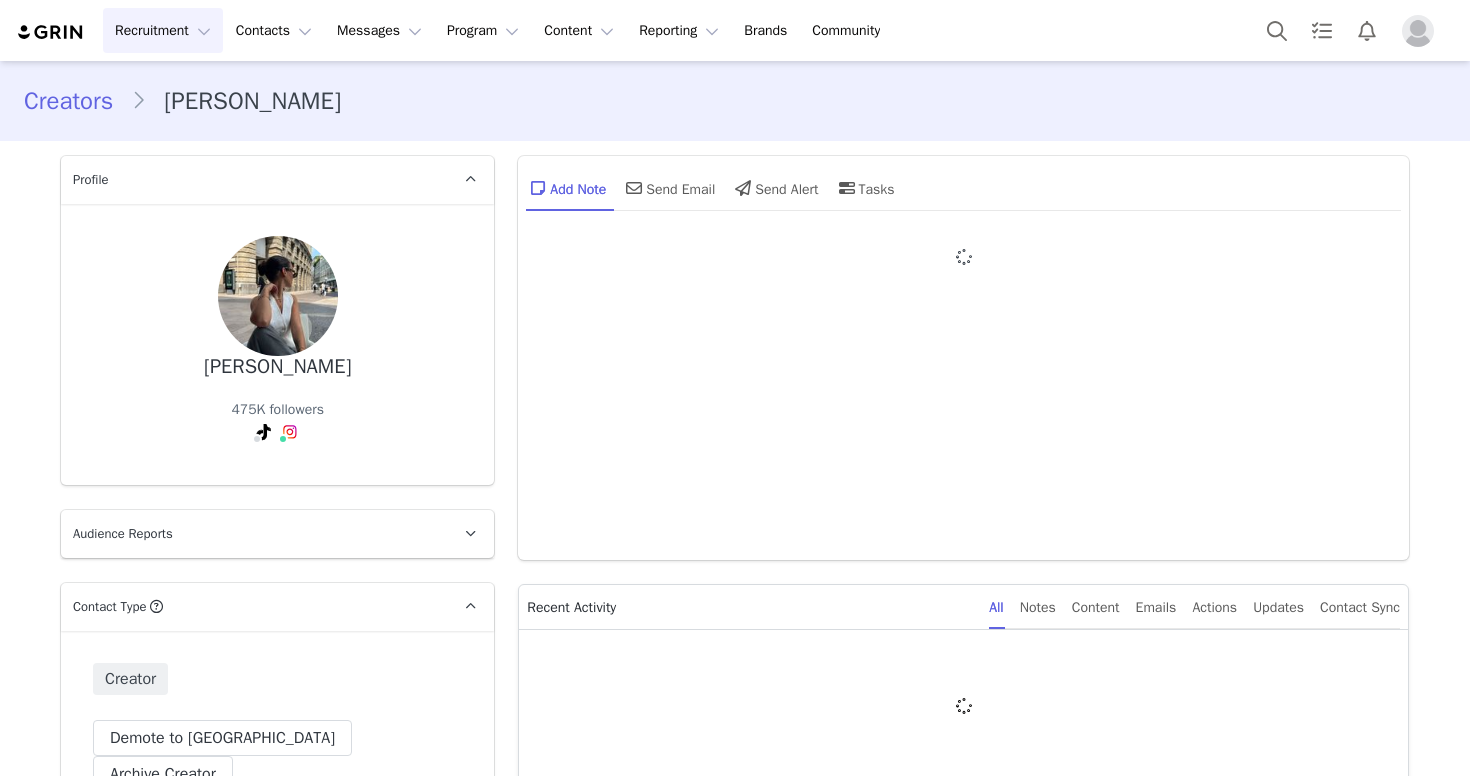 type on "+1 ([GEOGRAPHIC_DATA])" 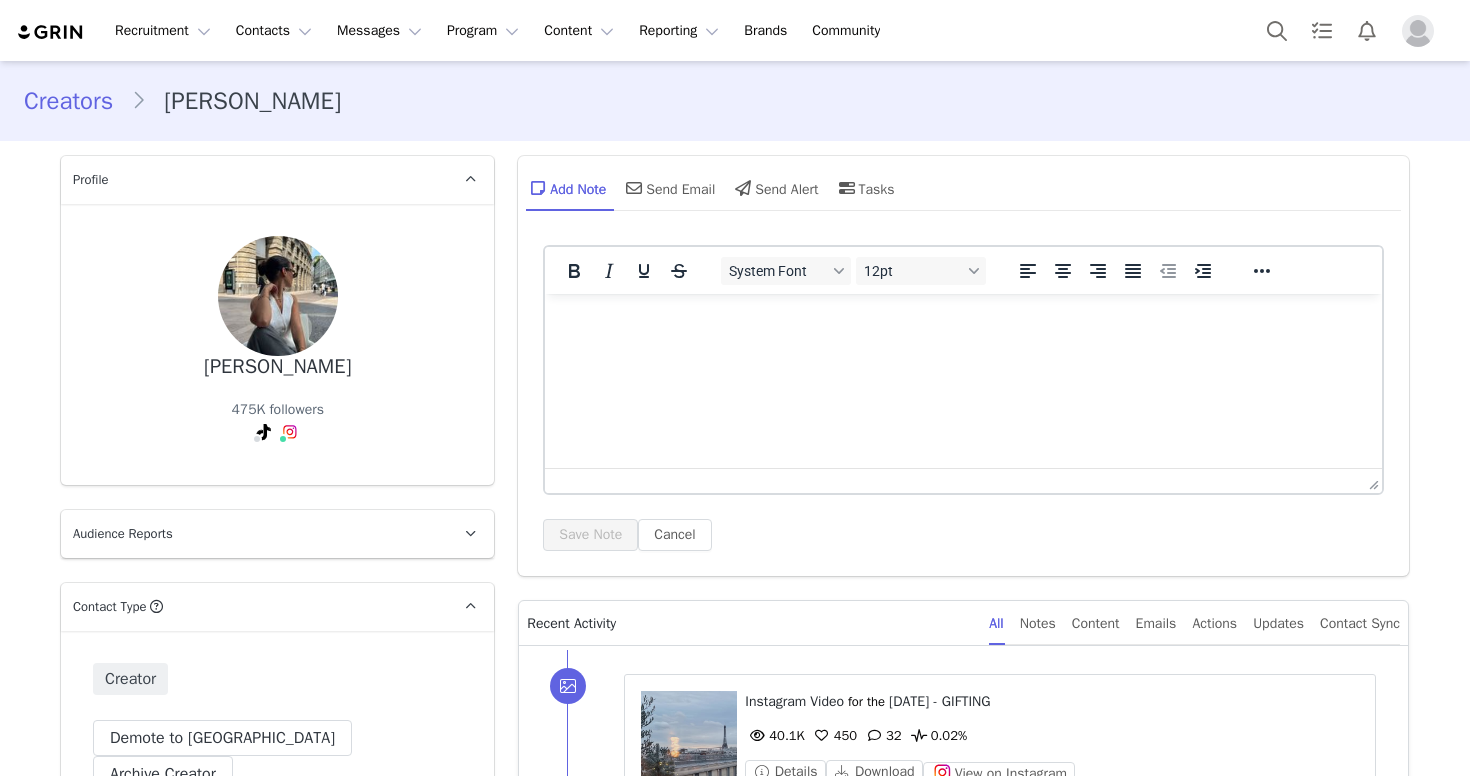 scroll, scrollTop: 0, scrollLeft: 0, axis: both 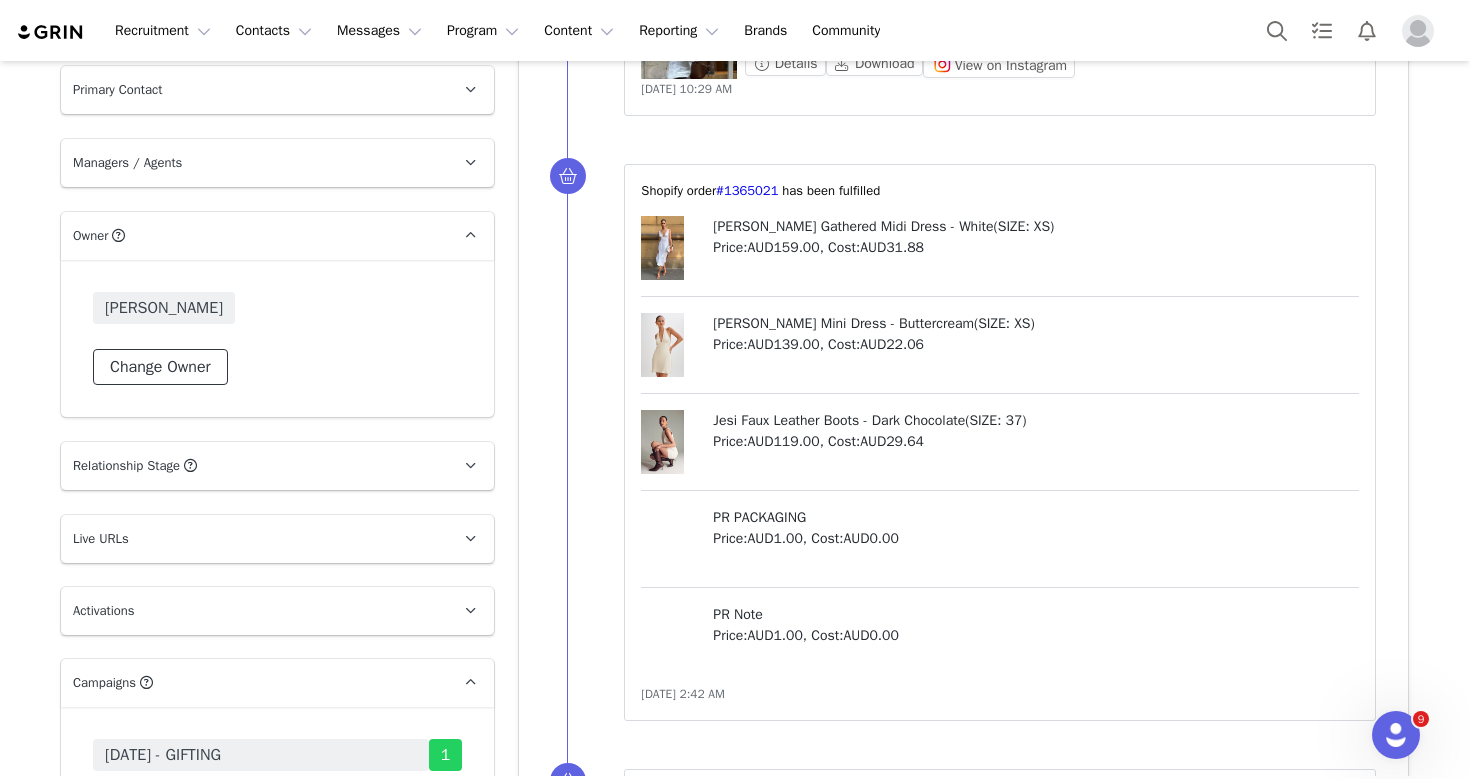 click on "Change Owner" at bounding box center [160, 367] 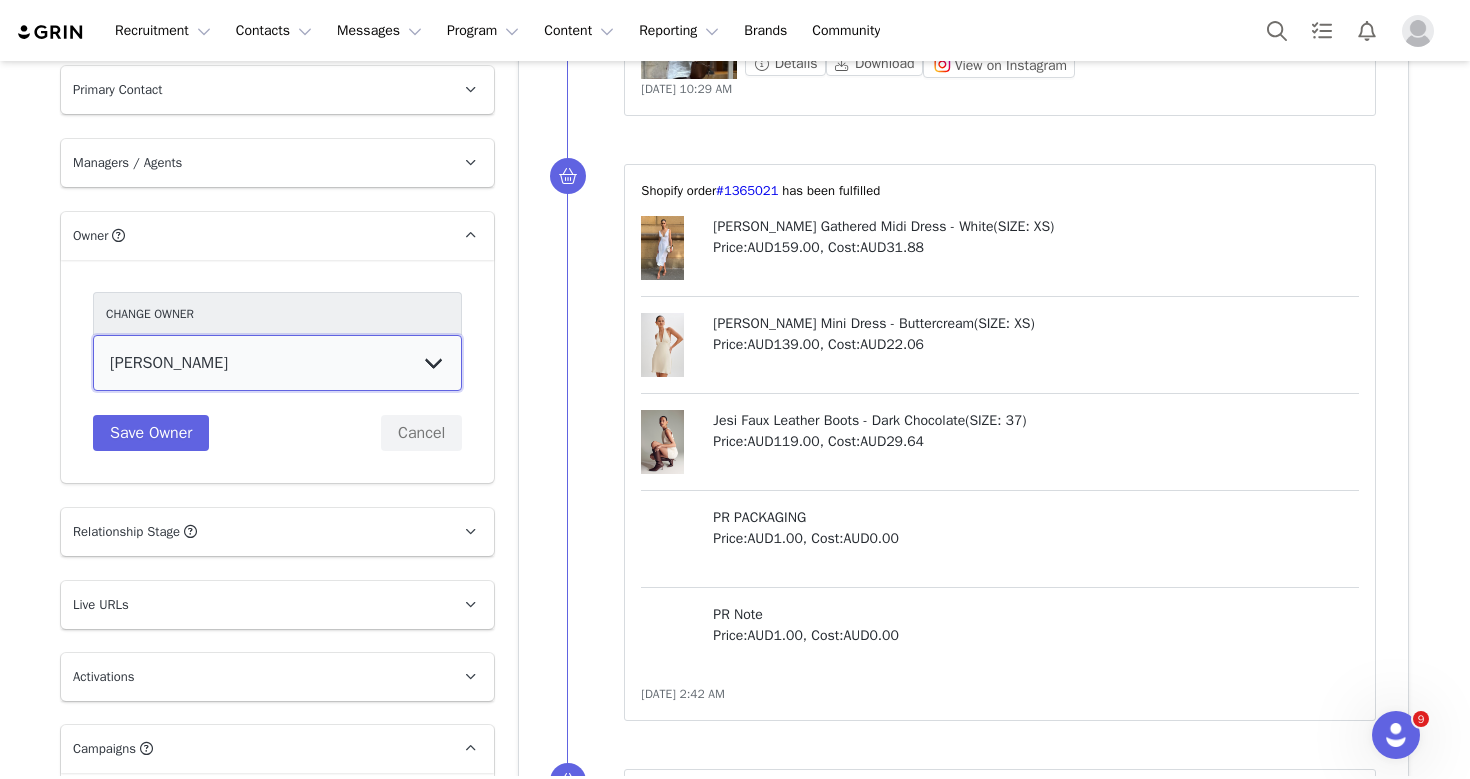 click on "Vivienne Lee   Georgia Kalatzis   Sabrina Nicholas   Vendela Byrnes   Samantha Wong   Isabel Ashley   Ellyse Abdilla   Emily Pullen   Alana Grasso   Emma Tenaglia   Sophia Mapleton" at bounding box center [277, 363] 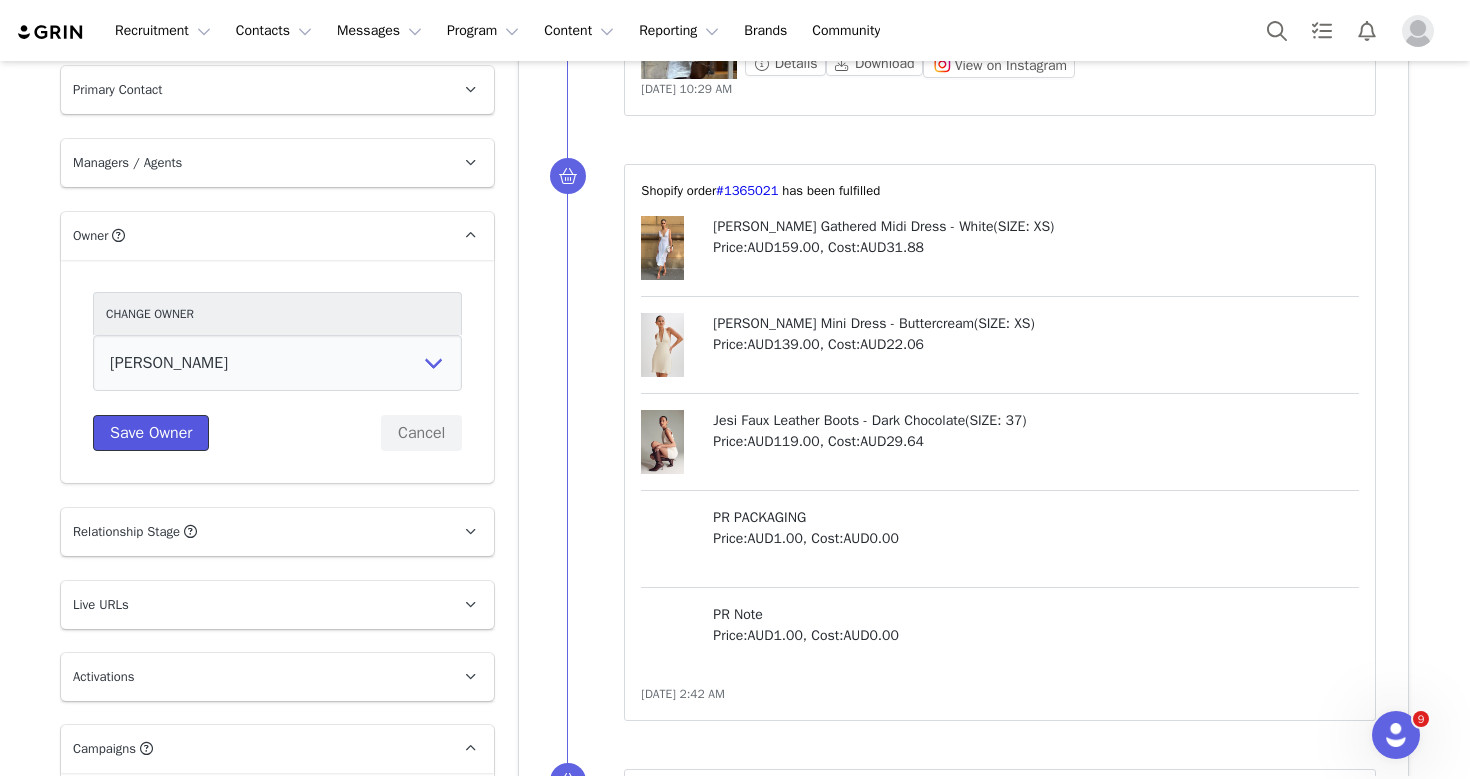 click on "Save Owner" at bounding box center [151, 433] 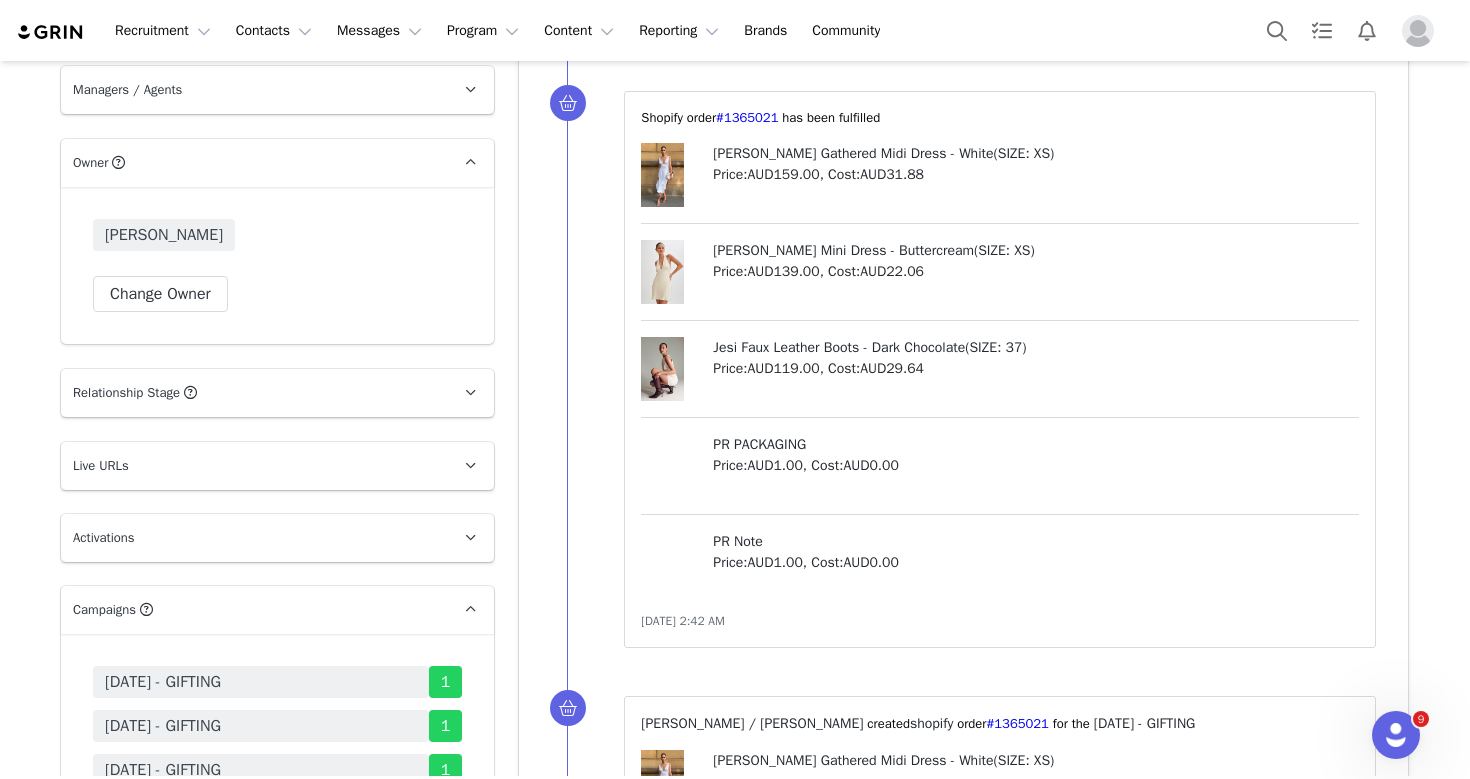 scroll, scrollTop: 3188, scrollLeft: 0, axis: vertical 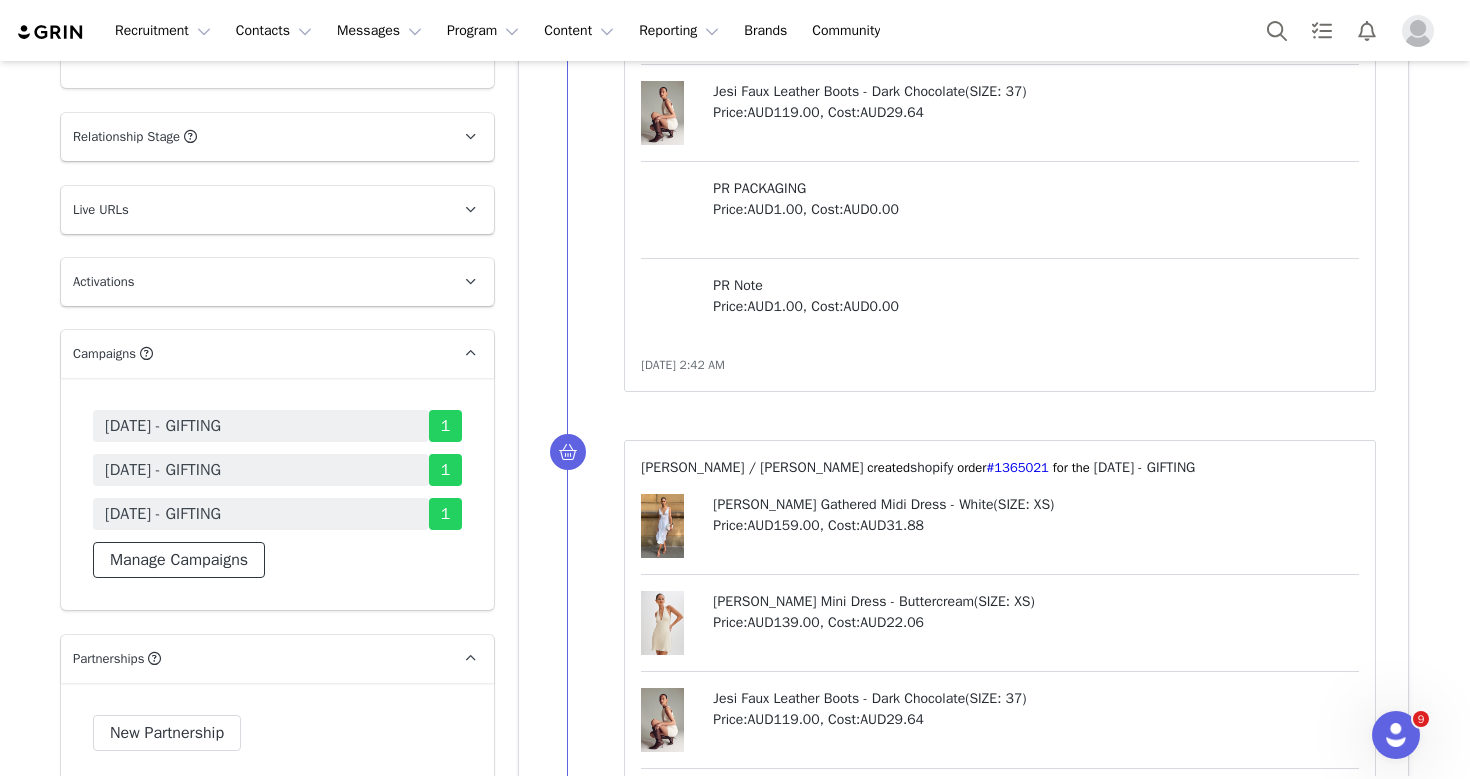 click on "Manage Campaigns" at bounding box center [179, 560] 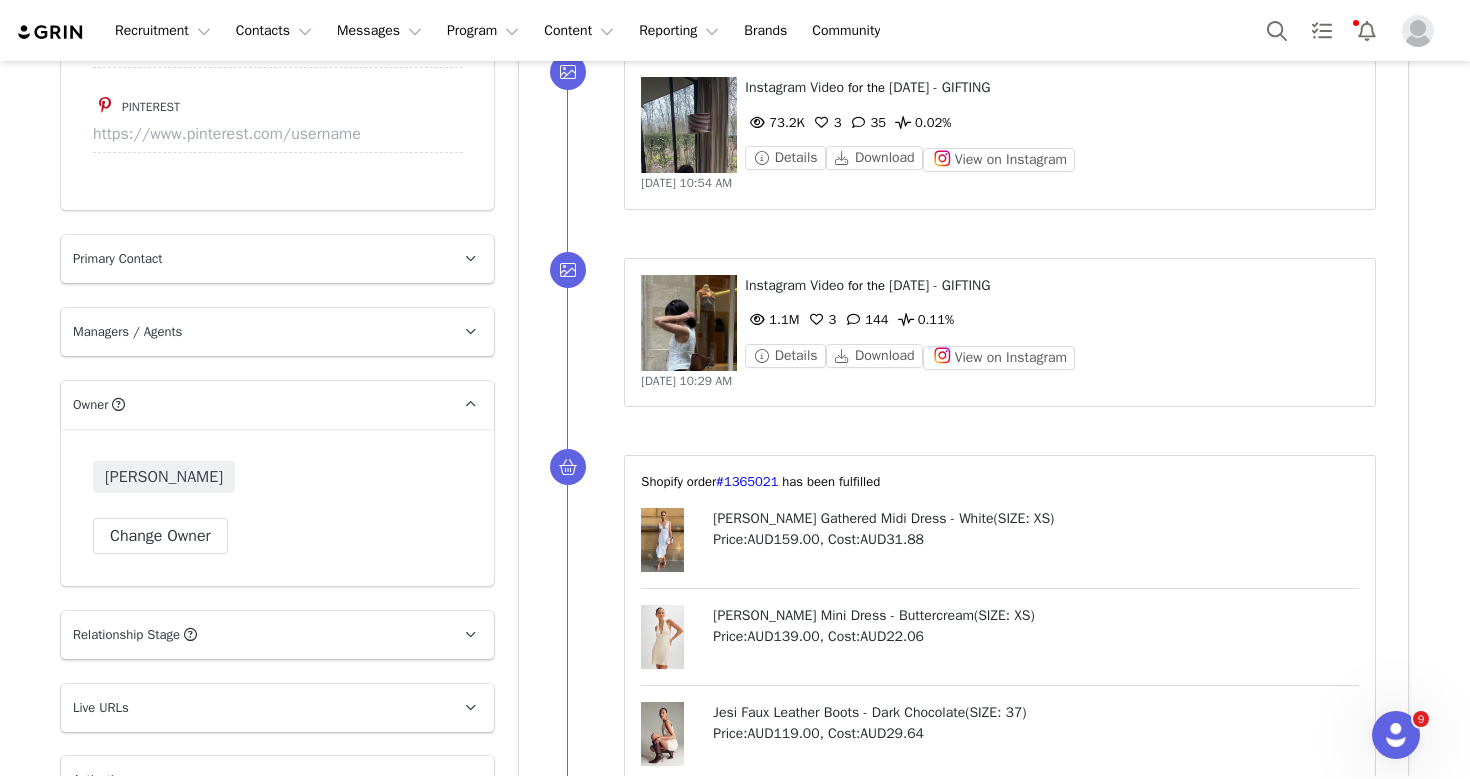 scroll, scrollTop: 3078, scrollLeft: 0, axis: vertical 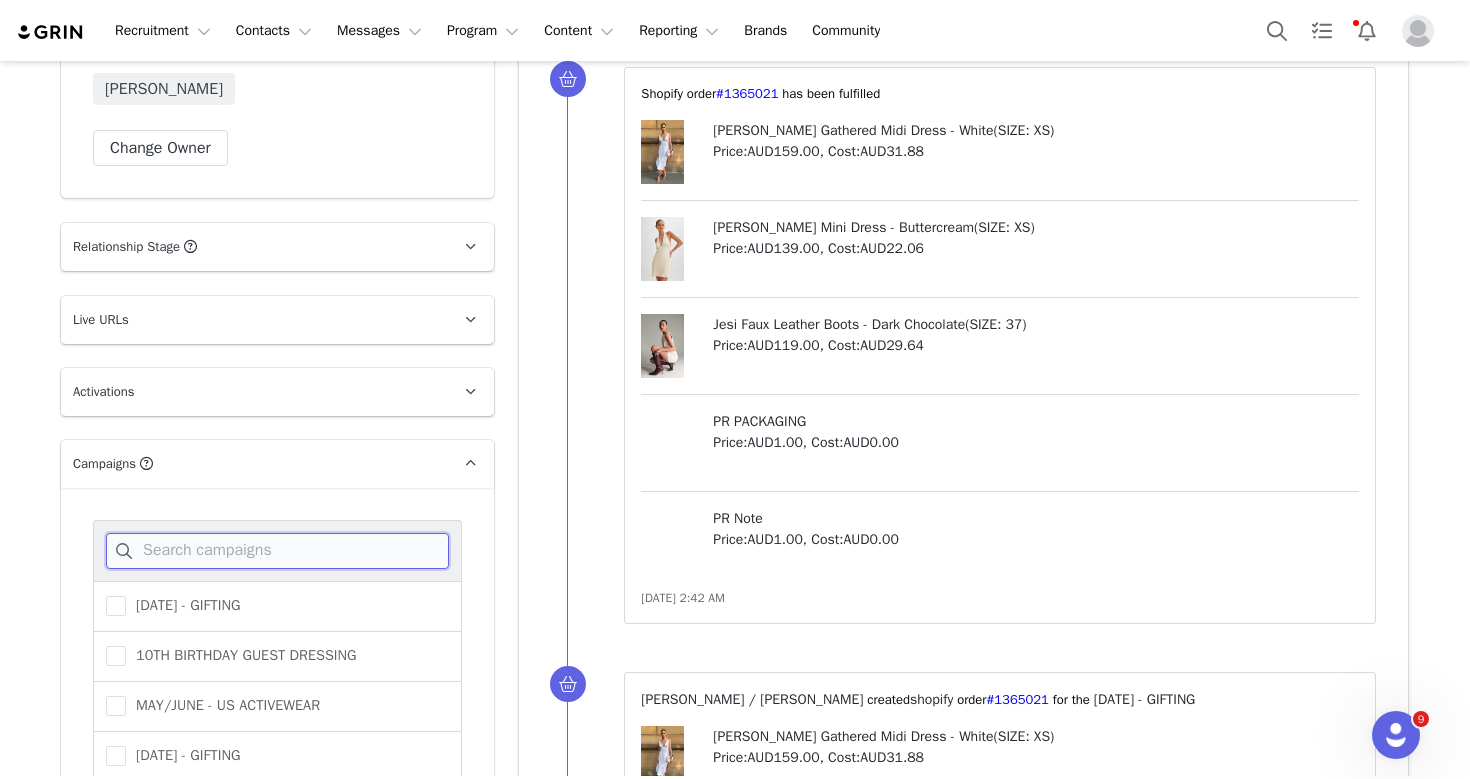 click at bounding box center (277, 551) 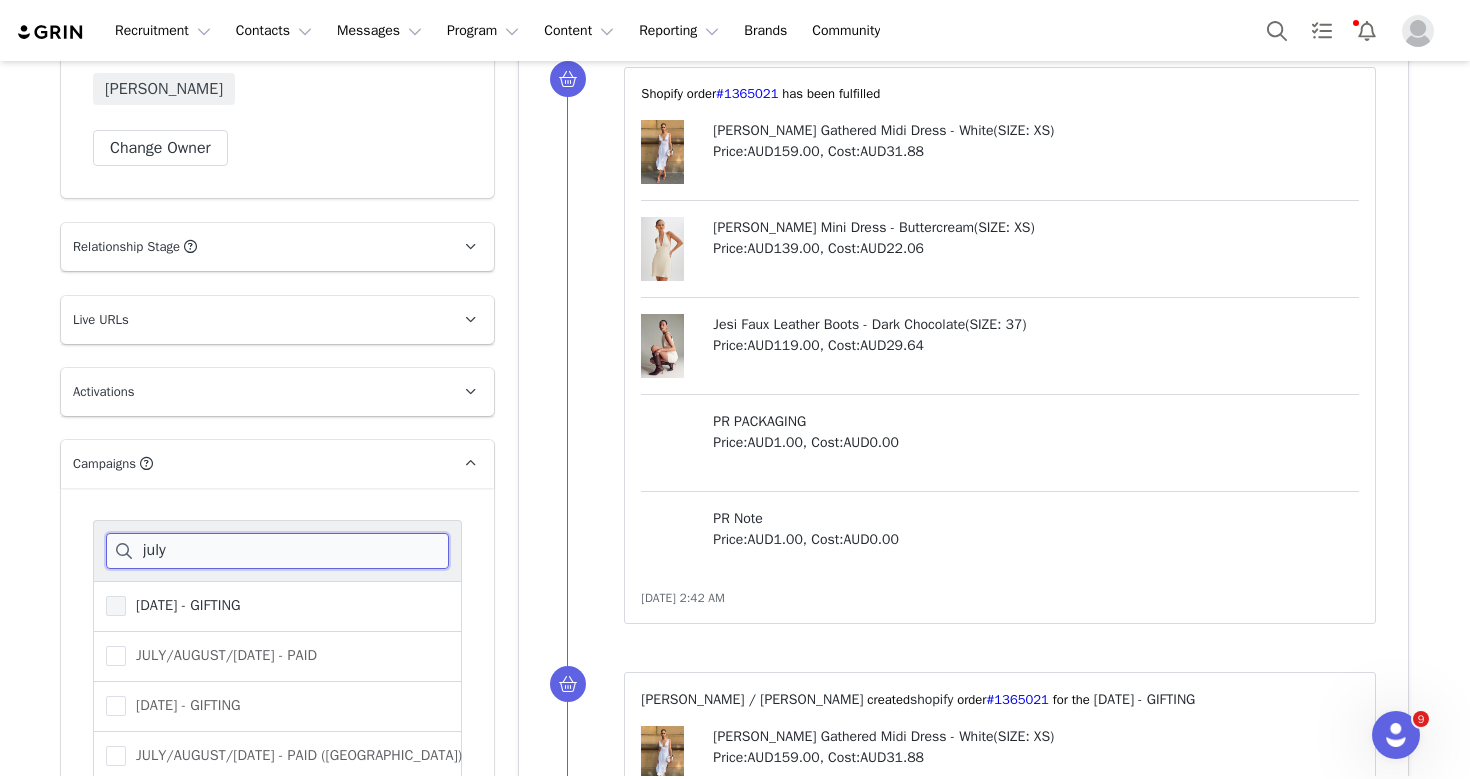 type on "july" 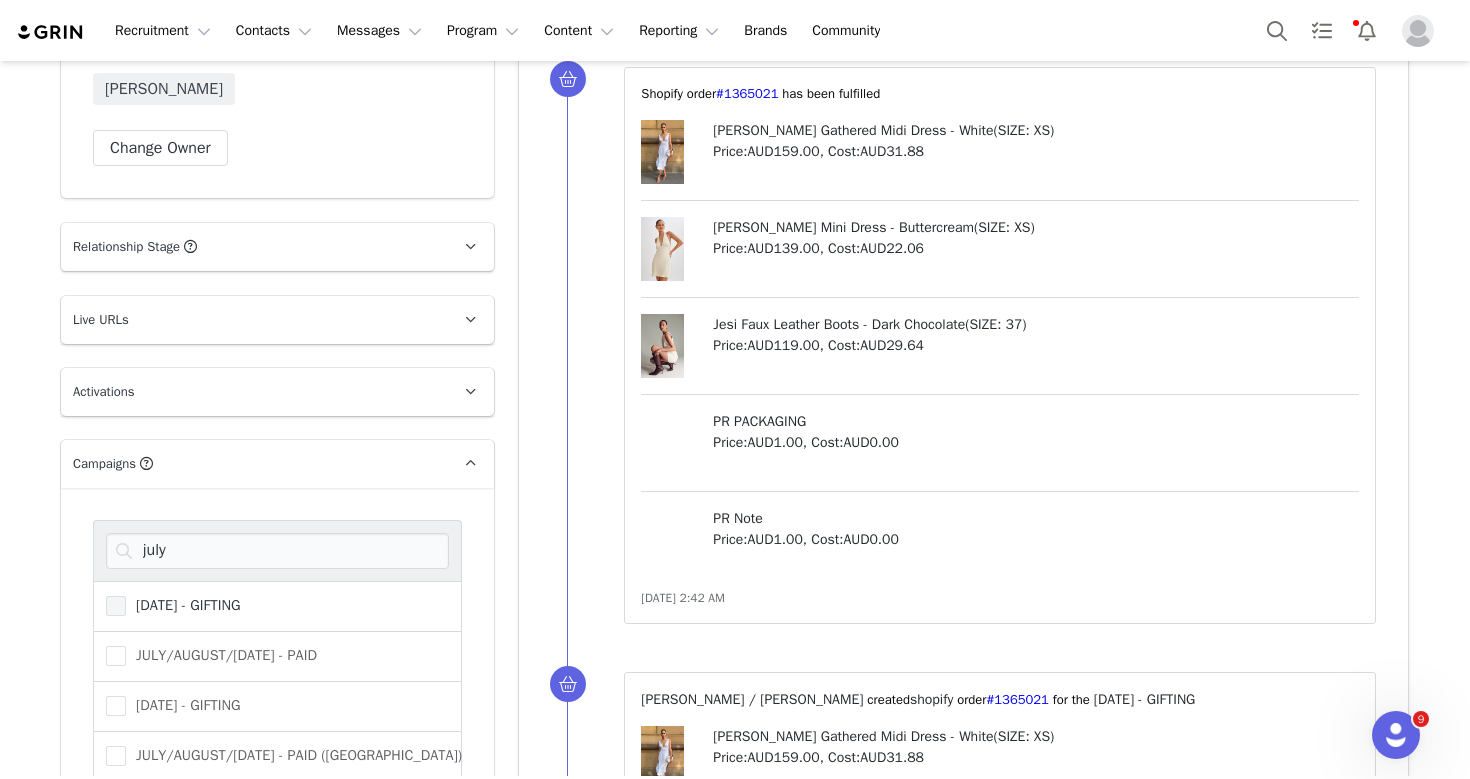 click on "[DATE] - GIFTING" at bounding box center [183, 605] 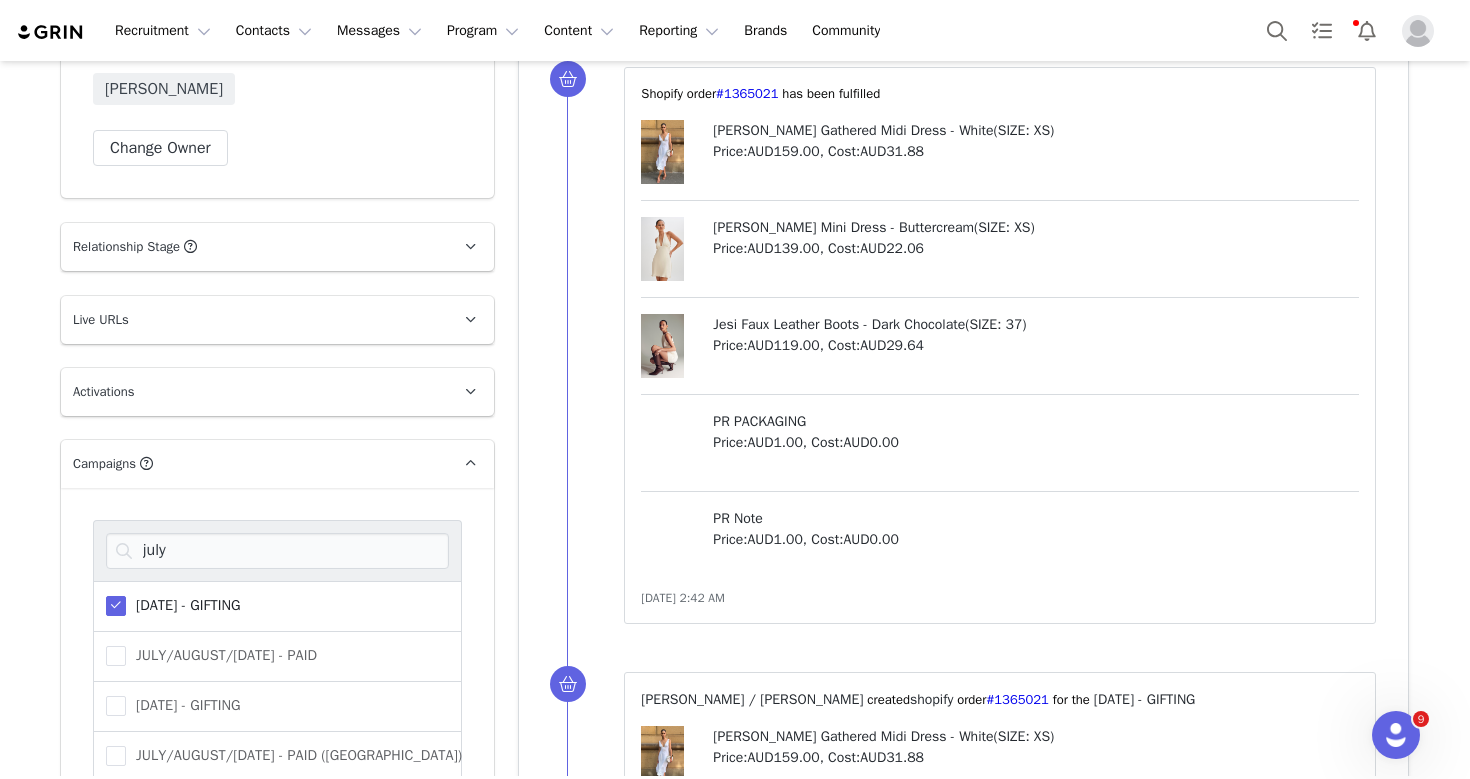 scroll, scrollTop: 290, scrollLeft: 0, axis: vertical 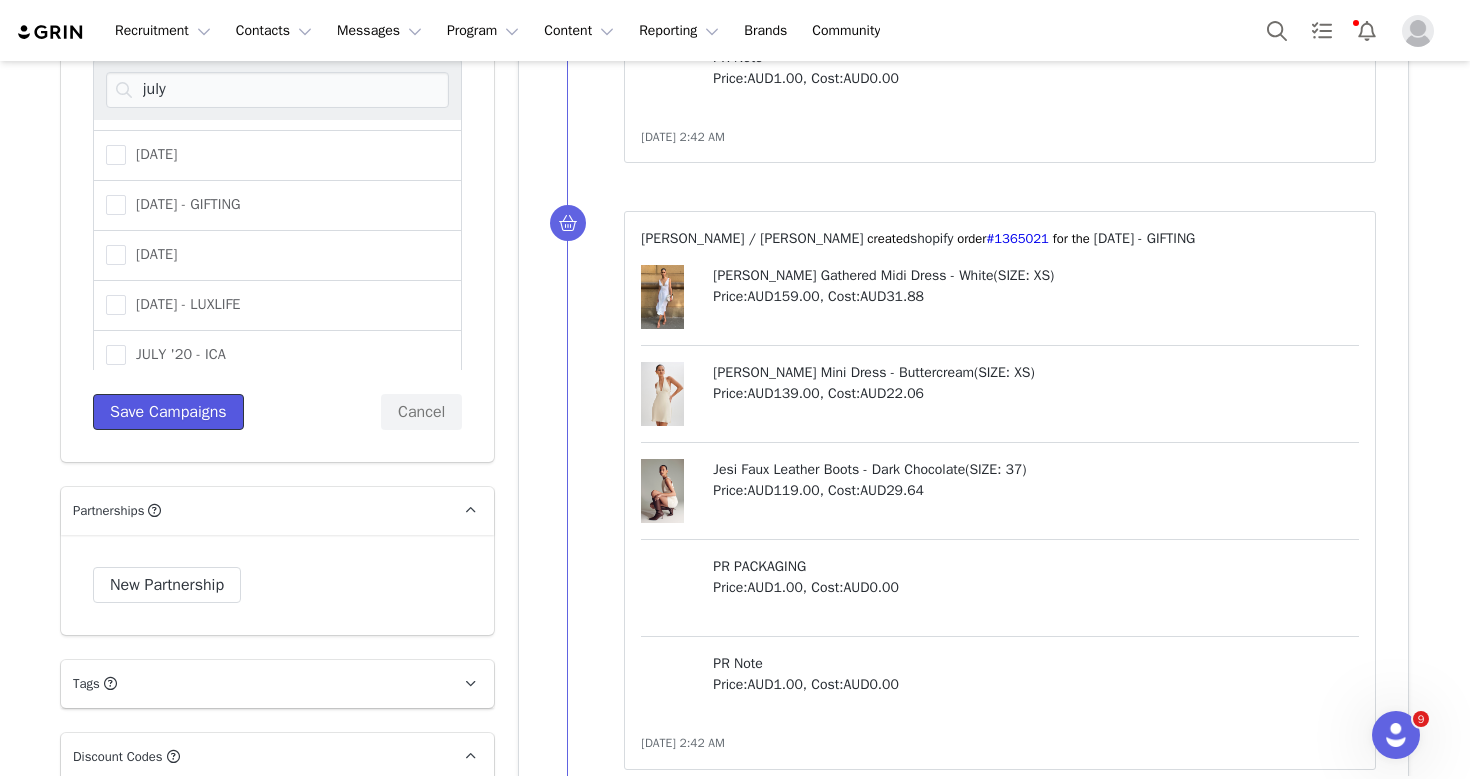 click on "Save Campaigns" at bounding box center [168, 412] 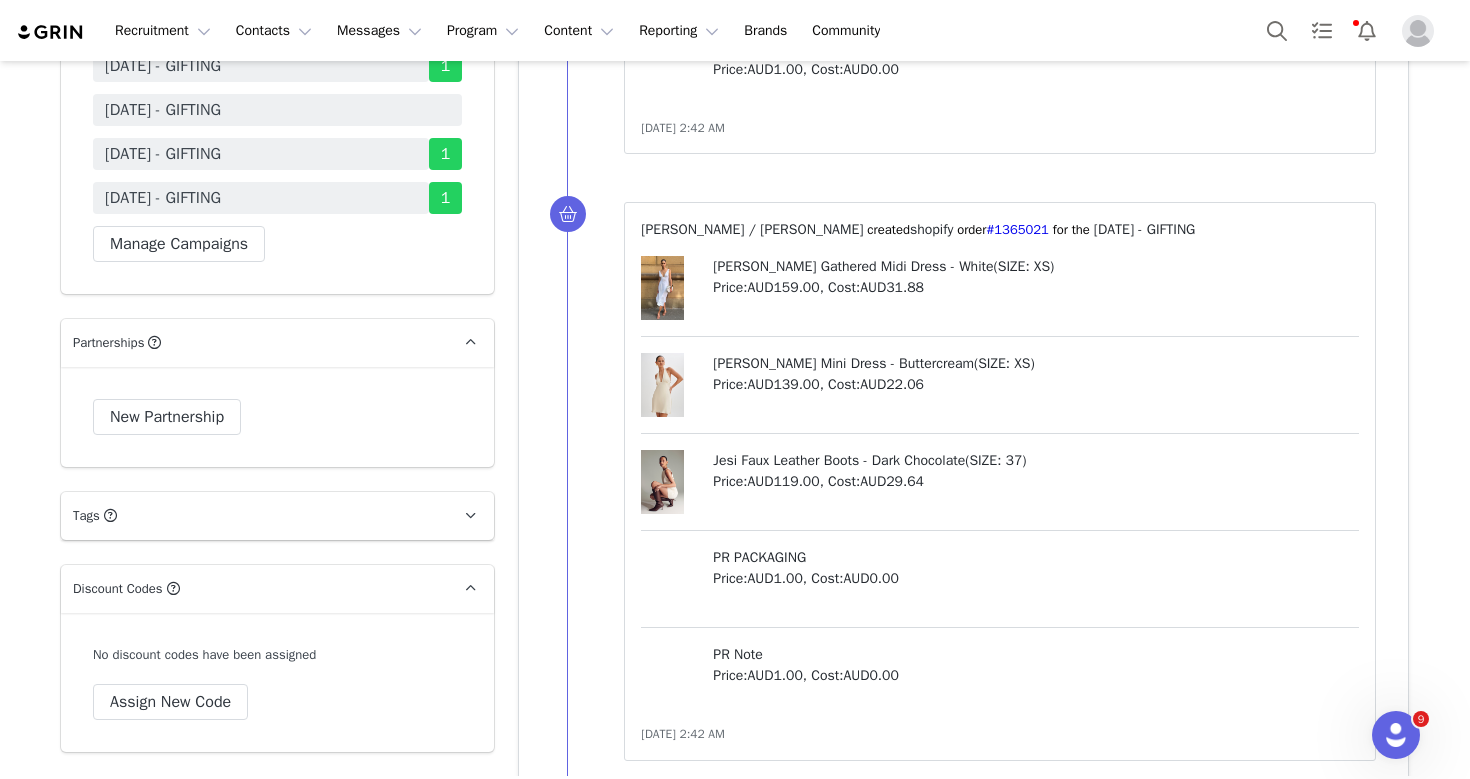 scroll, scrollTop: 3396, scrollLeft: 0, axis: vertical 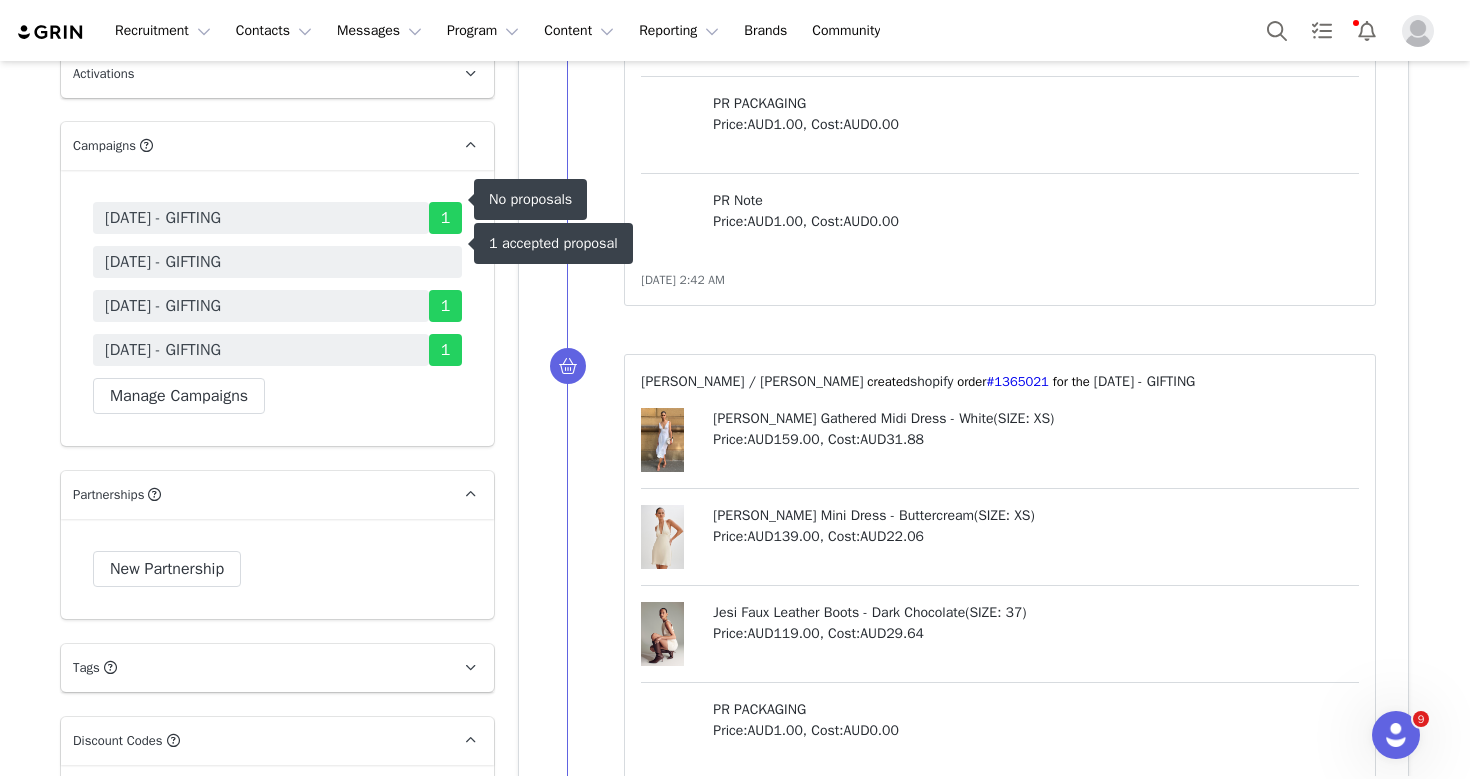 click on "[DATE] - GIFTING" at bounding box center (277, 262) 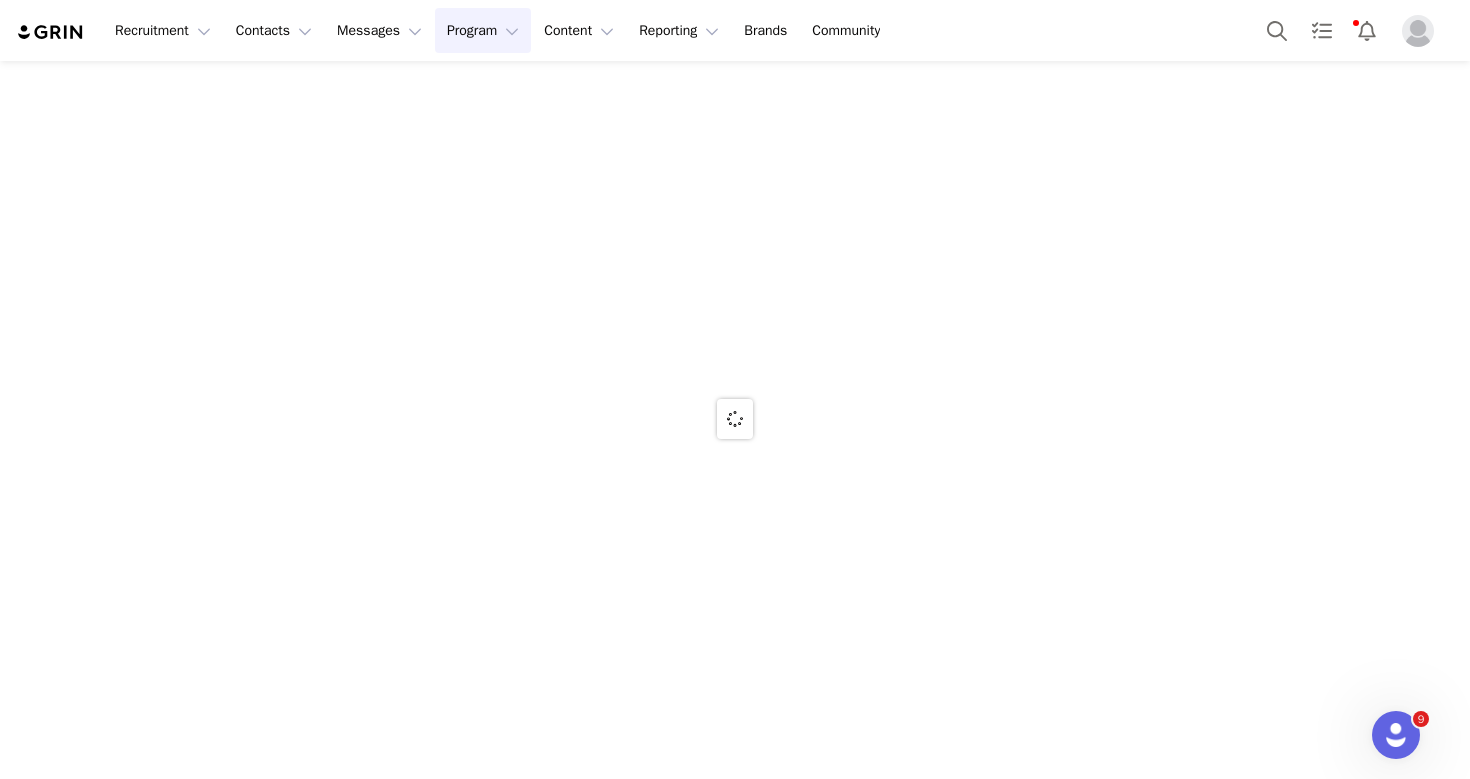 scroll, scrollTop: 0, scrollLeft: 0, axis: both 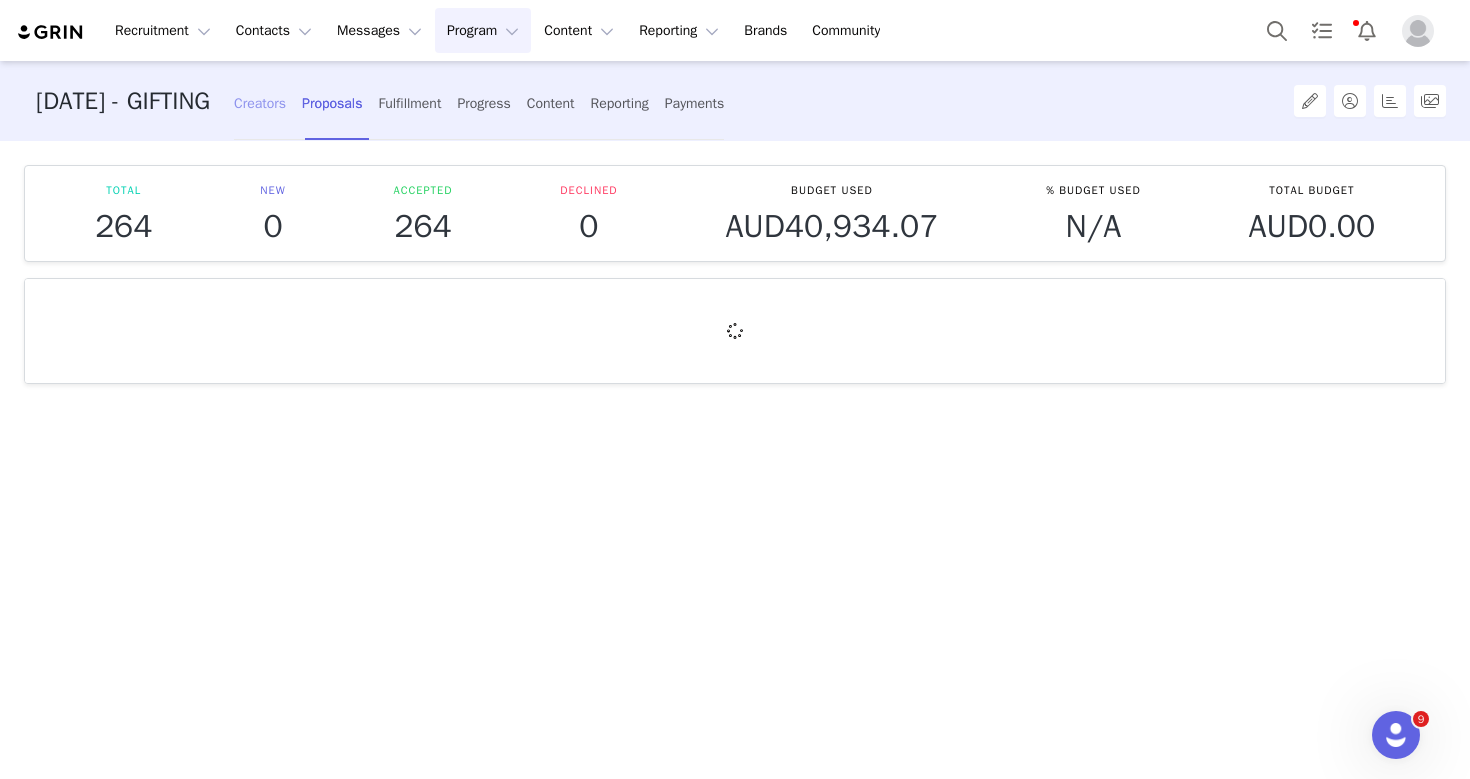 click on "Creators" at bounding box center [260, 103] 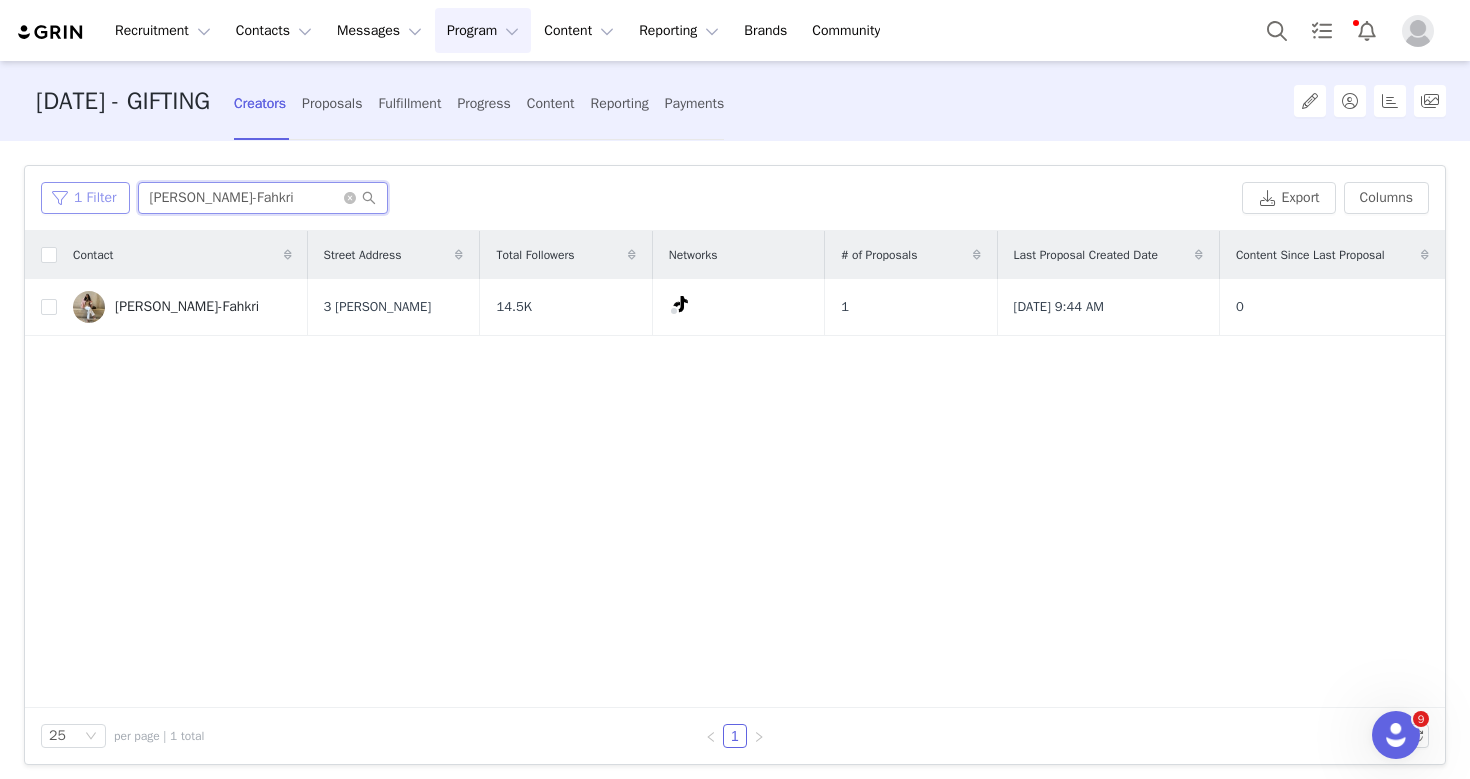 drag, startPoint x: 273, startPoint y: 198, endPoint x: 76, endPoint y: 198, distance: 197 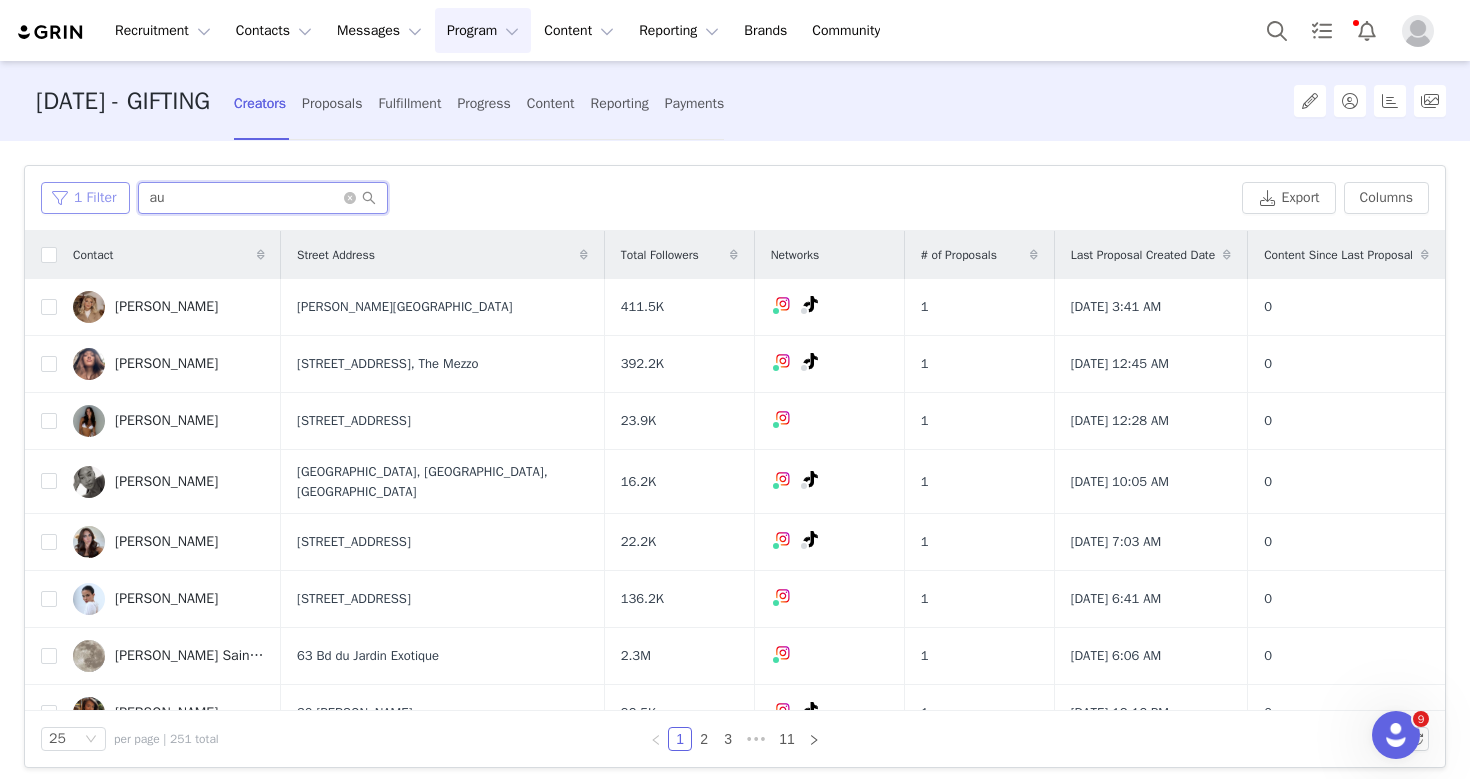 type on "a" 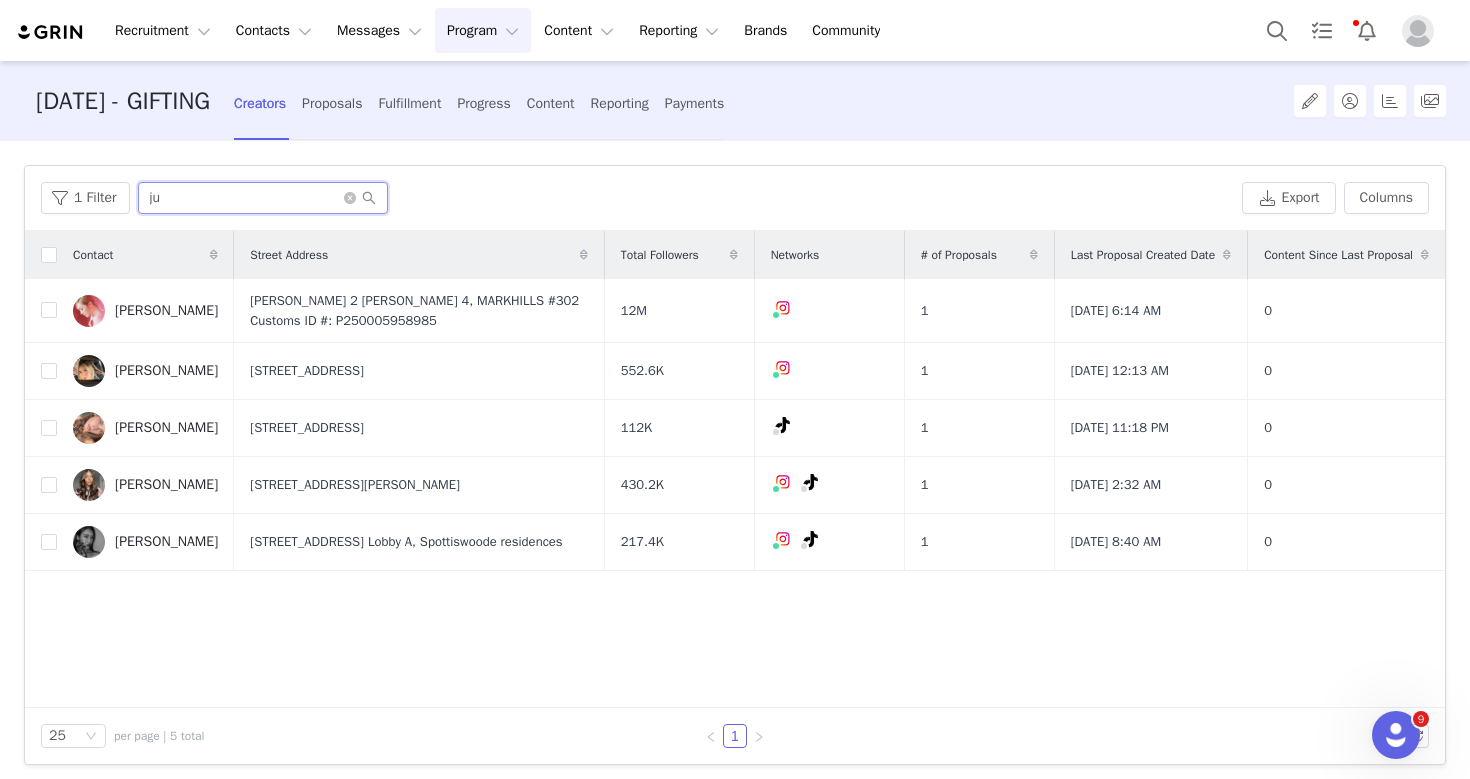 type on "j" 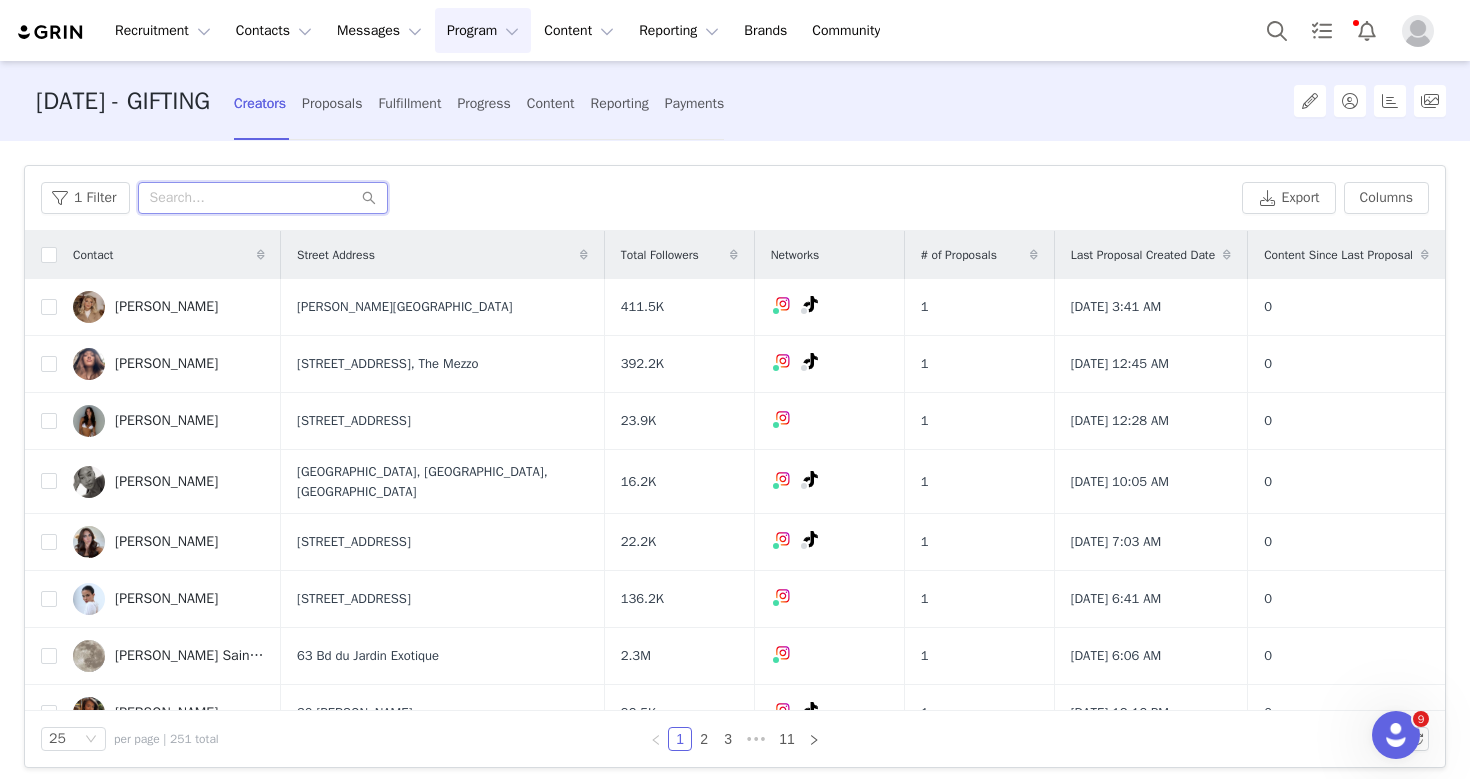 paste on "Anaïs Satragno" 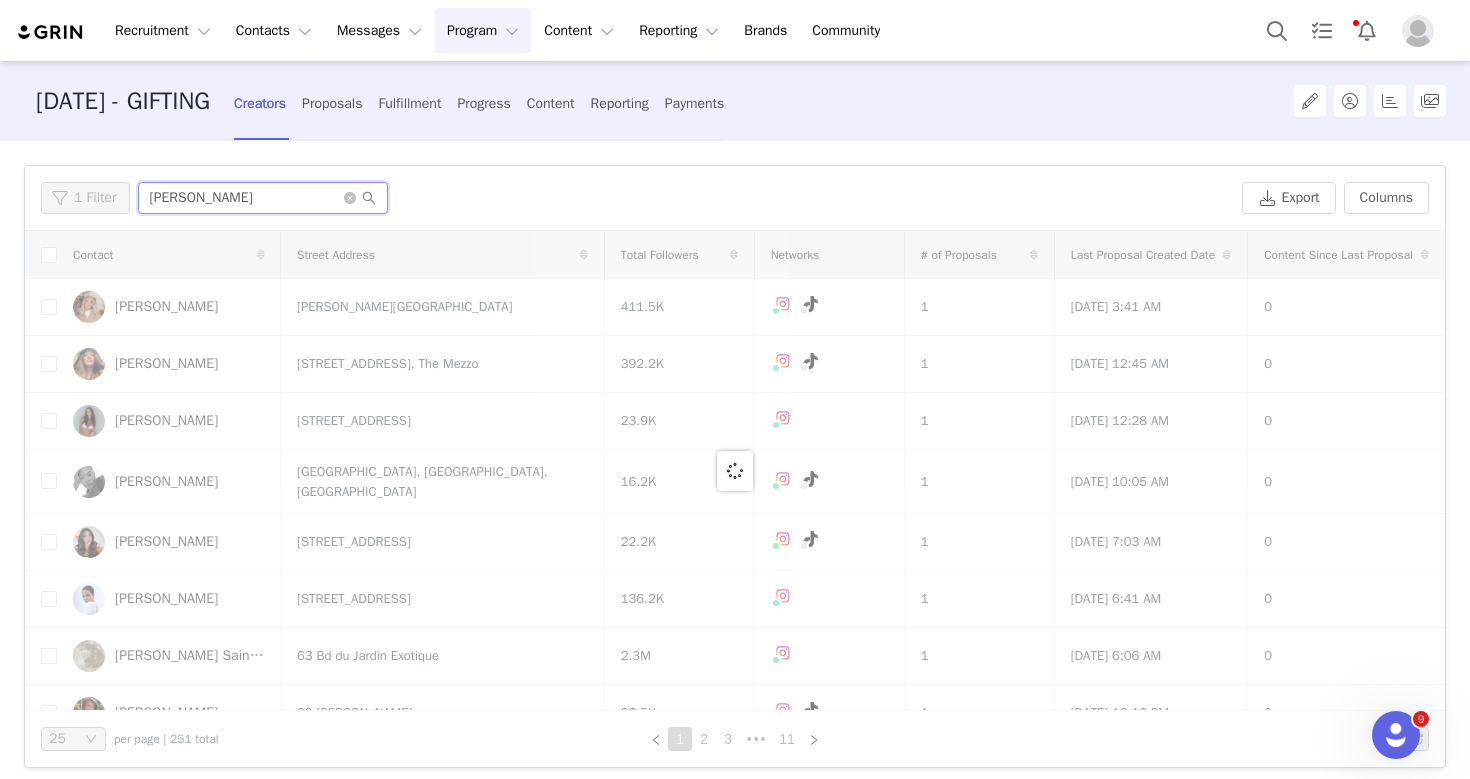 click on "Anaïs Satragno" at bounding box center (263, 198) 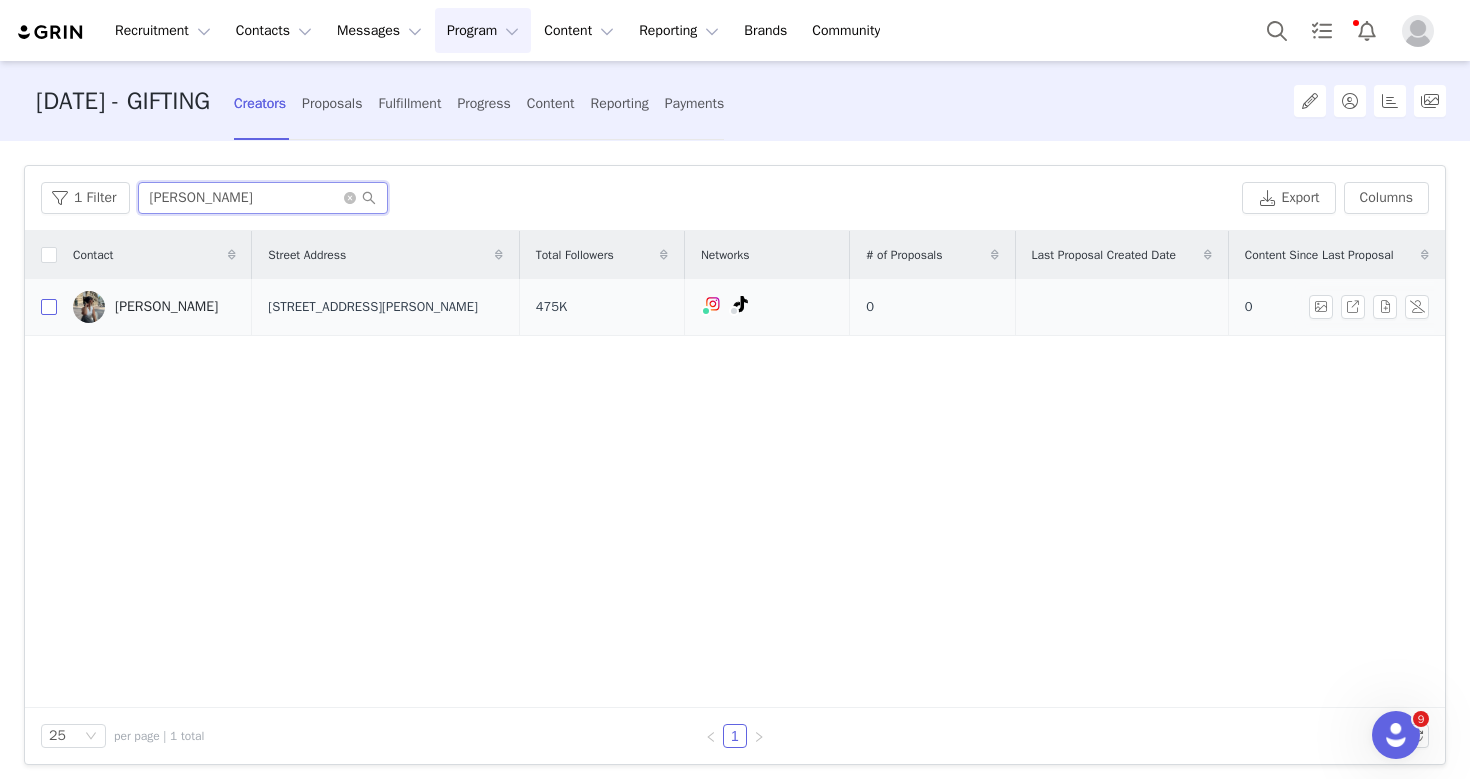 type on "Anaïs Satragno" 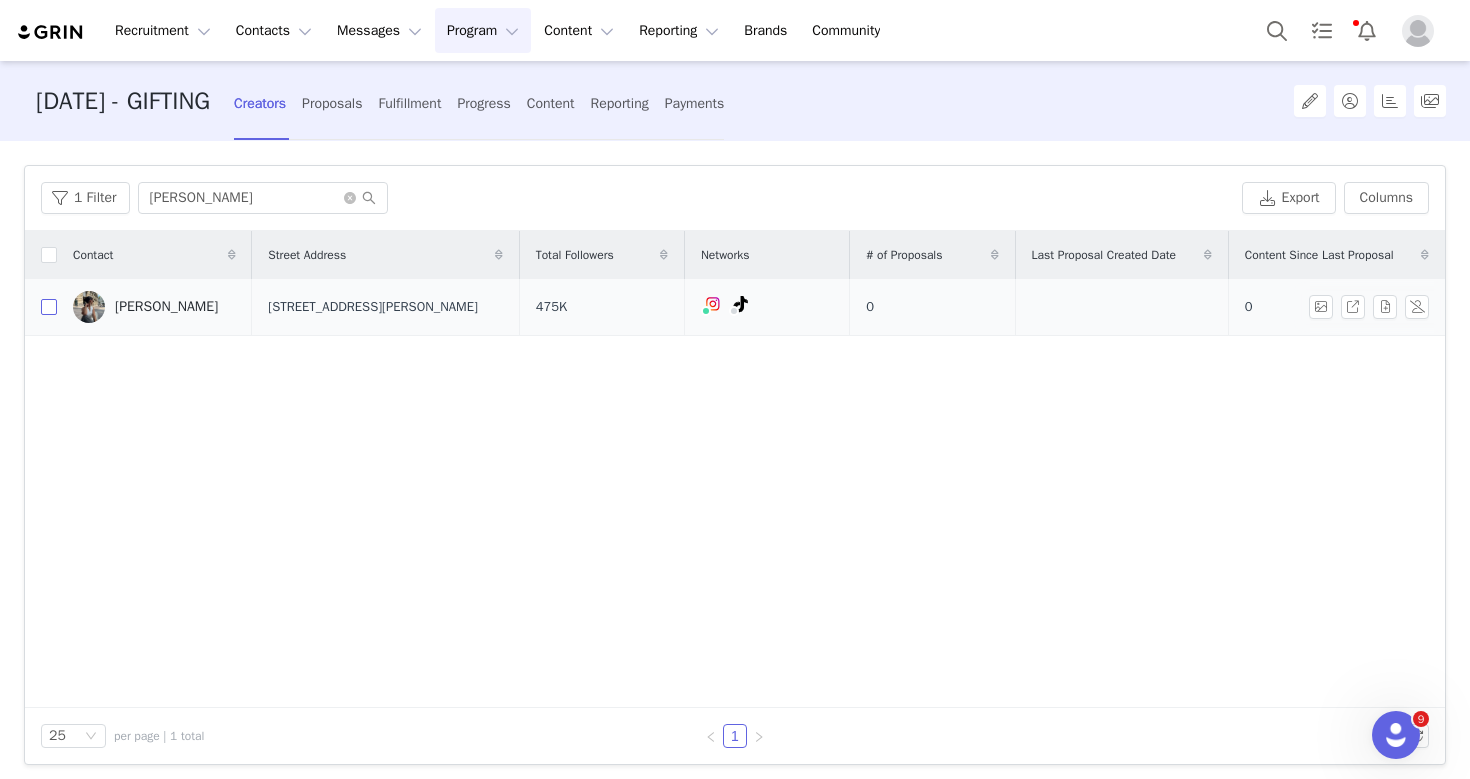 click at bounding box center (49, 307) 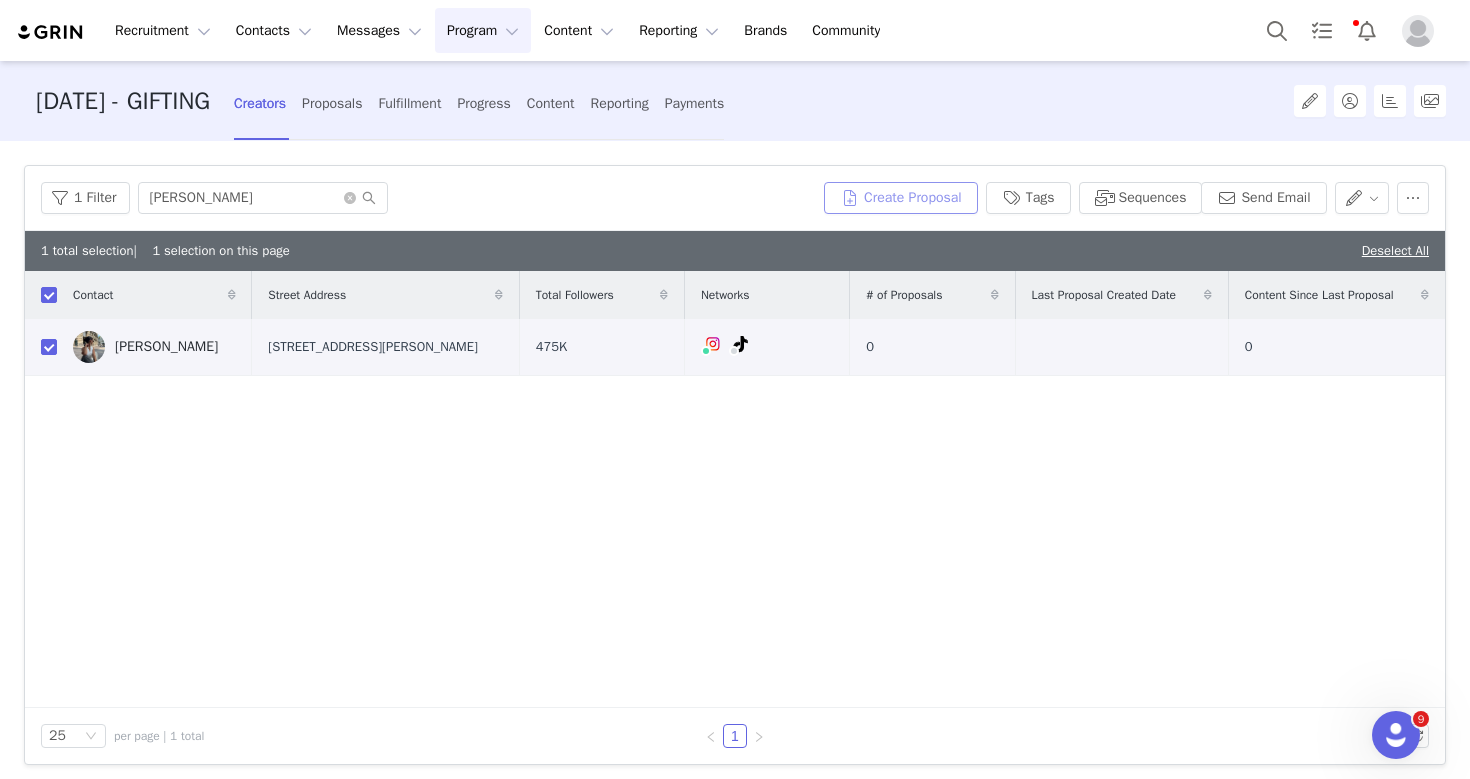 click on "Create Proposal" at bounding box center [901, 198] 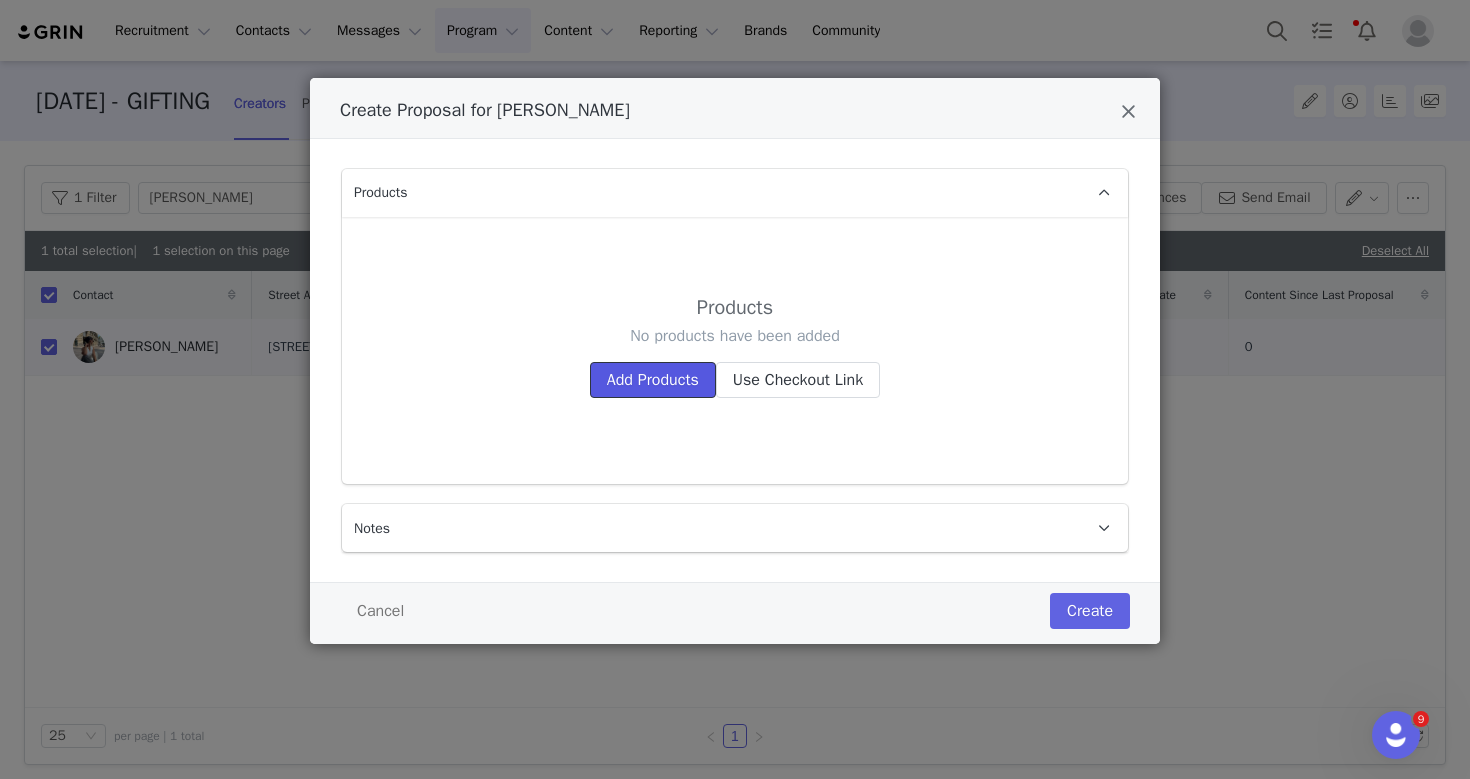 click on "Add Products" at bounding box center (653, 380) 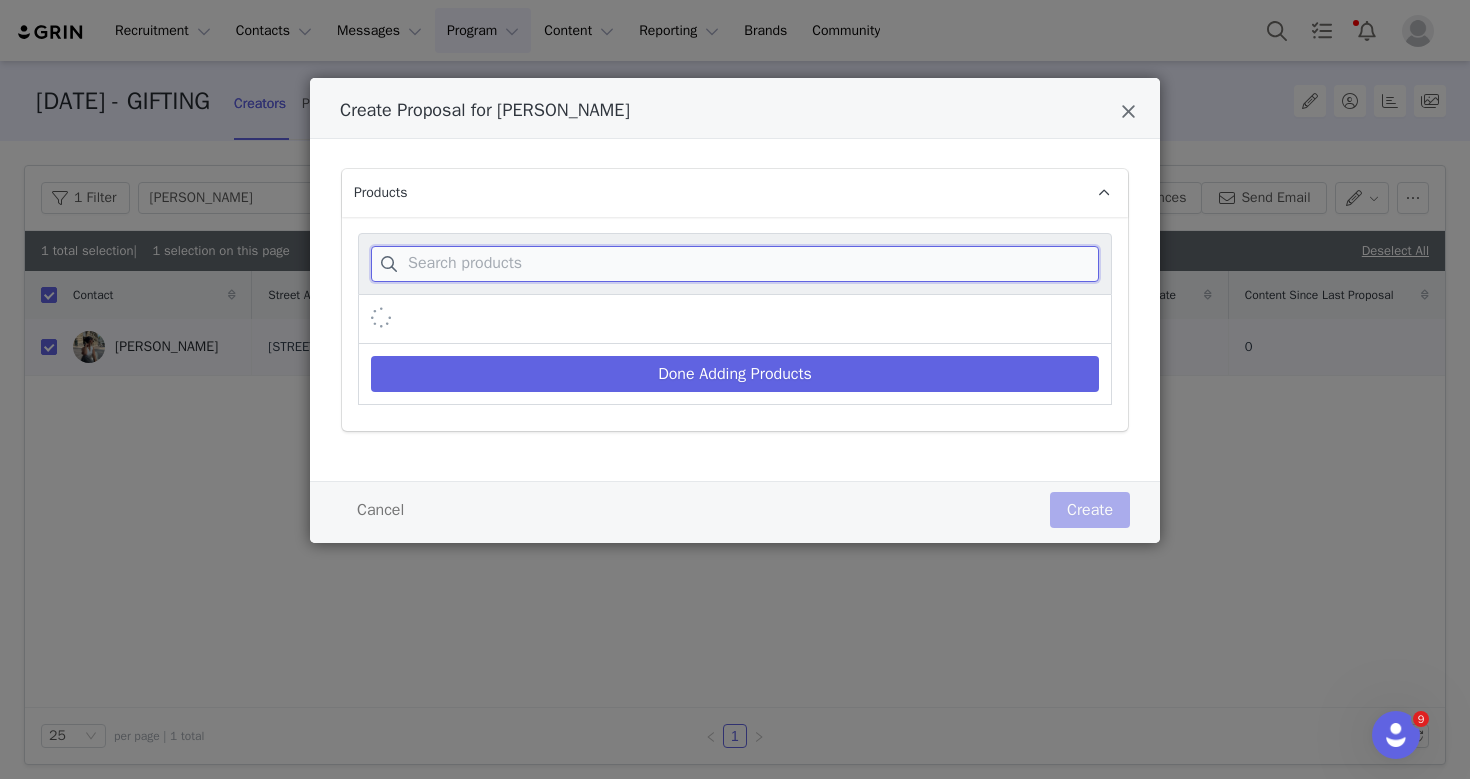 click at bounding box center [735, 264] 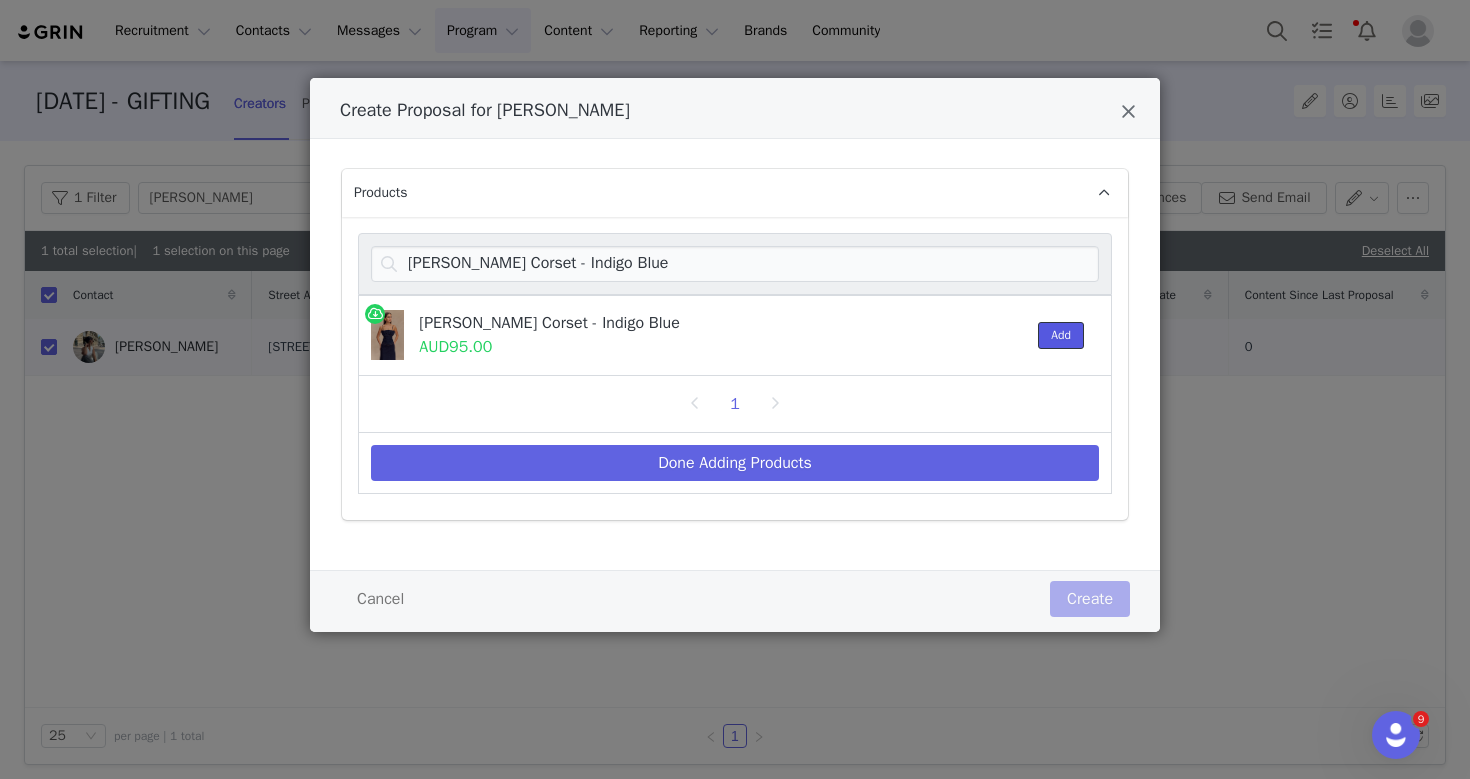 click on "Add" at bounding box center (1061, 335) 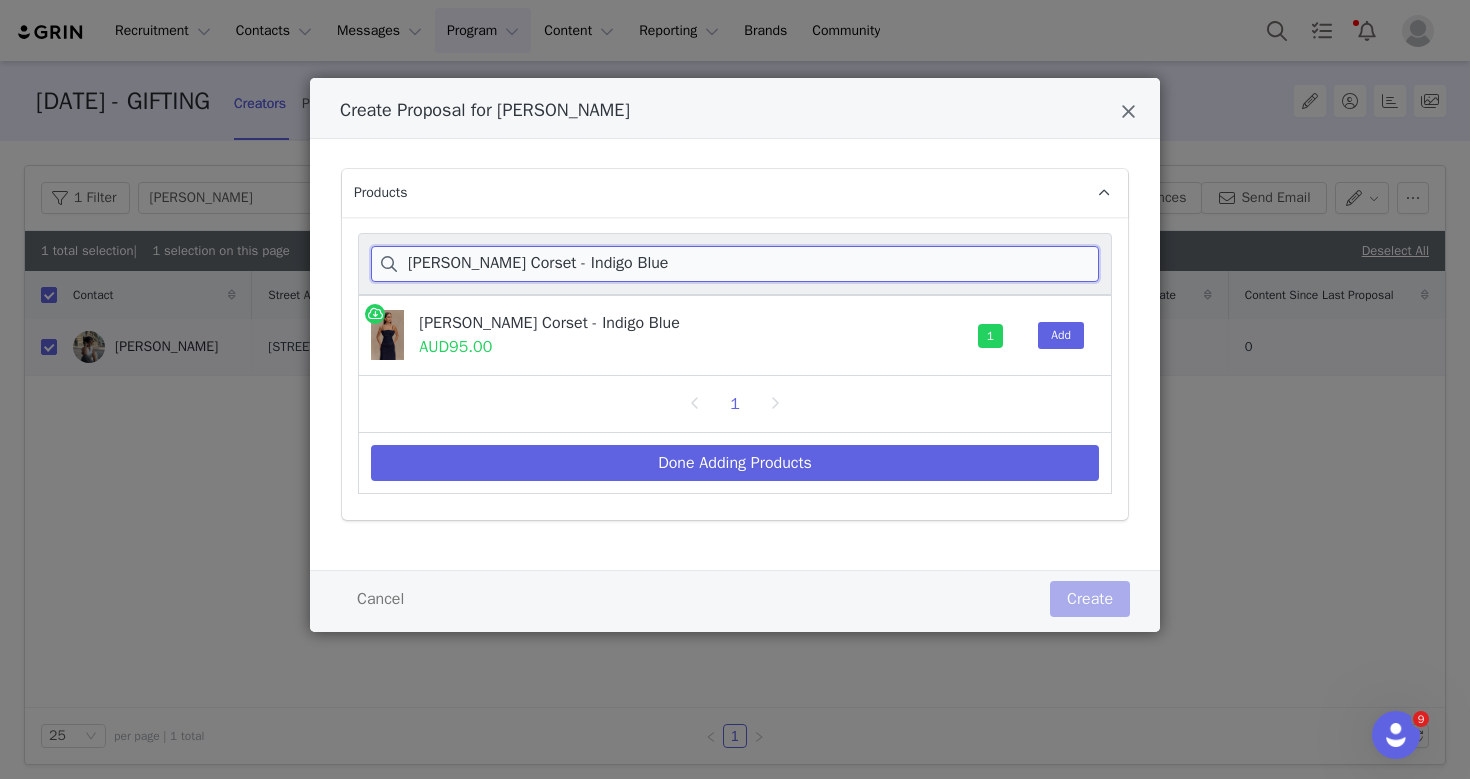 drag, startPoint x: 705, startPoint y: 264, endPoint x: 418, endPoint y: 256, distance: 287.11148 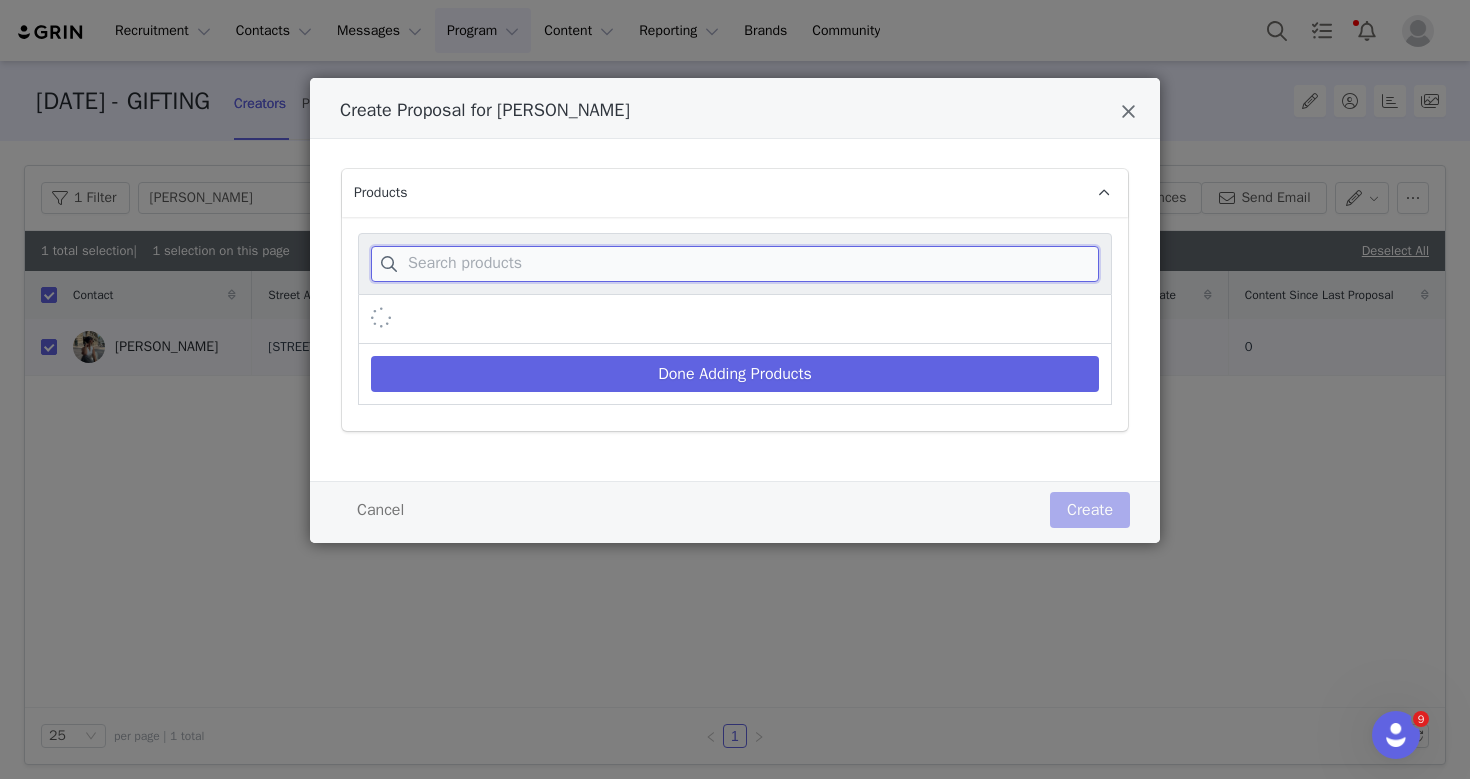 paste on "Lenny Front Tie Top - Chocolate" 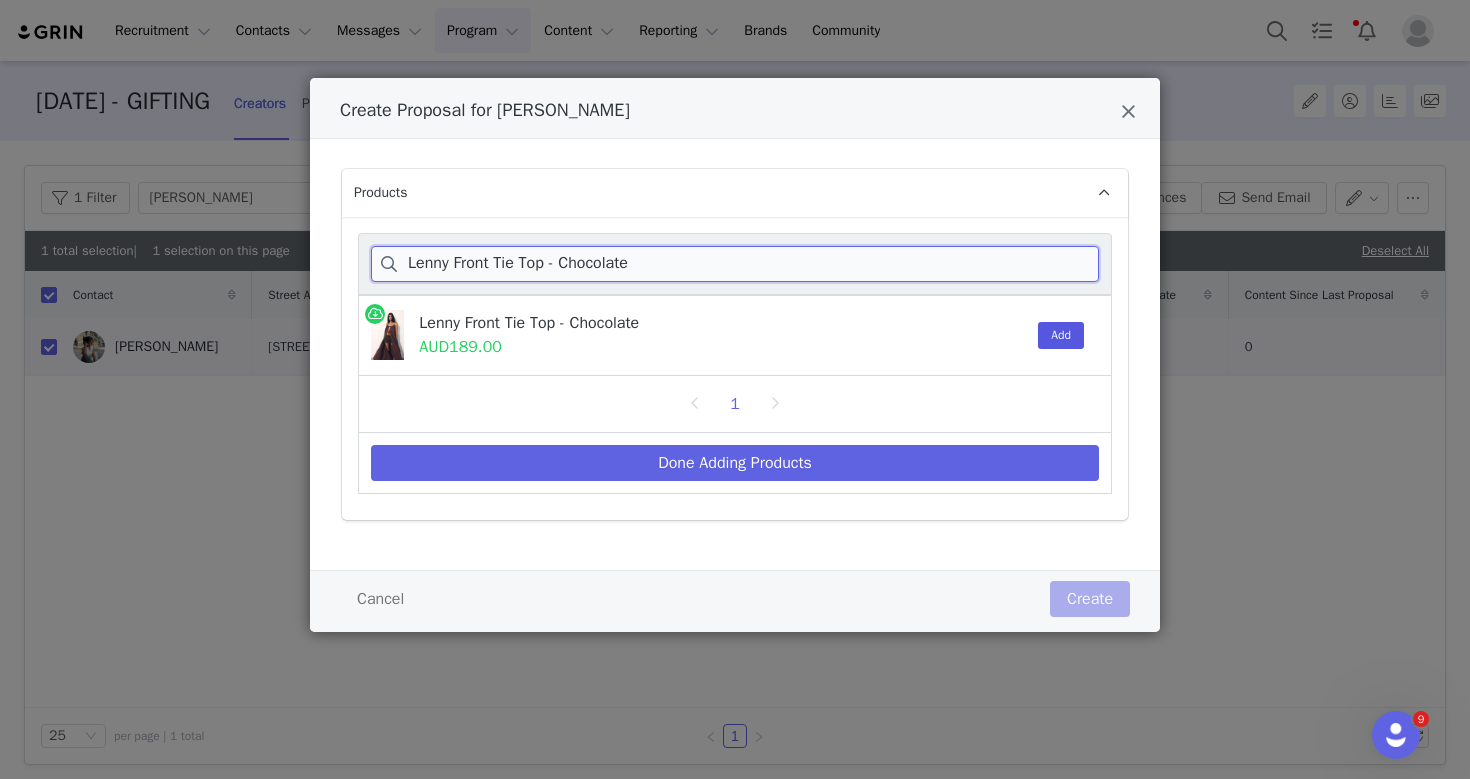 type on "Lenny Front Tie Top - Chocolate" 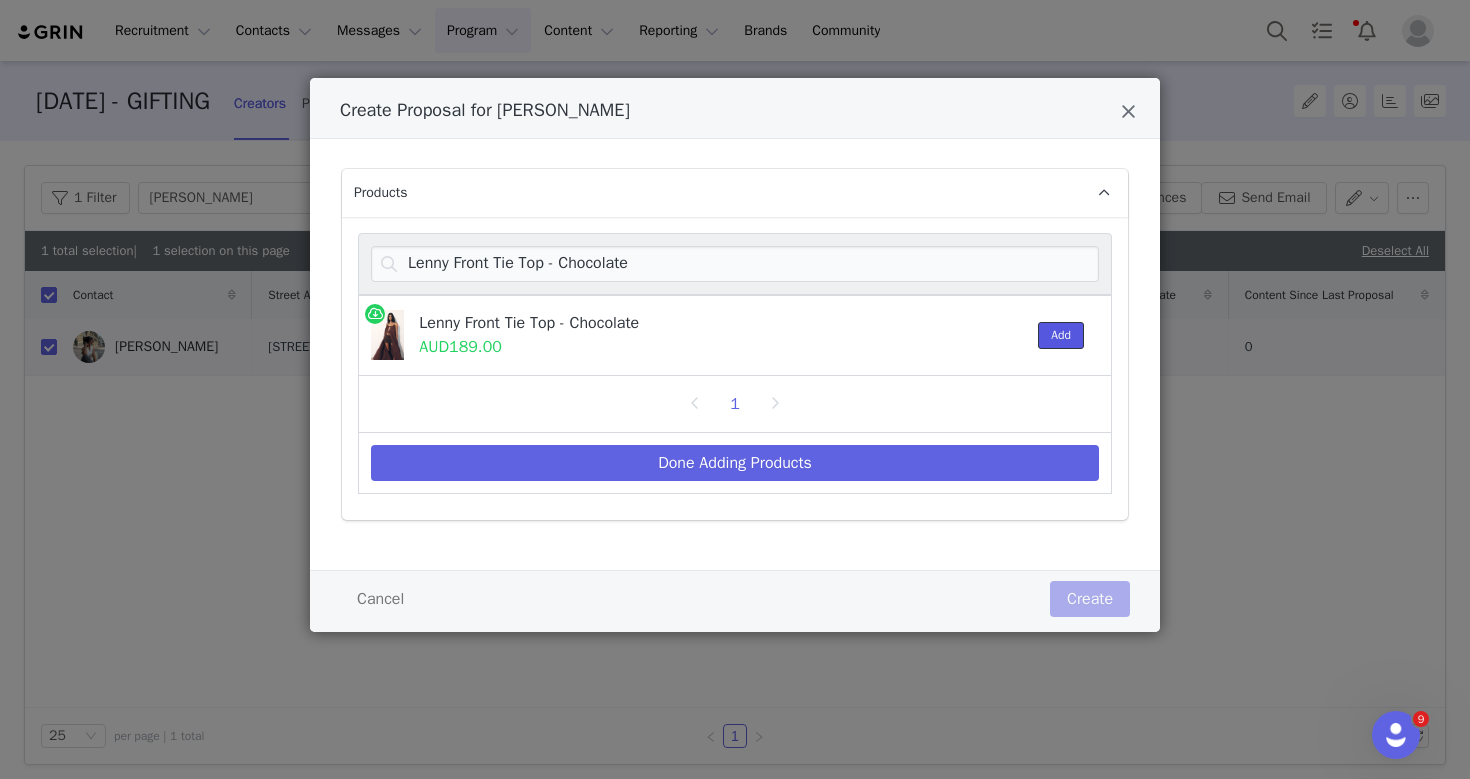 click on "Add" at bounding box center [1061, 335] 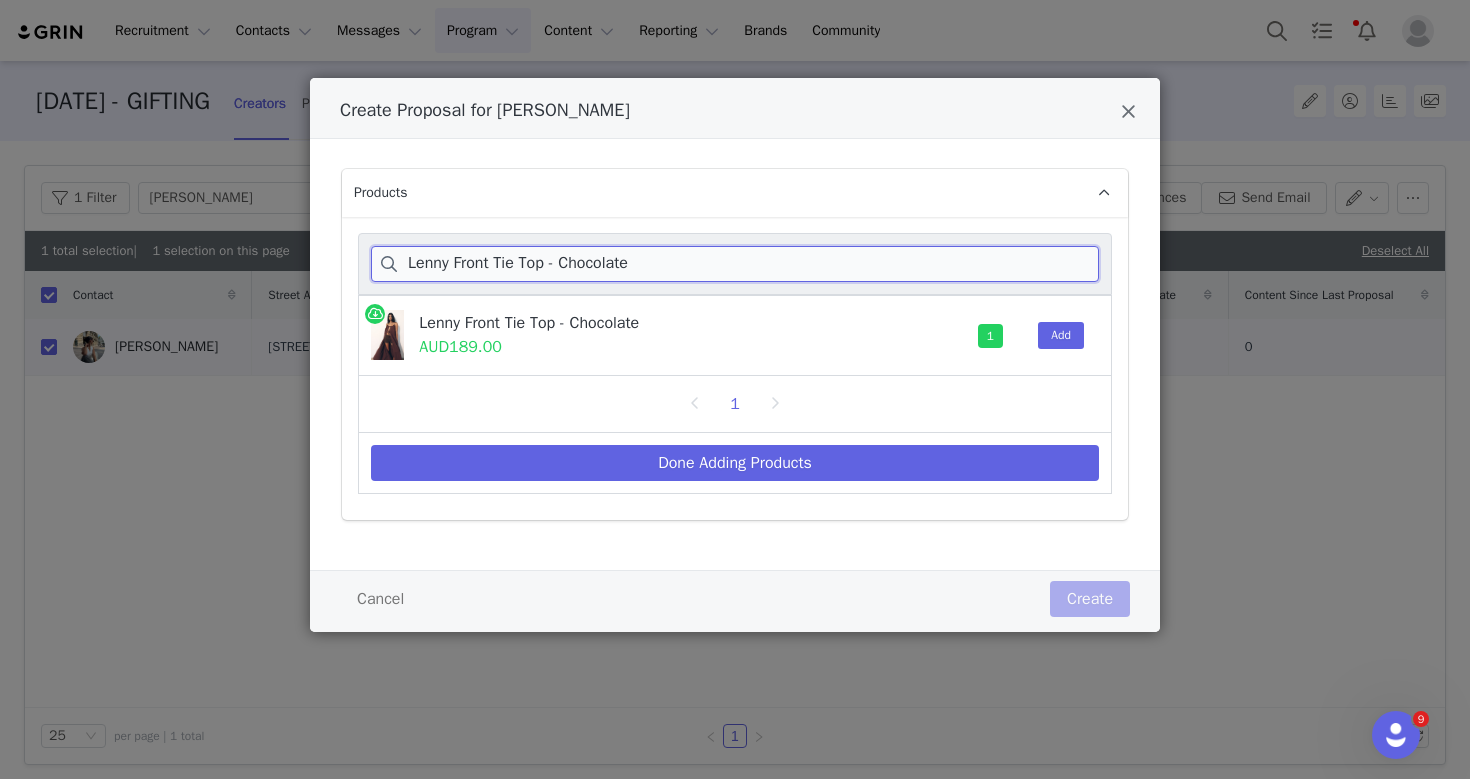 drag, startPoint x: 643, startPoint y: 273, endPoint x: 347, endPoint y: 249, distance: 296.97137 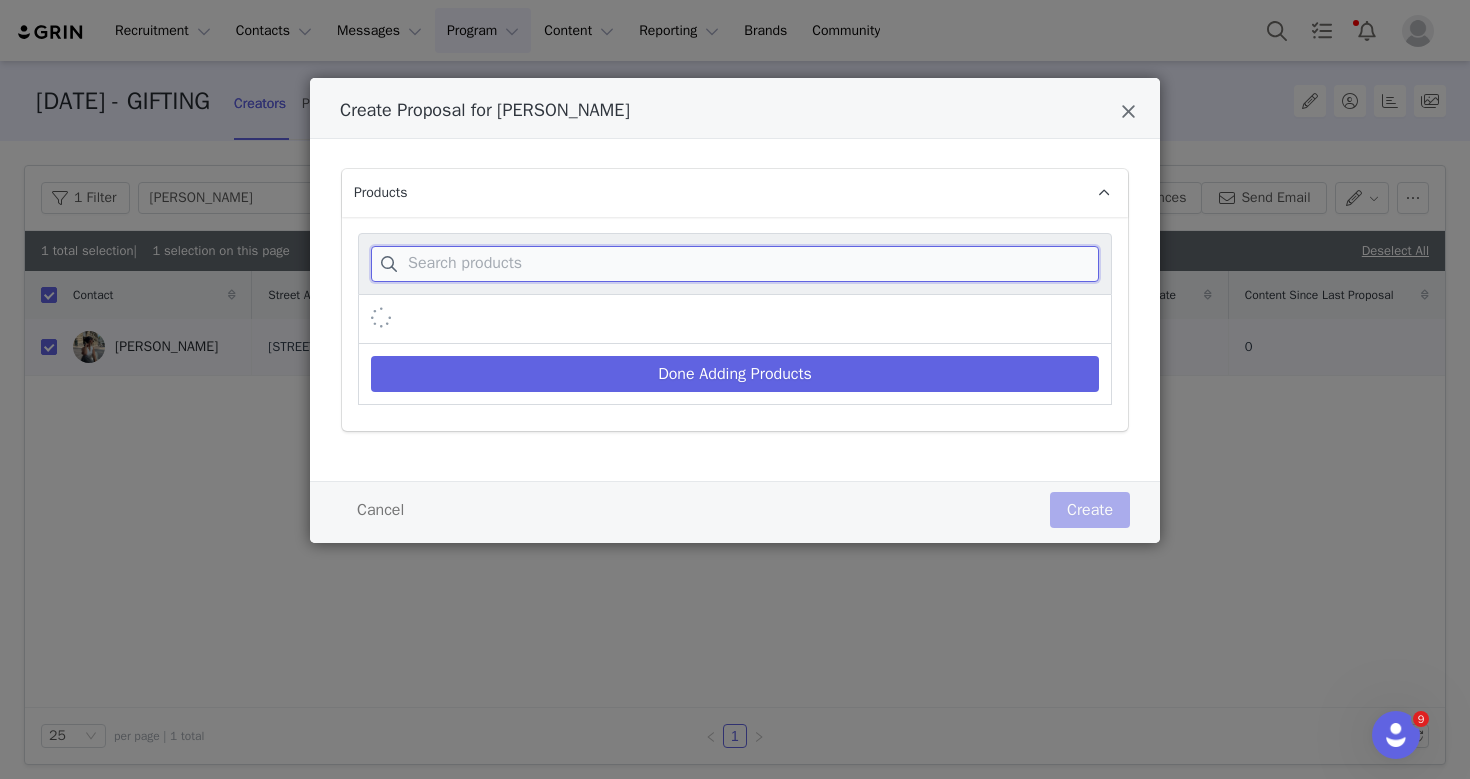 paste on "Autumn Maxi Skirt - Burnt Orange" 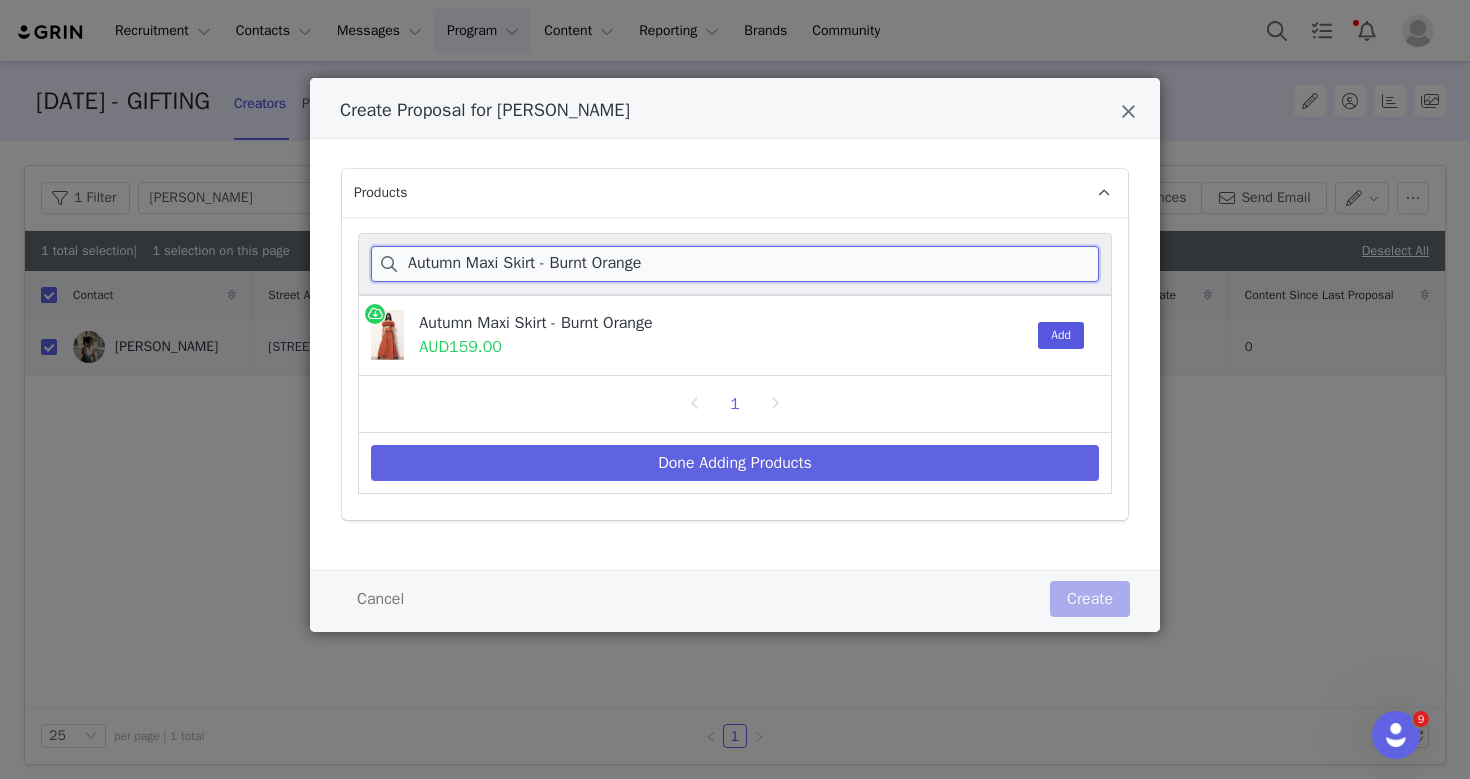 type on "Autumn Maxi Skirt - Burnt Orange" 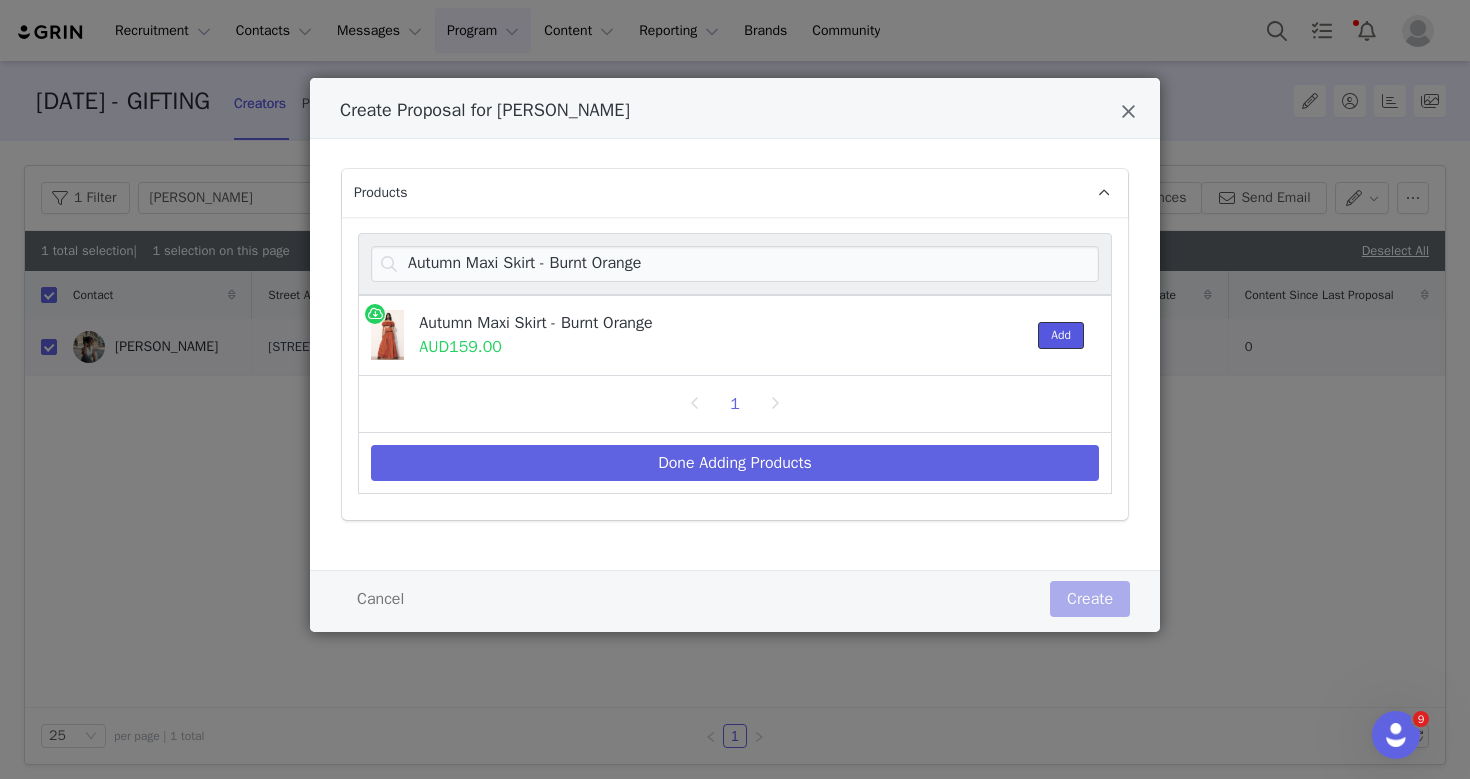 click on "Add" at bounding box center [1061, 335] 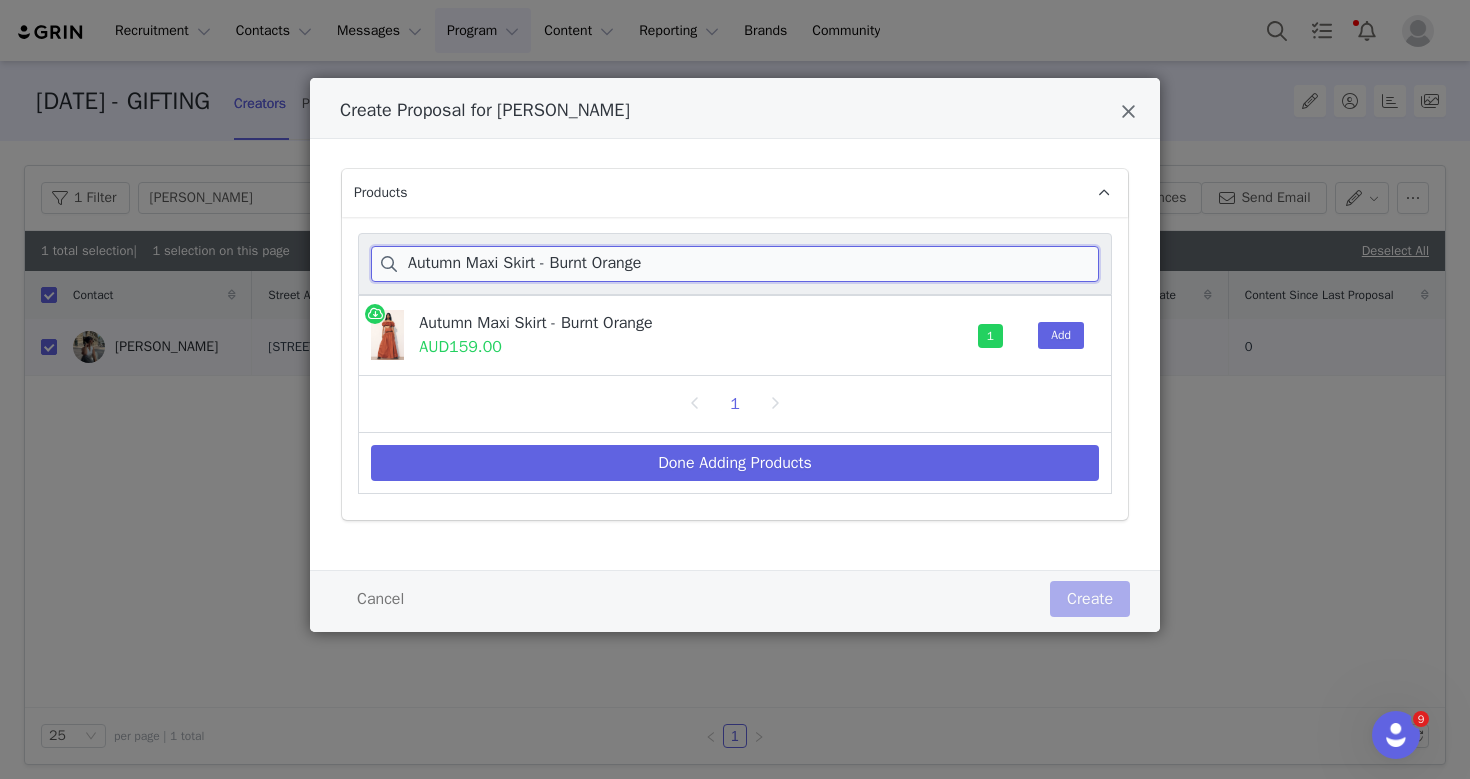 drag, startPoint x: 669, startPoint y: 269, endPoint x: 371, endPoint y: 268, distance: 298.00168 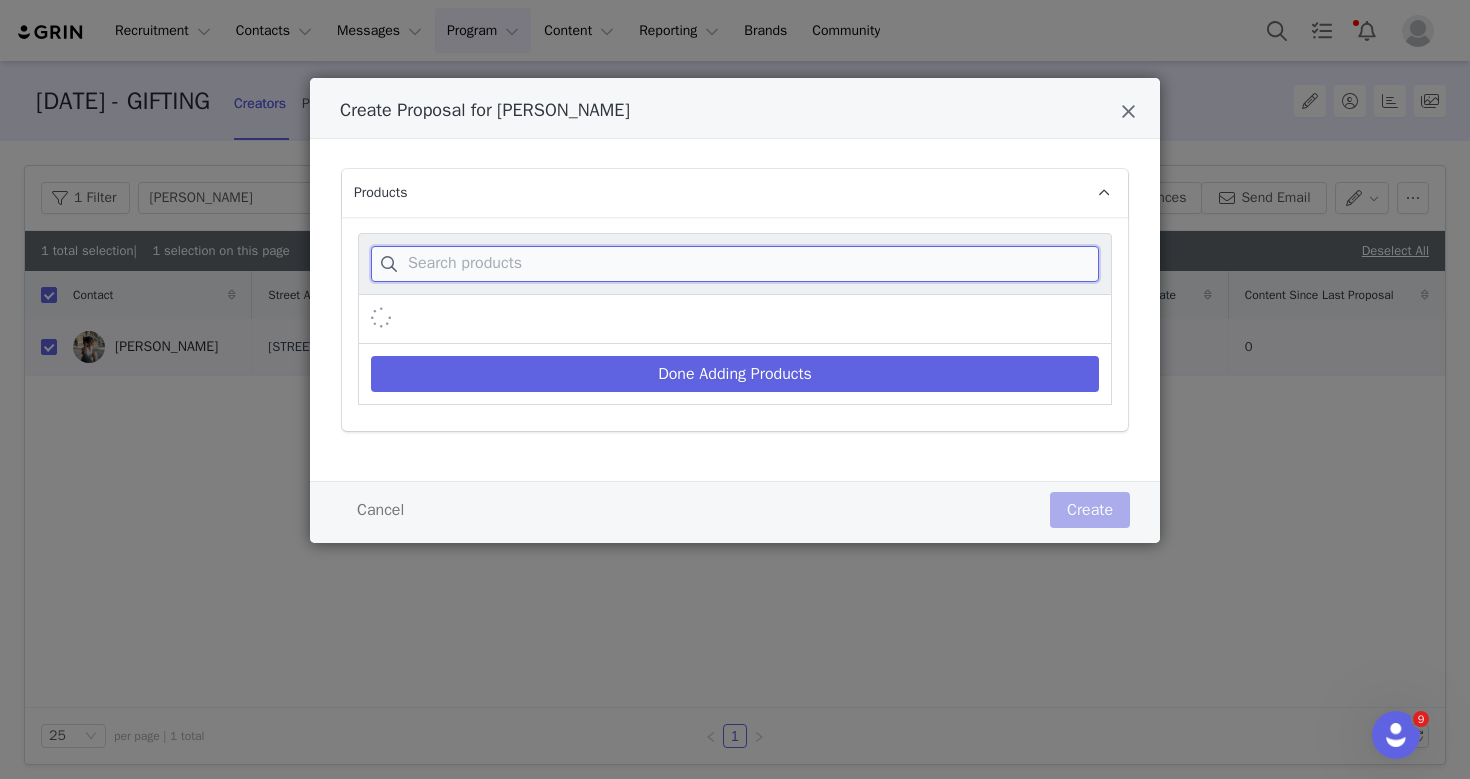 paste on "Autumn Off Shoulder Bubble Top - Burnt Orange" 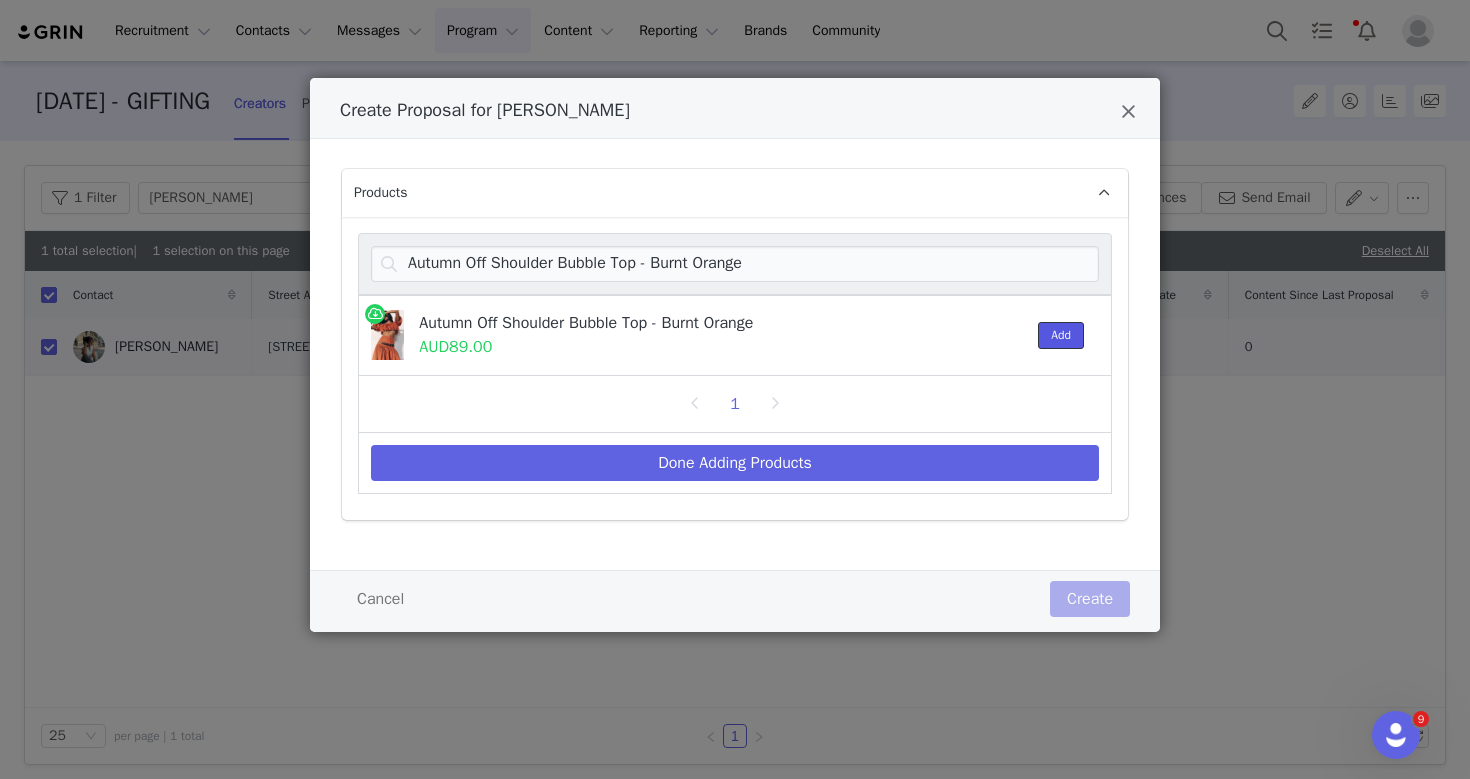 click on "Add" at bounding box center [1061, 335] 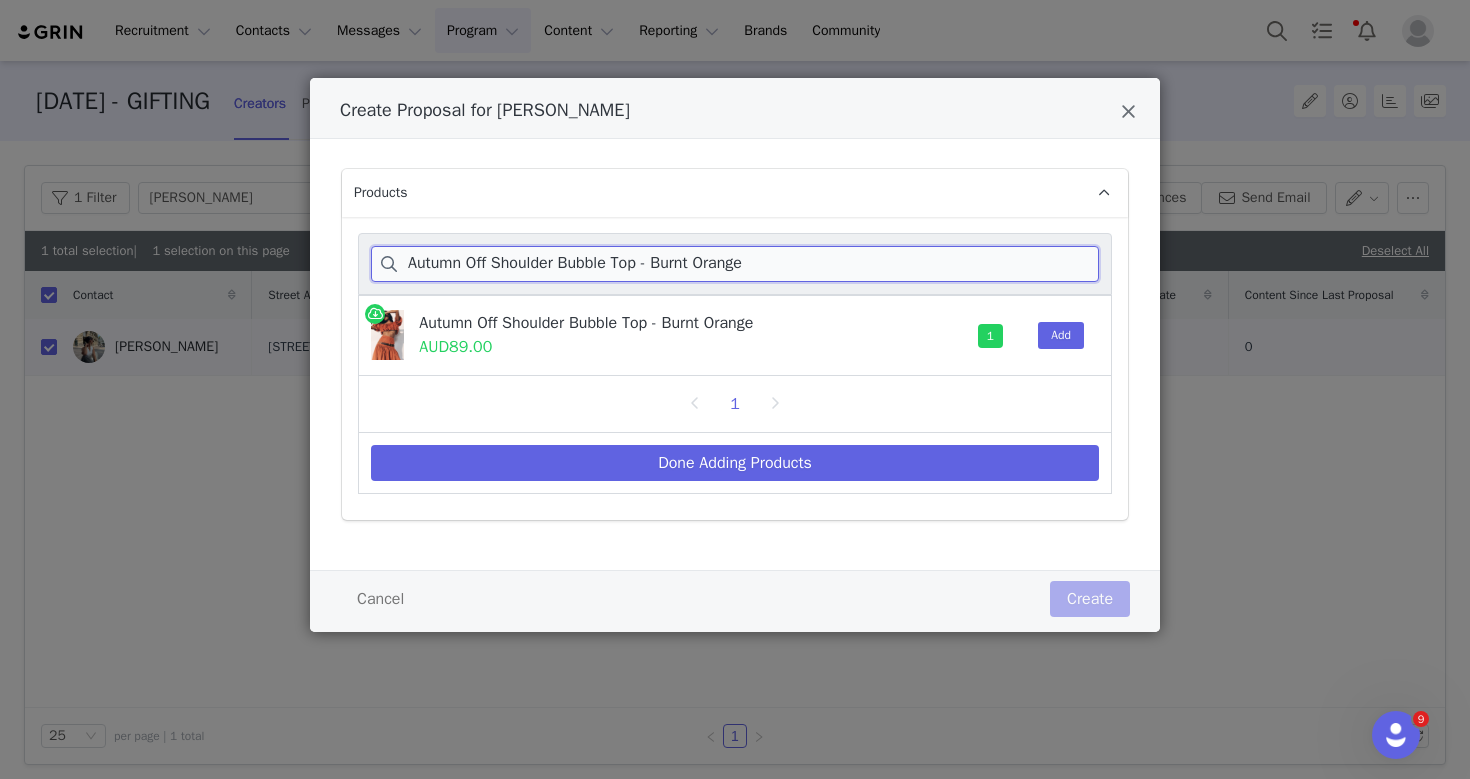 drag, startPoint x: 785, startPoint y: 266, endPoint x: 419, endPoint y: 262, distance: 366.02185 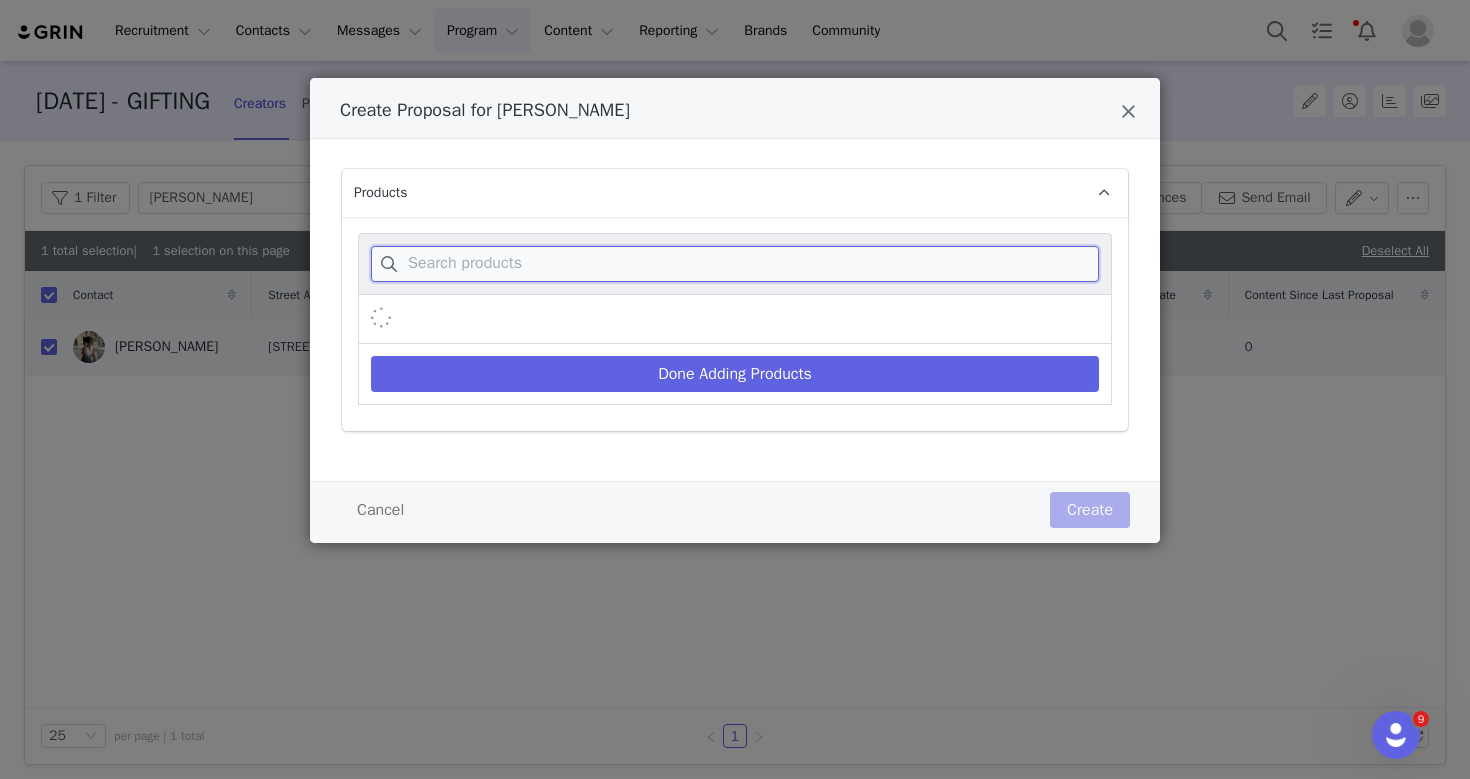 paste on "Amaya Strapless Chiffon Maxi Dress - Ivory Koi Orchid Print" 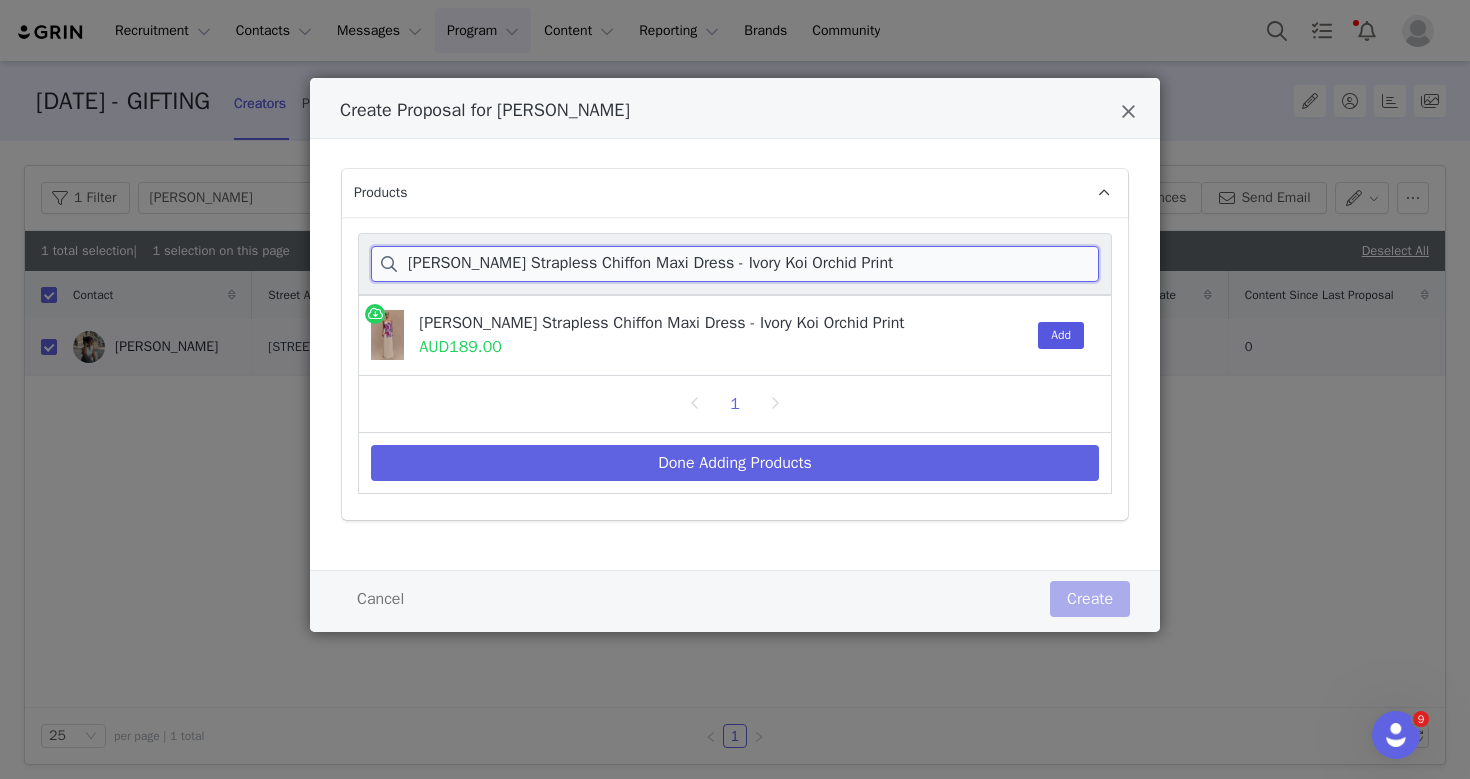 type on "Amaya Strapless Chiffon Maxi Dress - Ivory Koi Orchid Print" 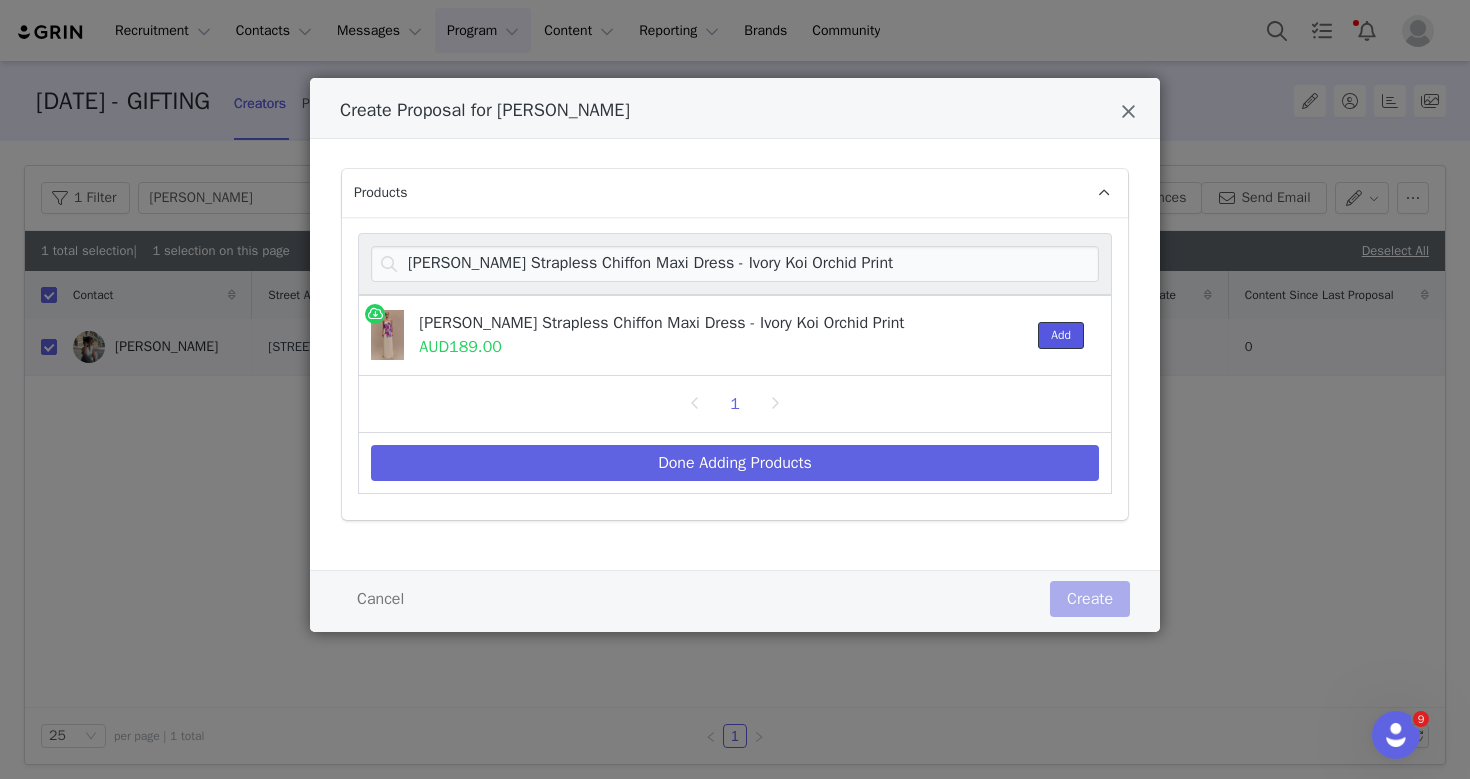 click on "Add" at bounding box center (1061, 335) 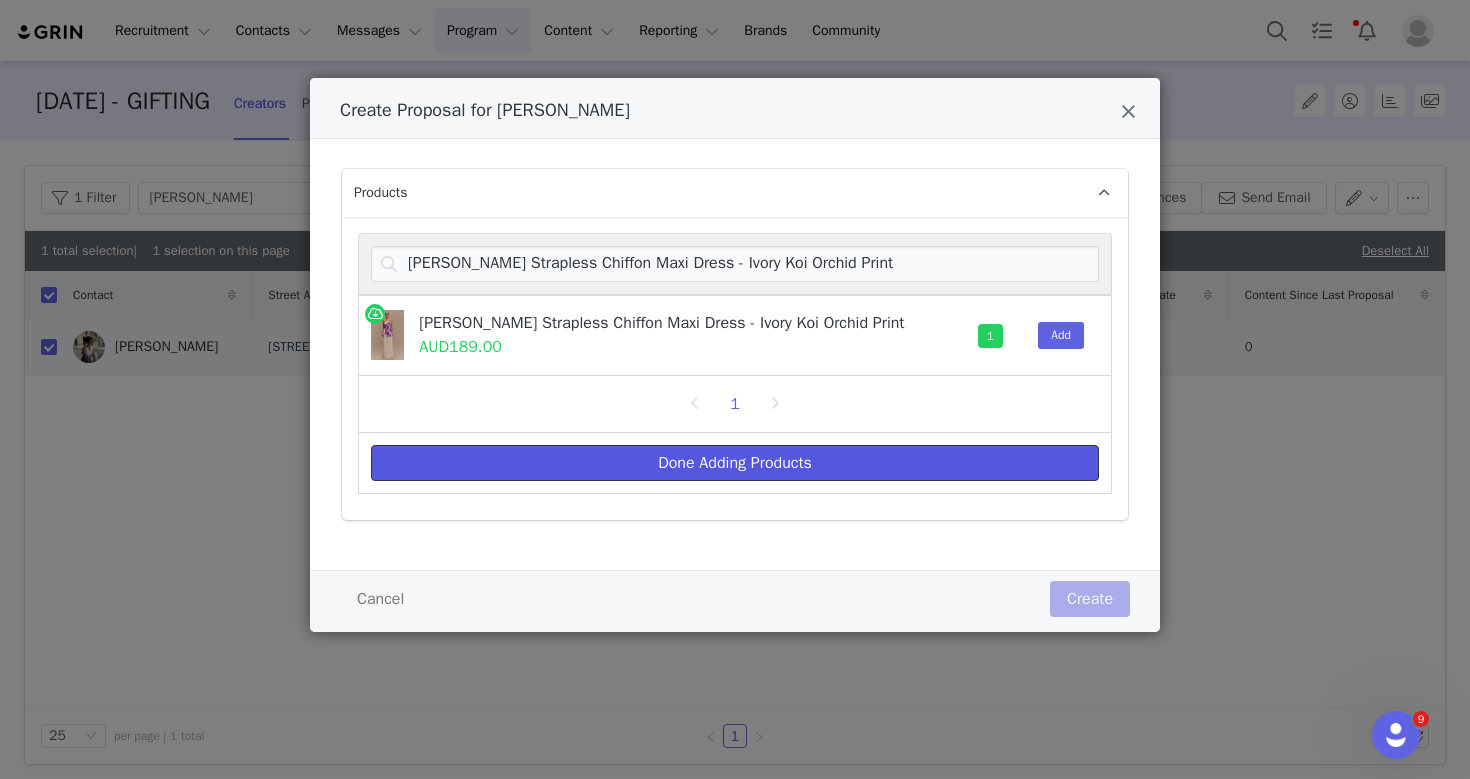 click on "Done Adding Products" at bounding box center (735, 463) 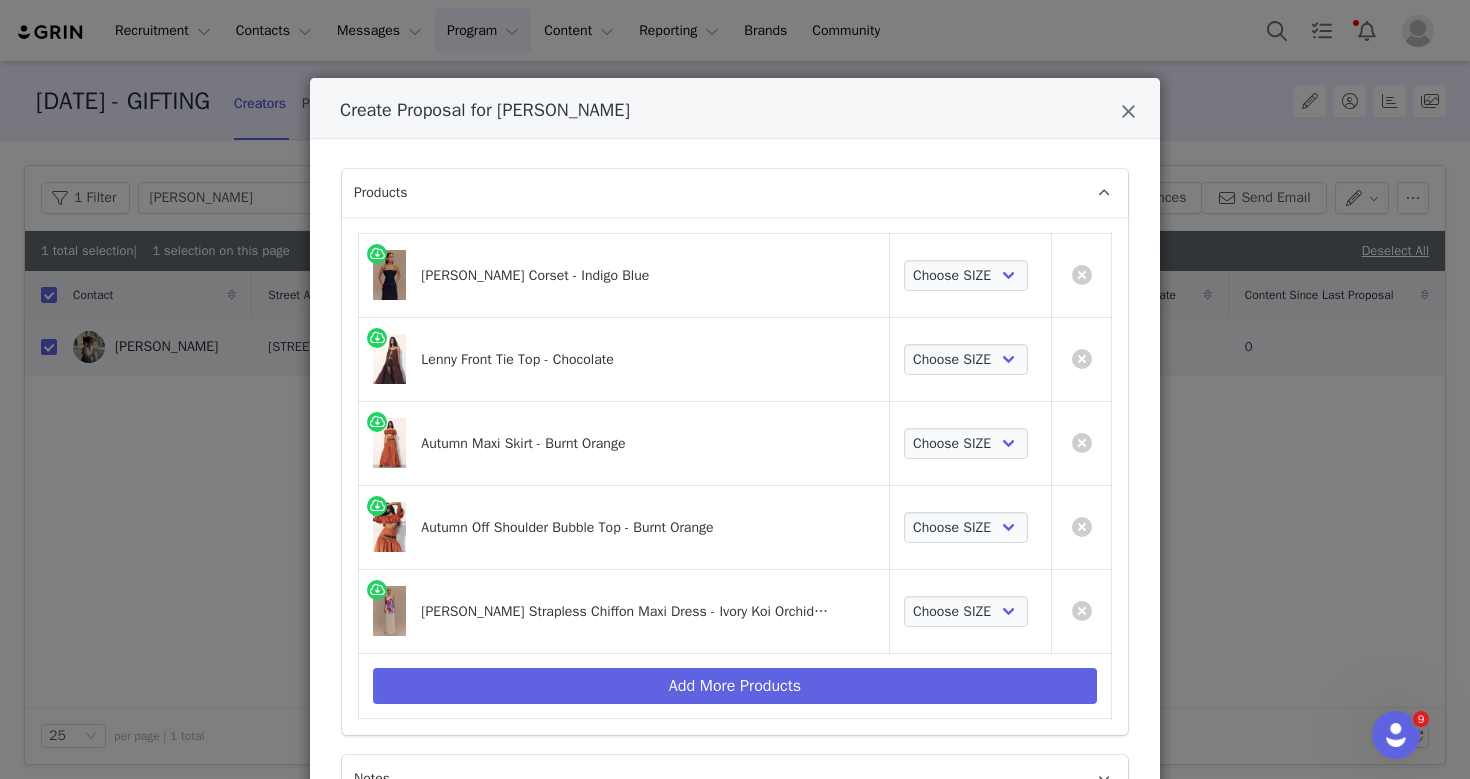scroll, scrollTop: 42, scrollLeft: 0, axis: vertical 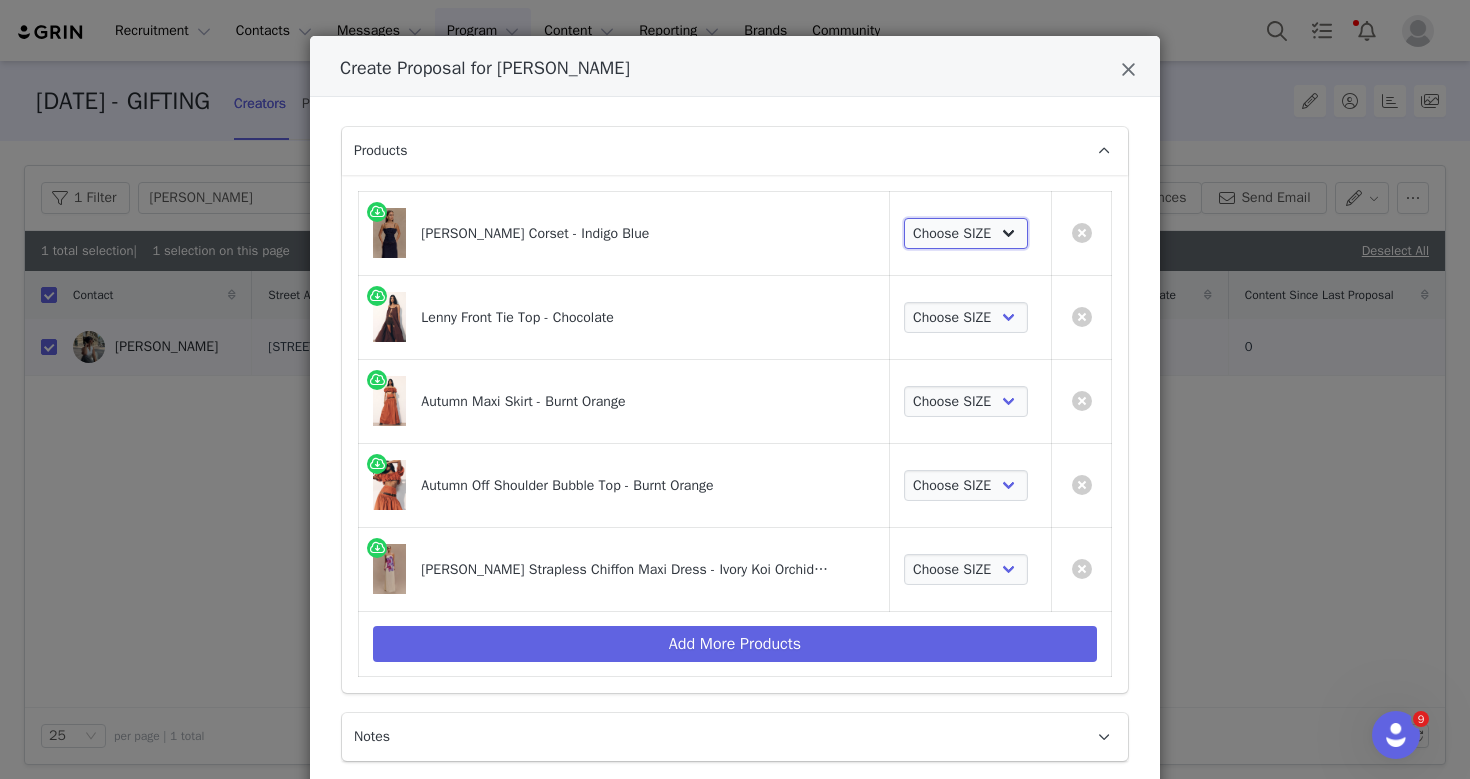 click on "Choose SIZE  XXS   XS   S   M   L   XL   XXL   3XL" at bounding box center [966, 234] 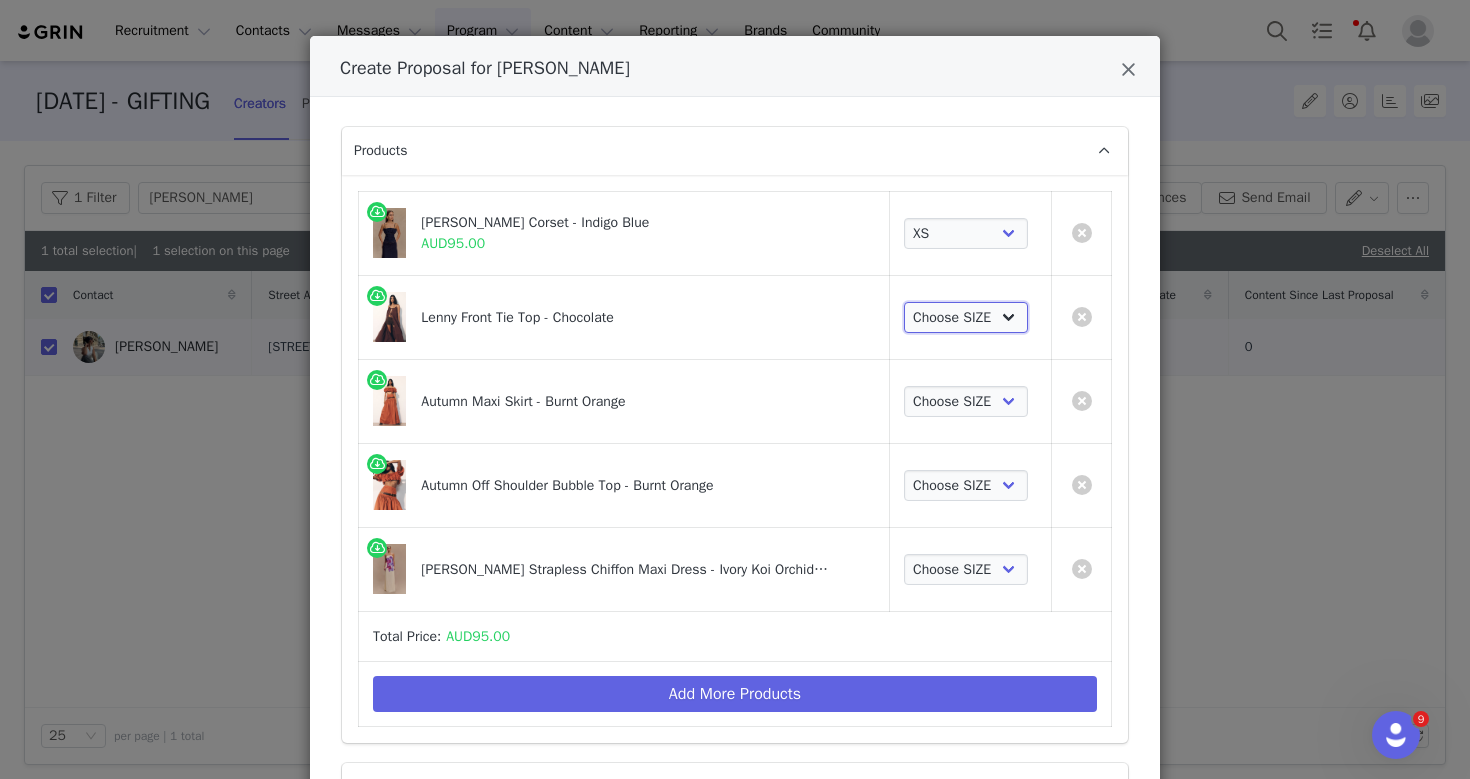 click on "Choose SIZE  XXS   XS   S   M   L   XL   XXL   3XL" at bounding box center [966, 318] 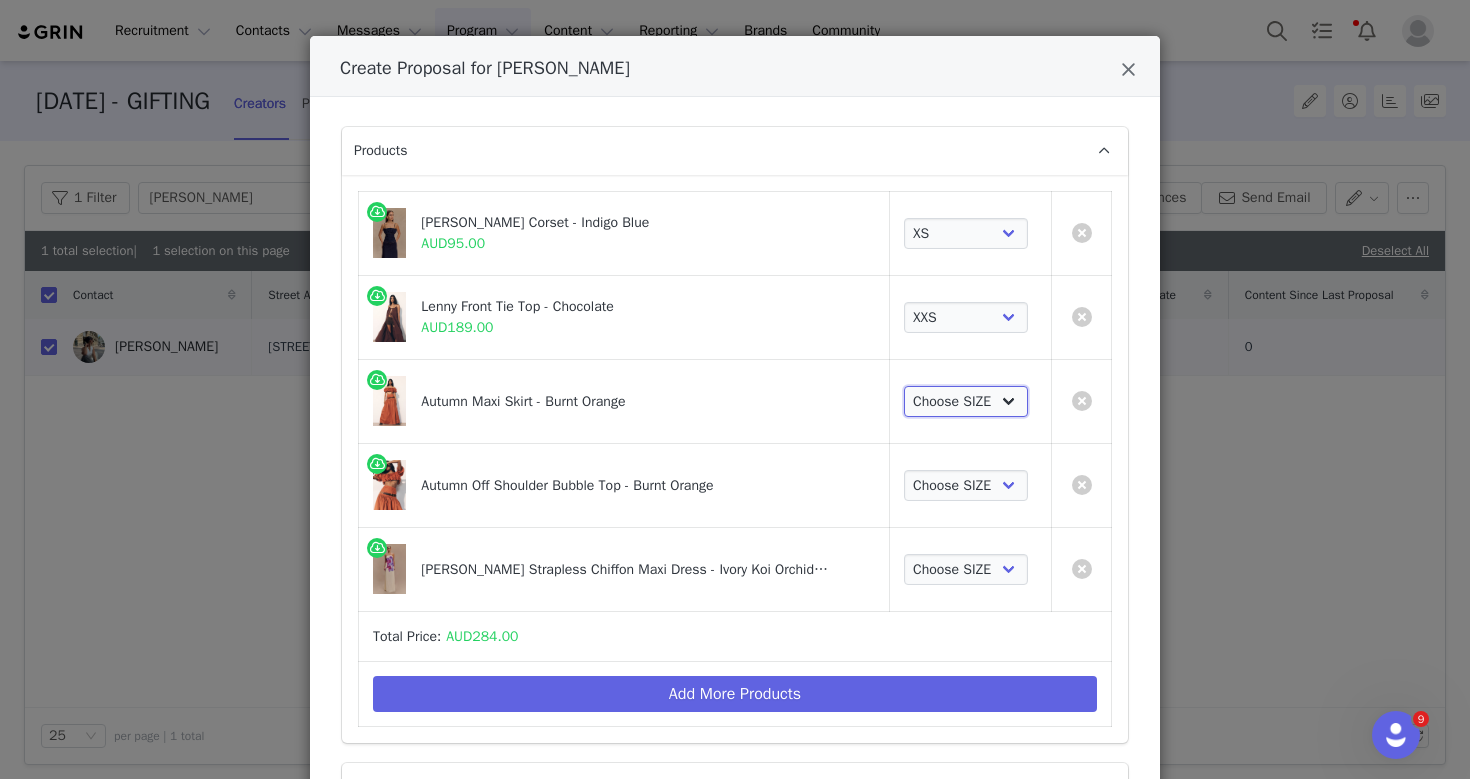 click on "Choose SIZE  XXS   XS   S   M   L   XL   XXL   3XL" at bounding box center (966, 402) 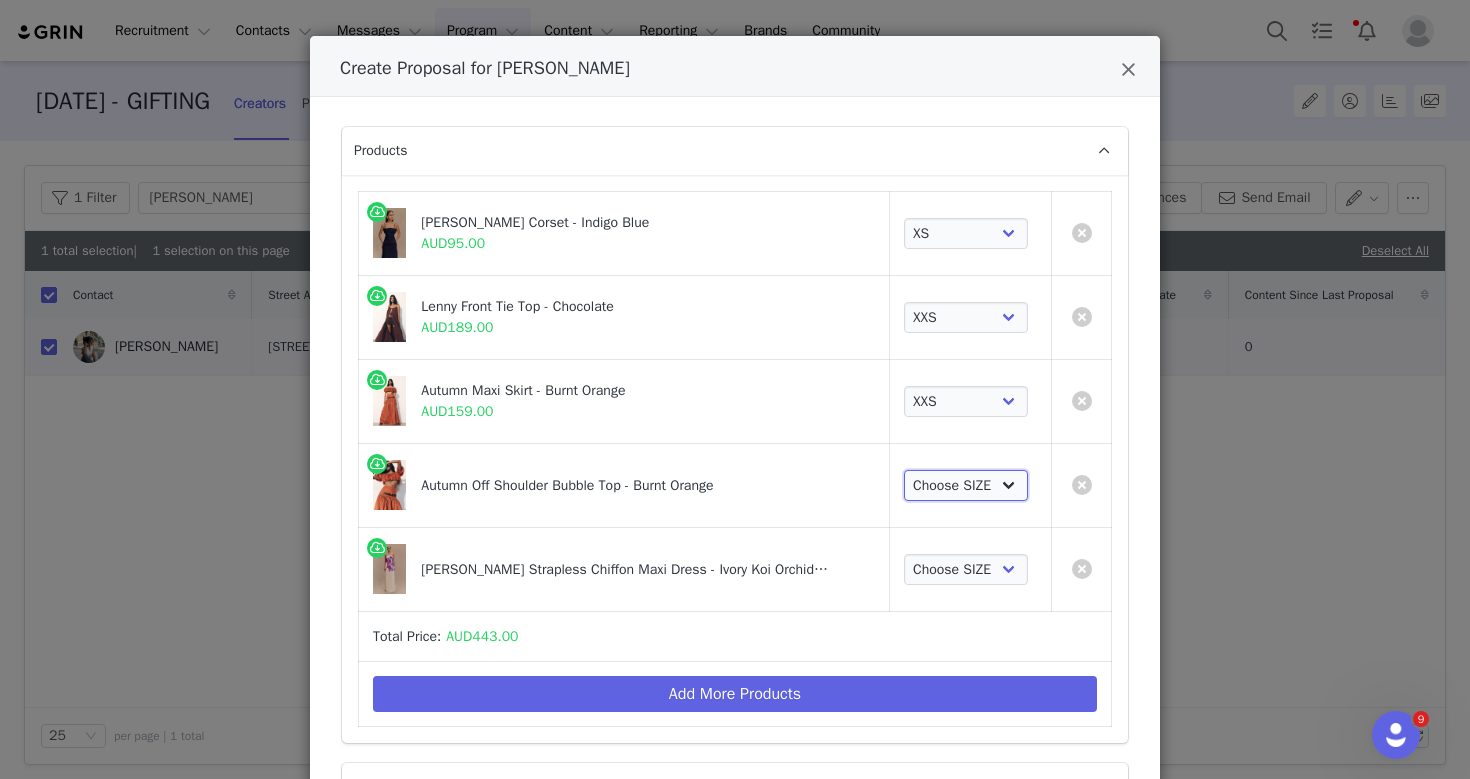click on "Choose SIZE  XXS   XS   S   M   L   XL   XXL   3XL" at bounding box center (966, 486) 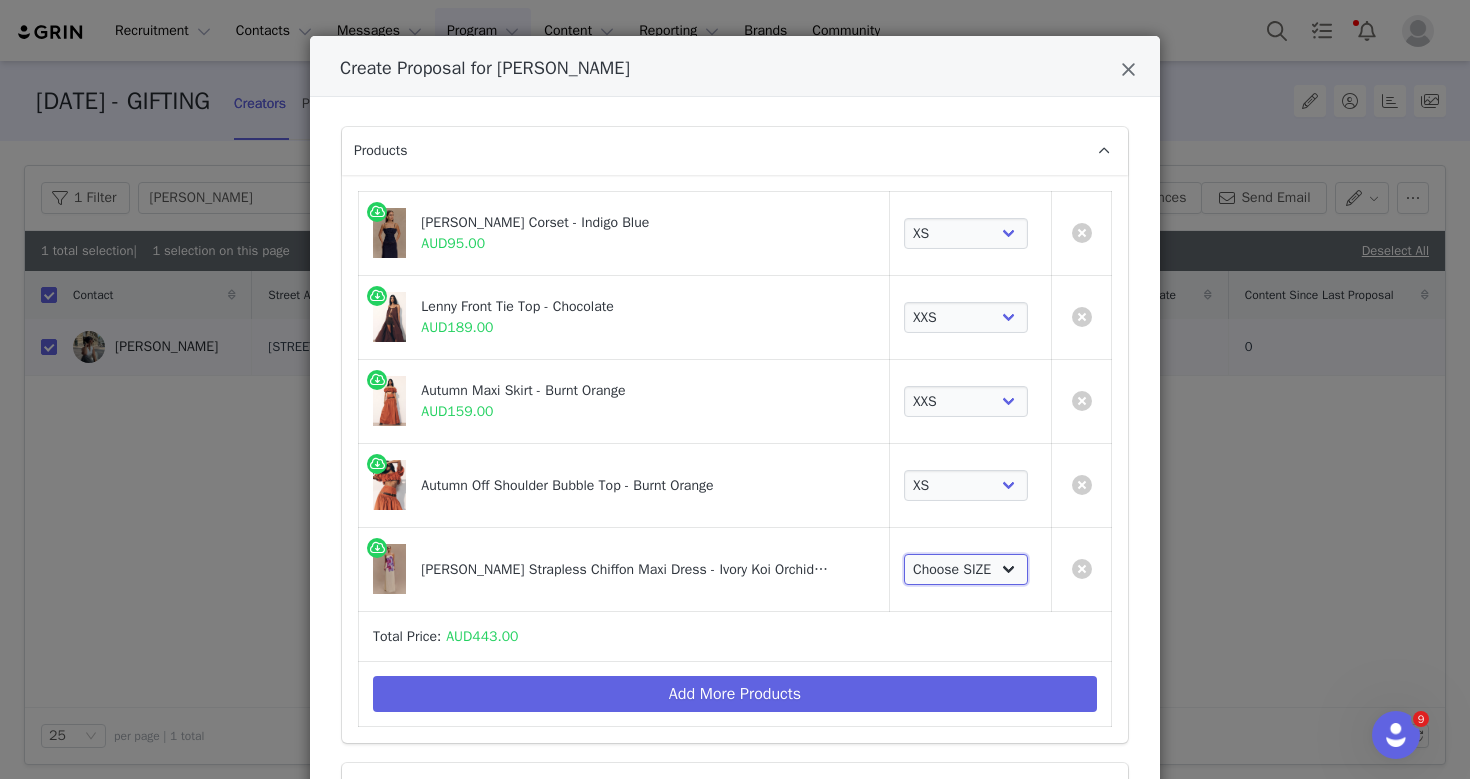 click on "Choose SIZE  XXS   XS   S   M   L   XL   XXL   3XL" at bounding box center (966, 570) 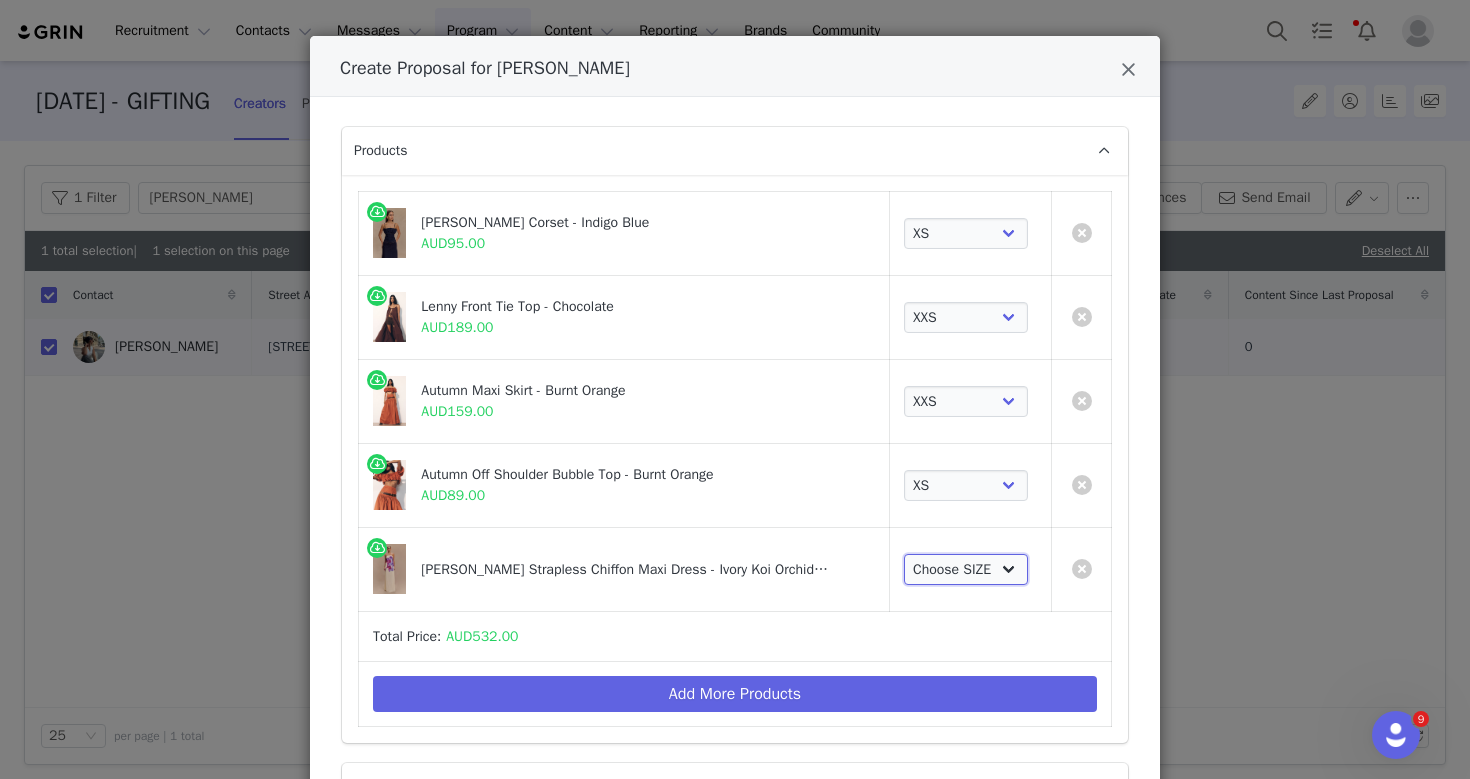 select on "26092587" 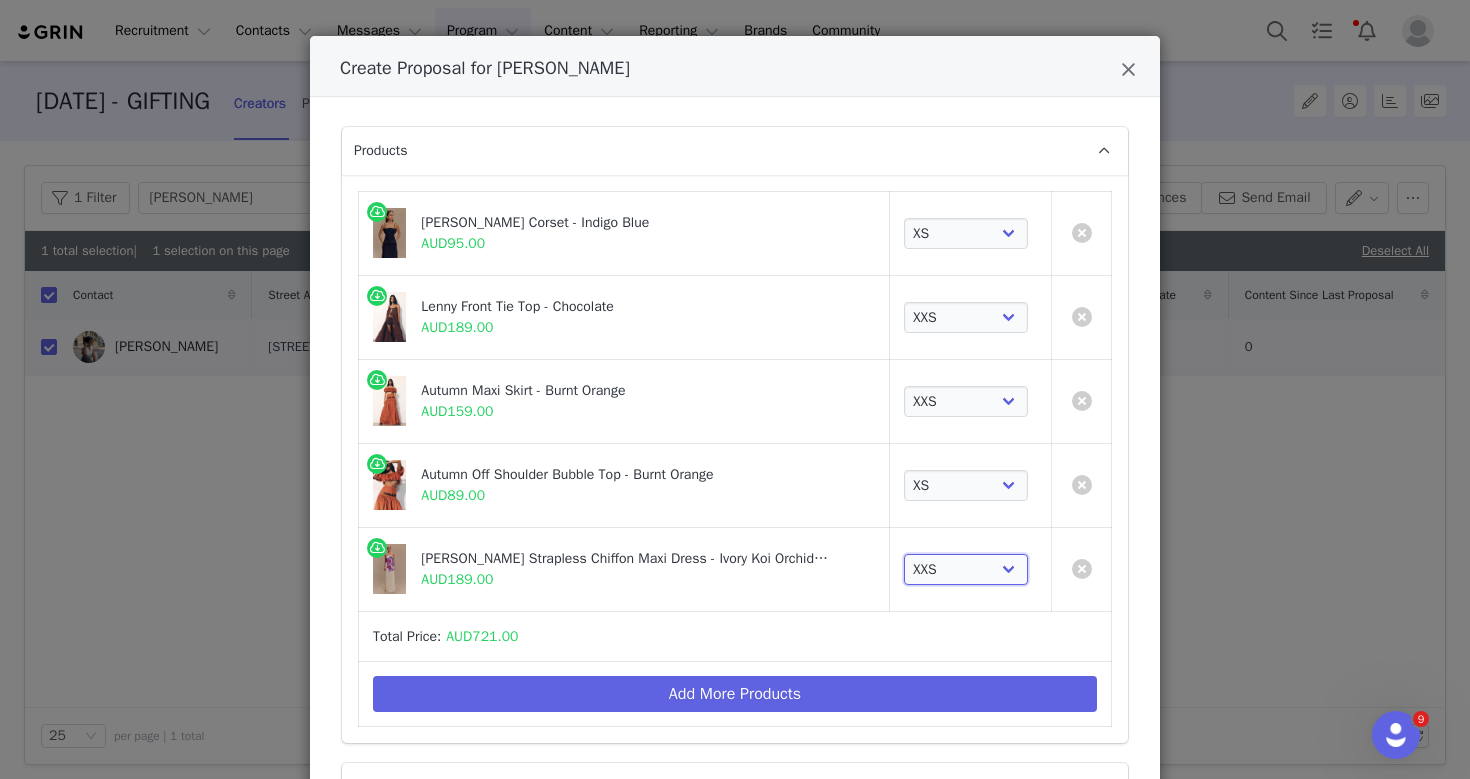 scroll, scrollTop: 216, scrollLeft: 0, axis: vertical 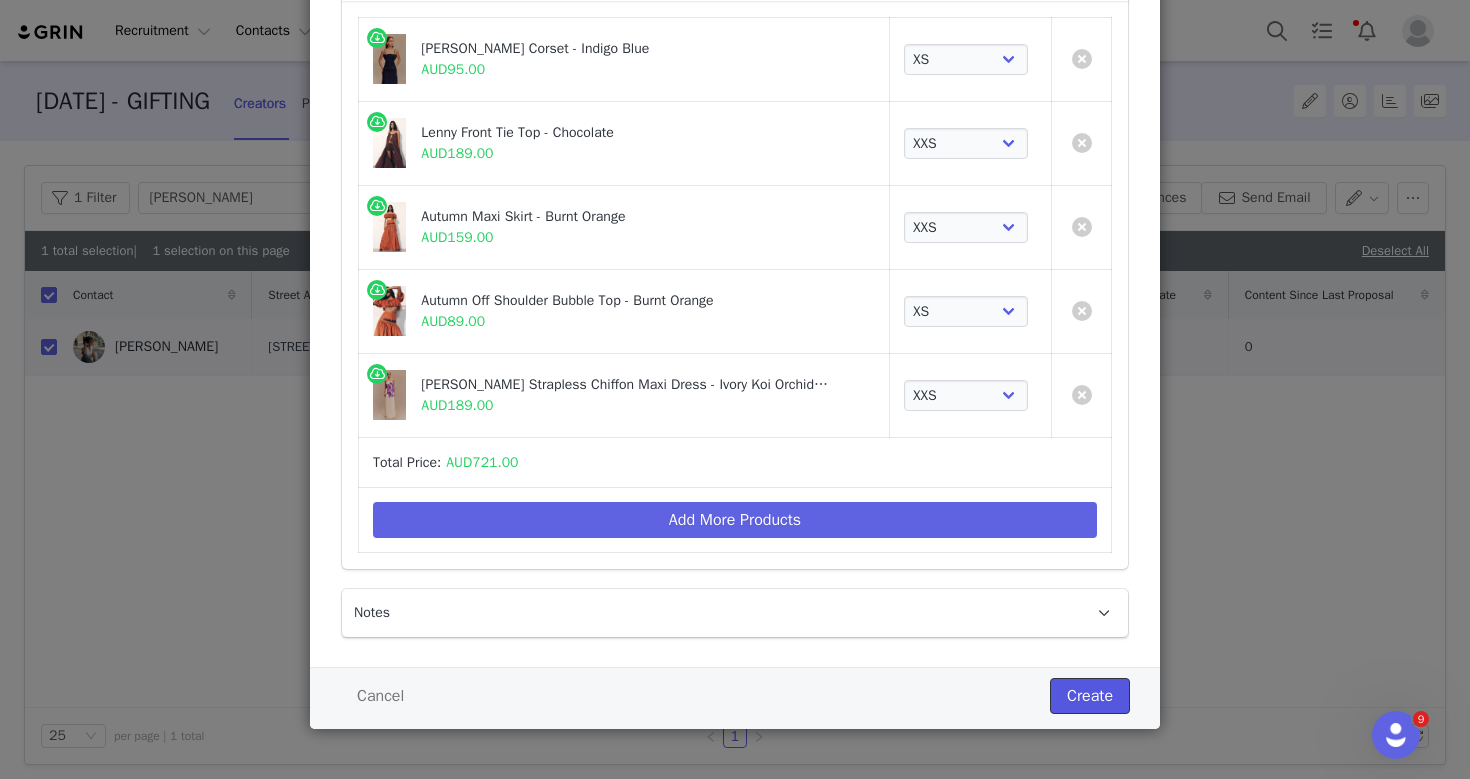 click on "Create" at bounding box center (1090, 696) 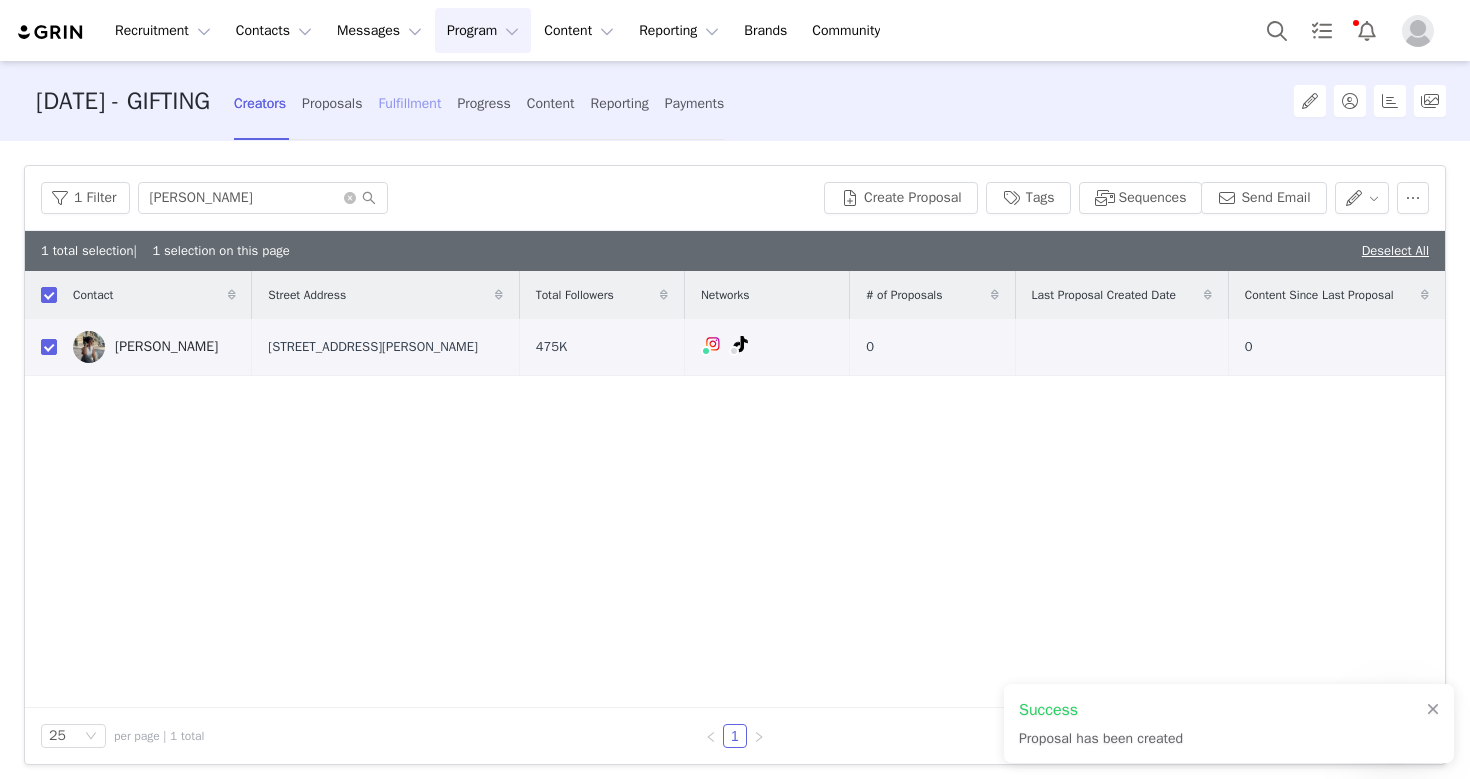 click on "Fulfillment" at bounding box center (409, 103) 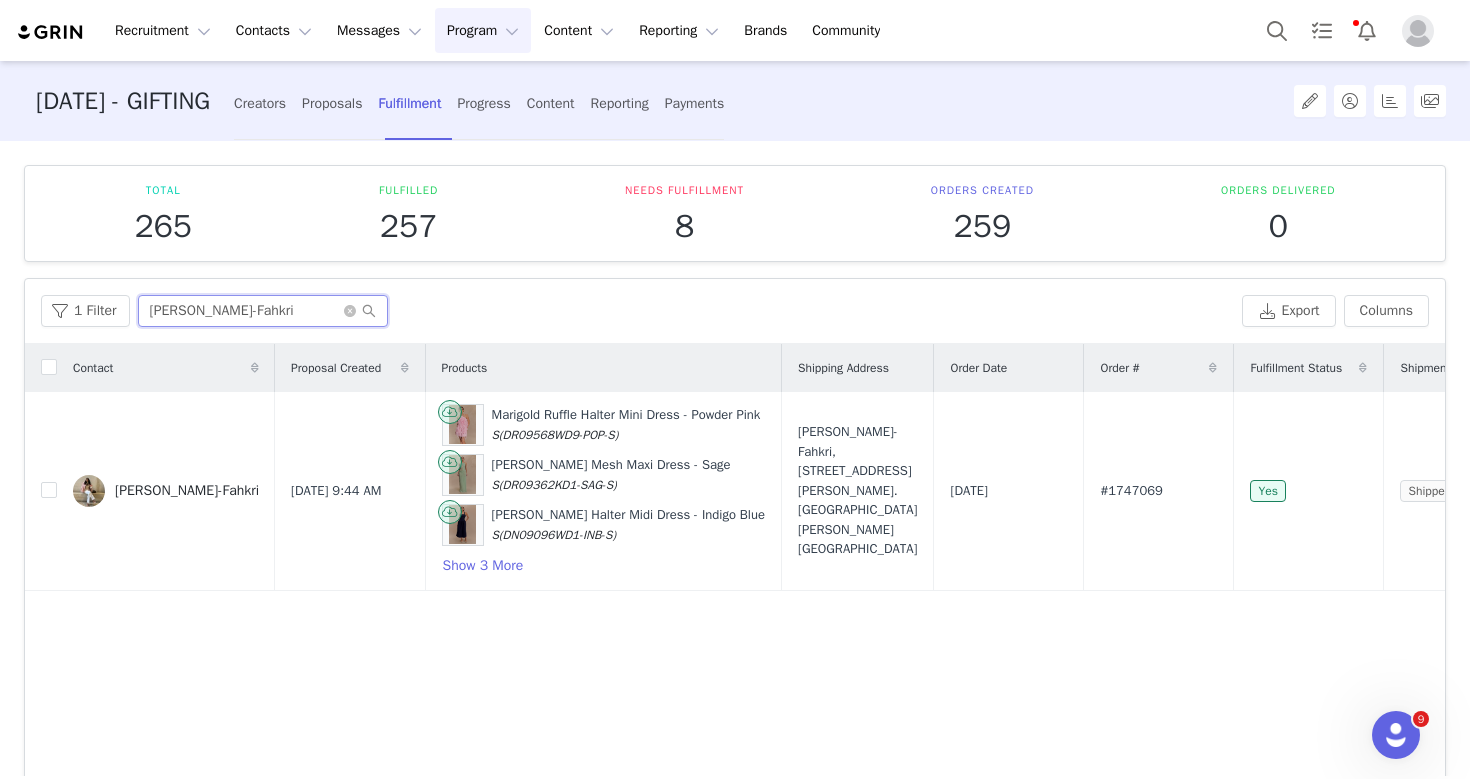 drag, startPoint x: 258, startPoint y: 306, endPoint x: 104, endPoint y: 290, distance: 154.82893 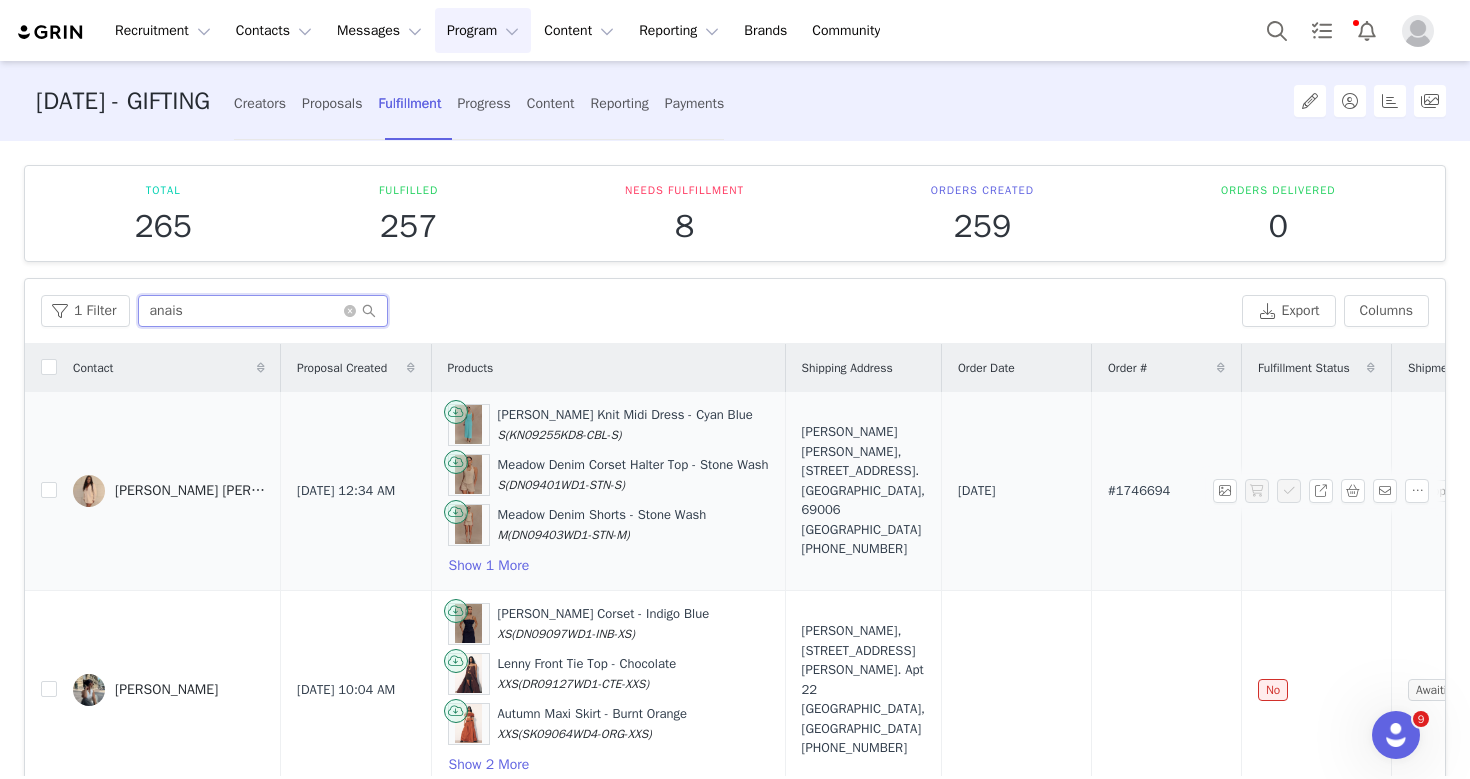 scroll, scrollTop: 125, scrollLeft: 0, axis: vertical 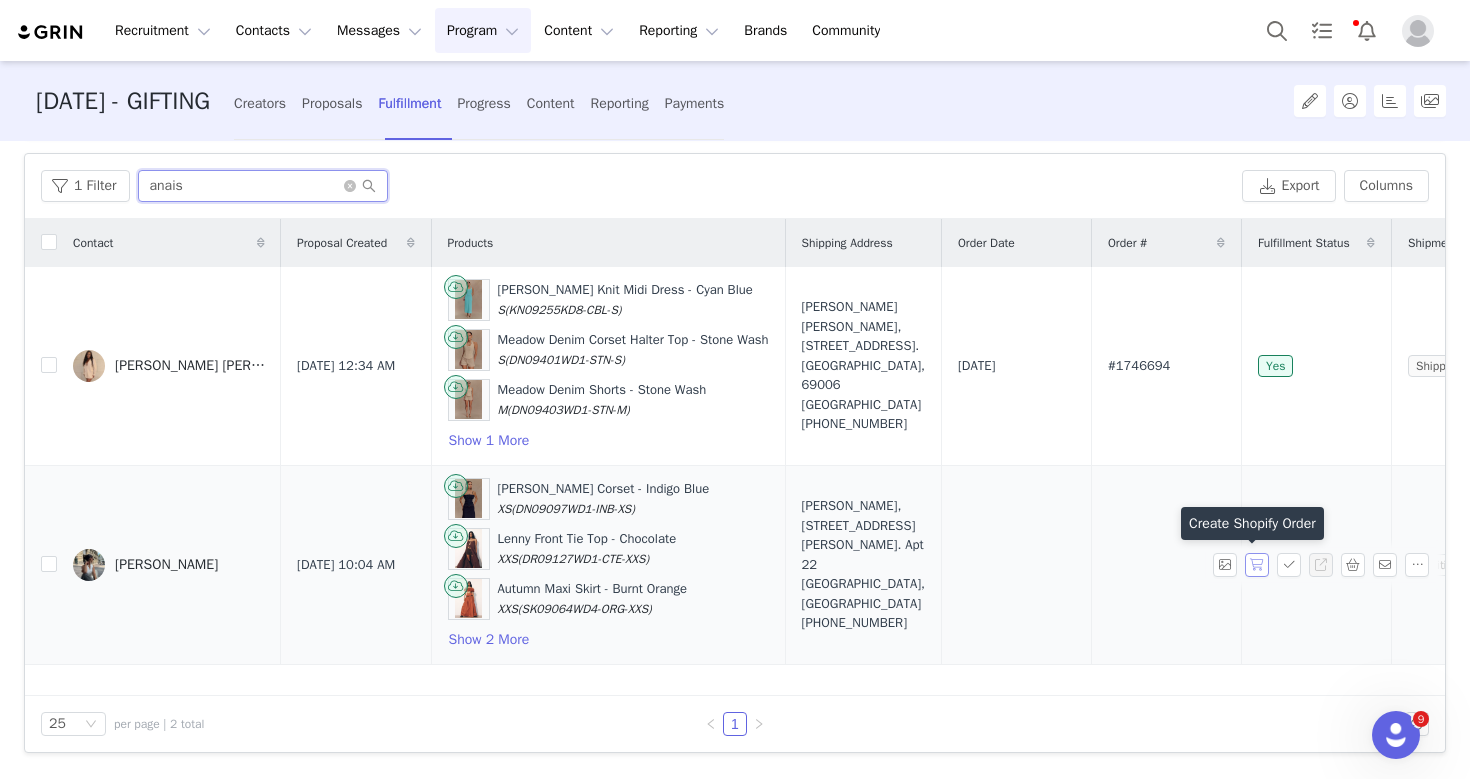 type on "anais" 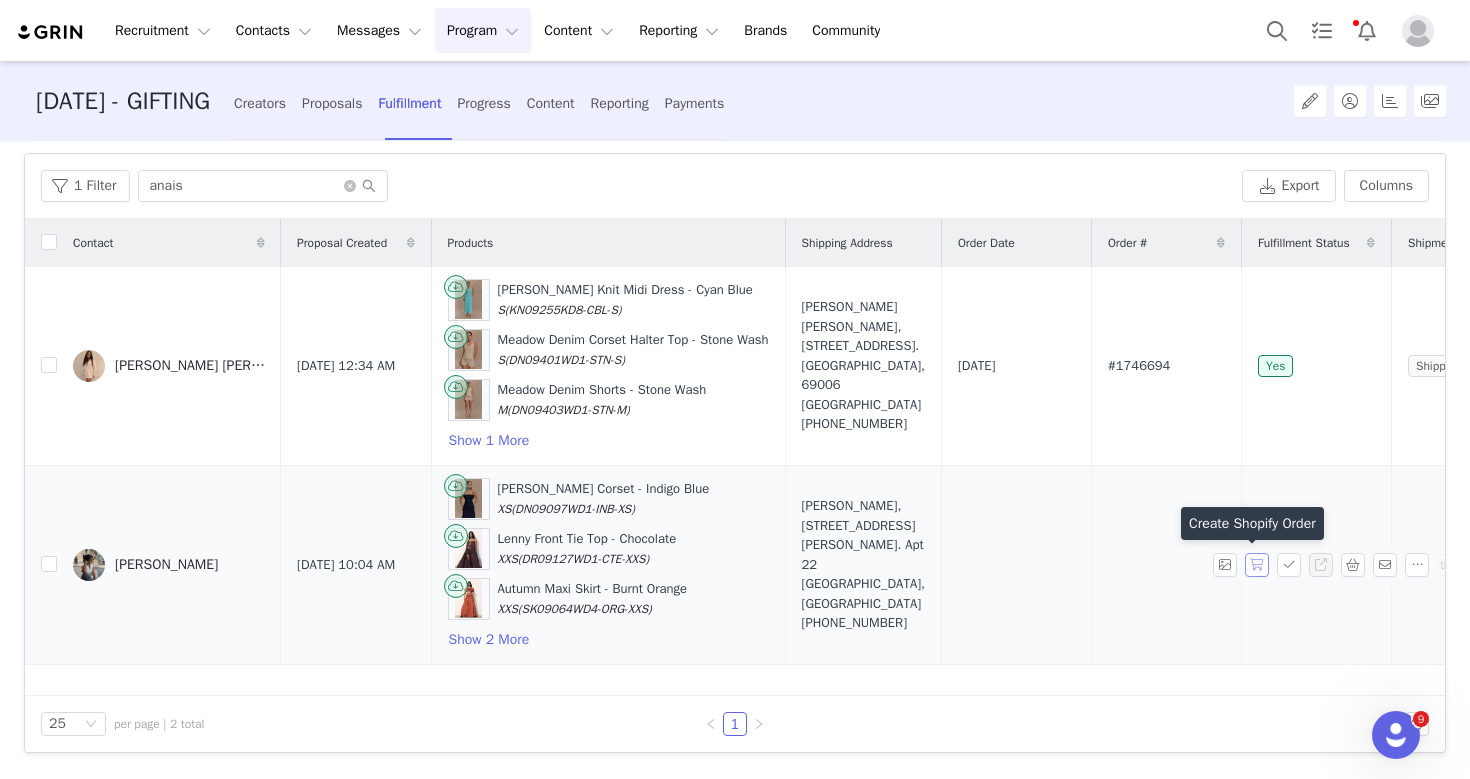 click at bounding box center [1257, 565] 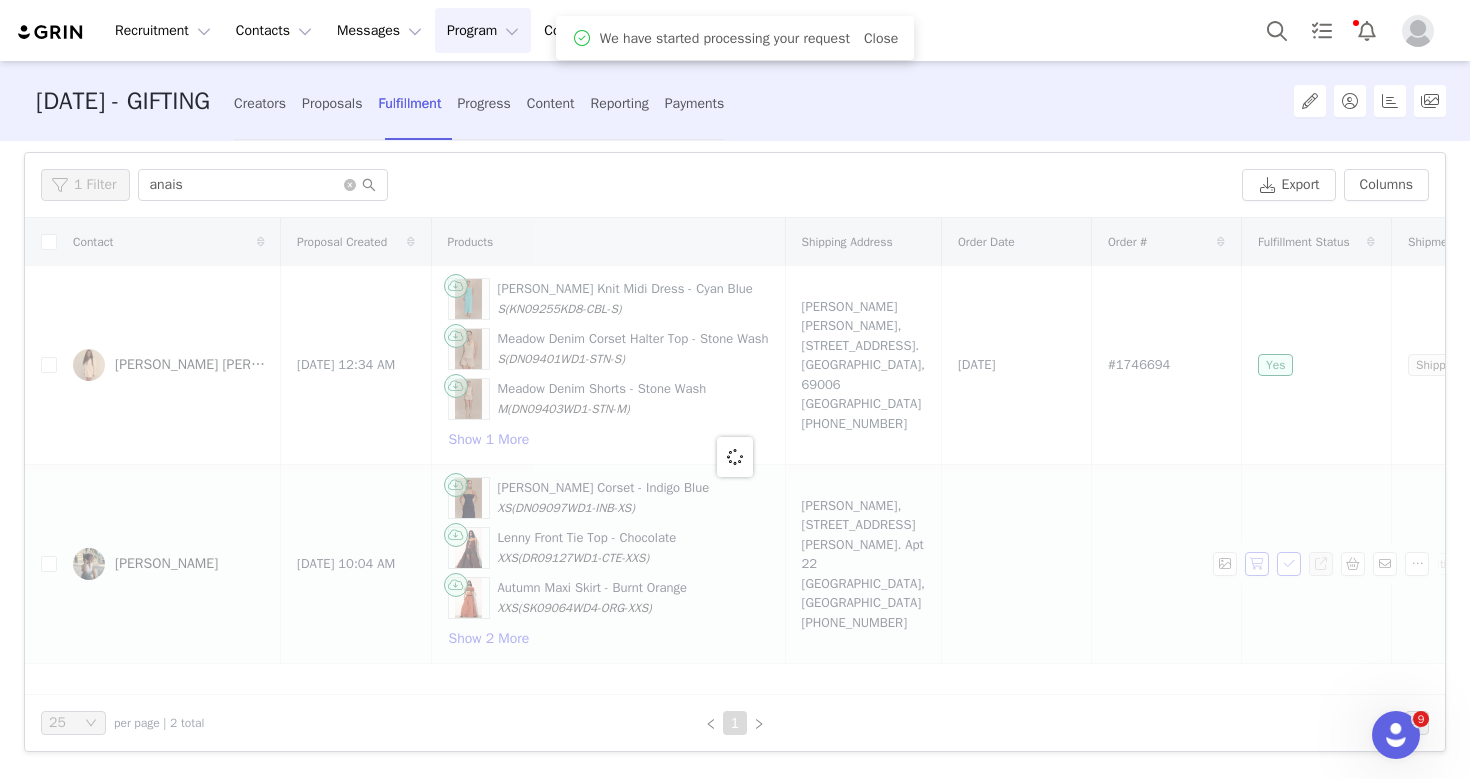scroll, scrollTop: 125, scrollLeft: 0, axis: vertical 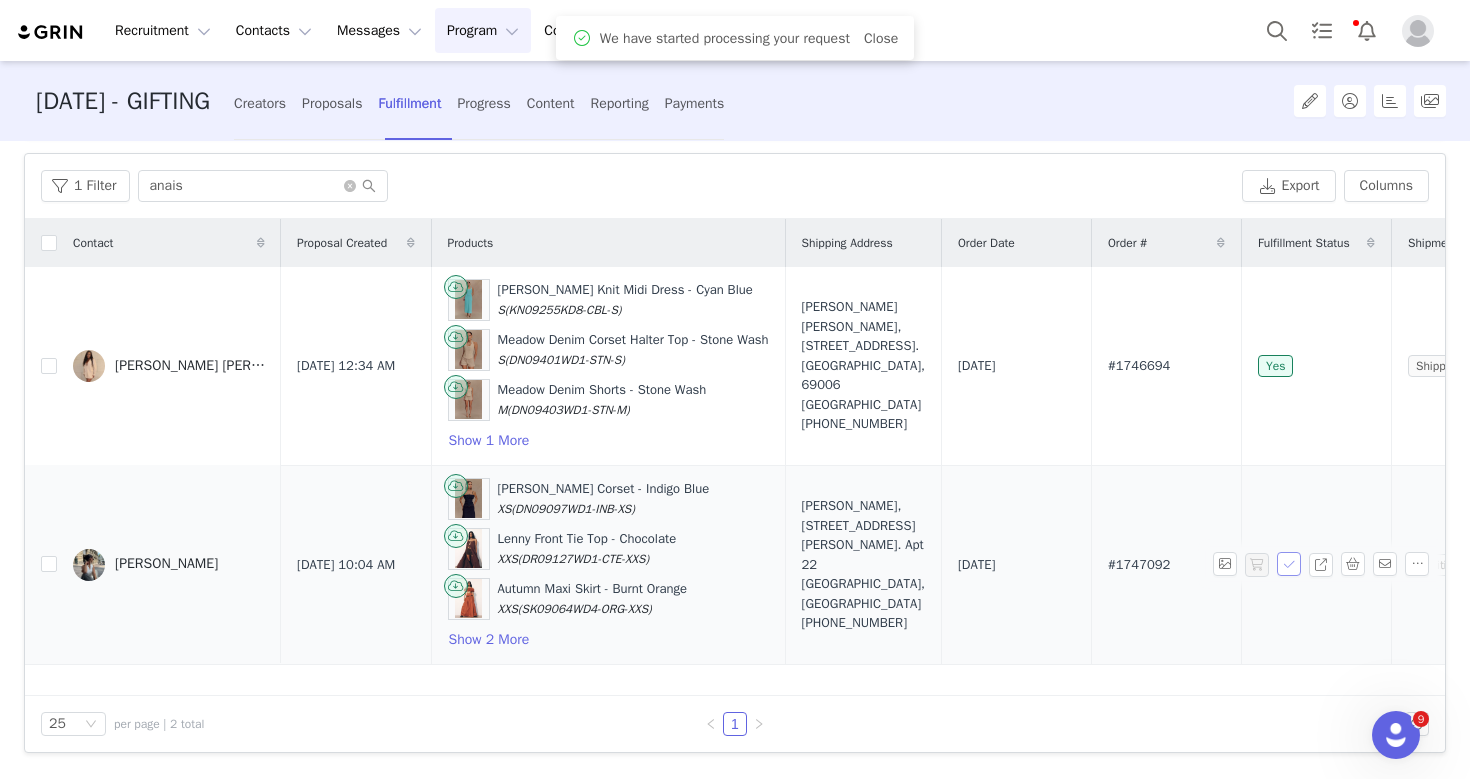 click at bounding box center [1289, 565] 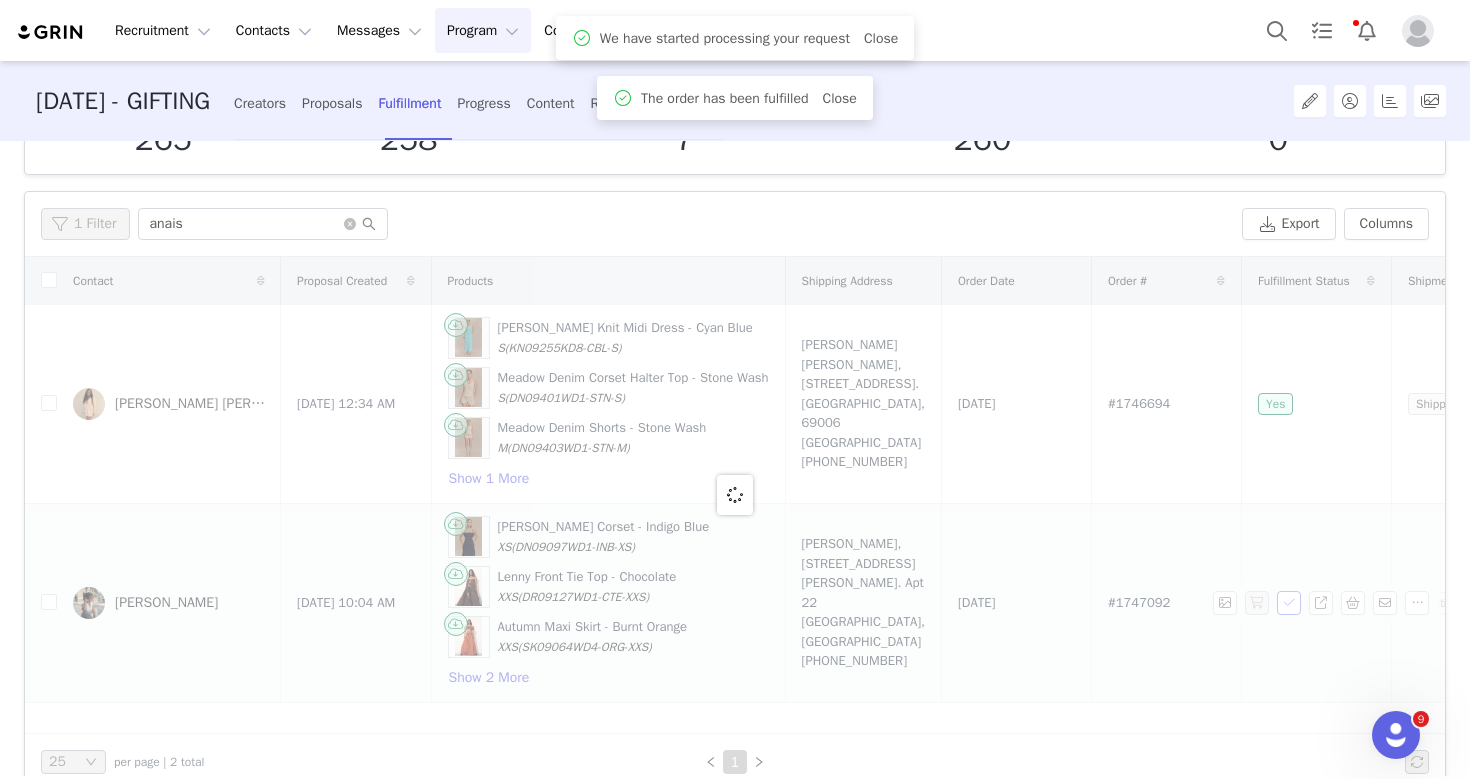 scroll, scrollTop: 125, scrollLeft: 0, axis: vertical 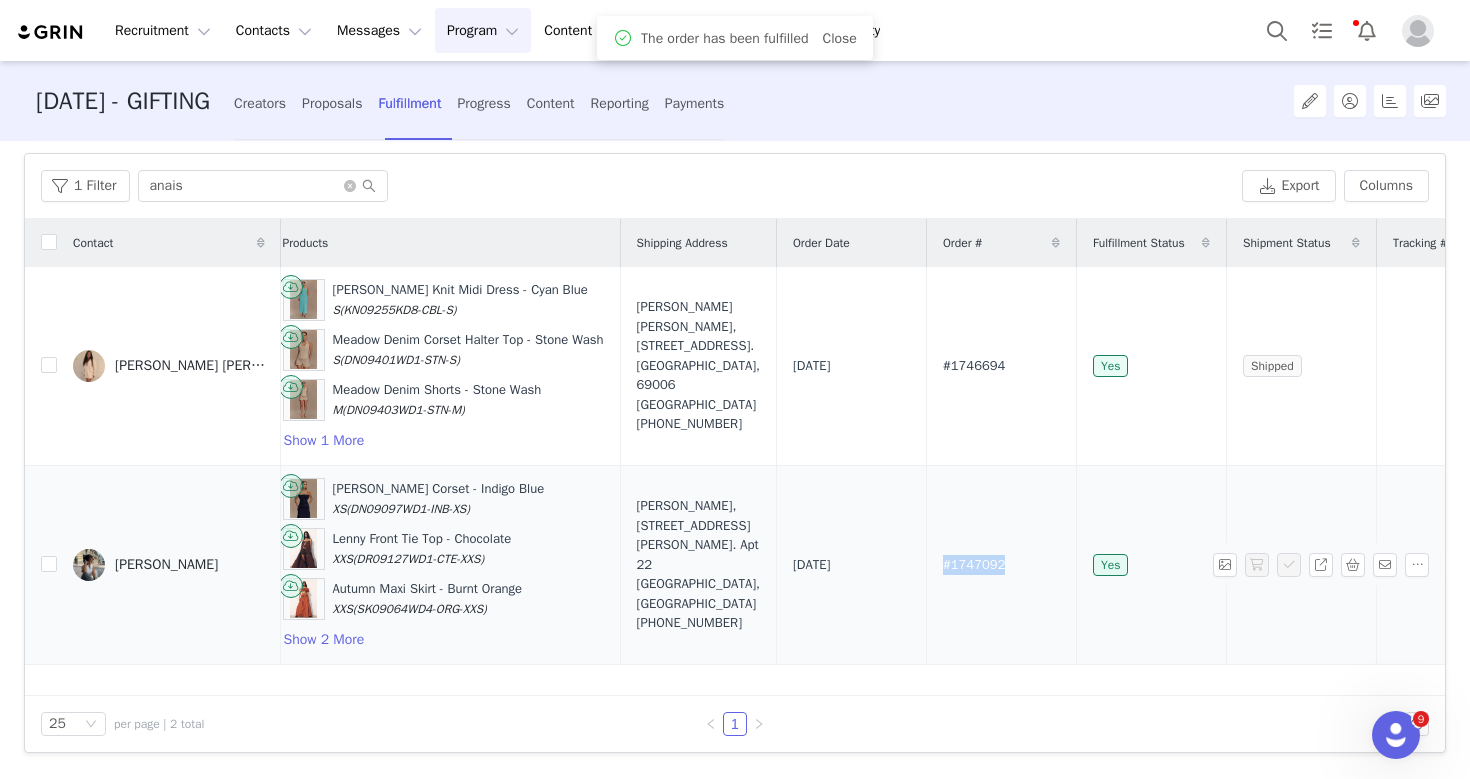 drag, startPoint x: 1017, startPoint y: 565, endPoint x: 938, endPoint y: 565, distance: 79 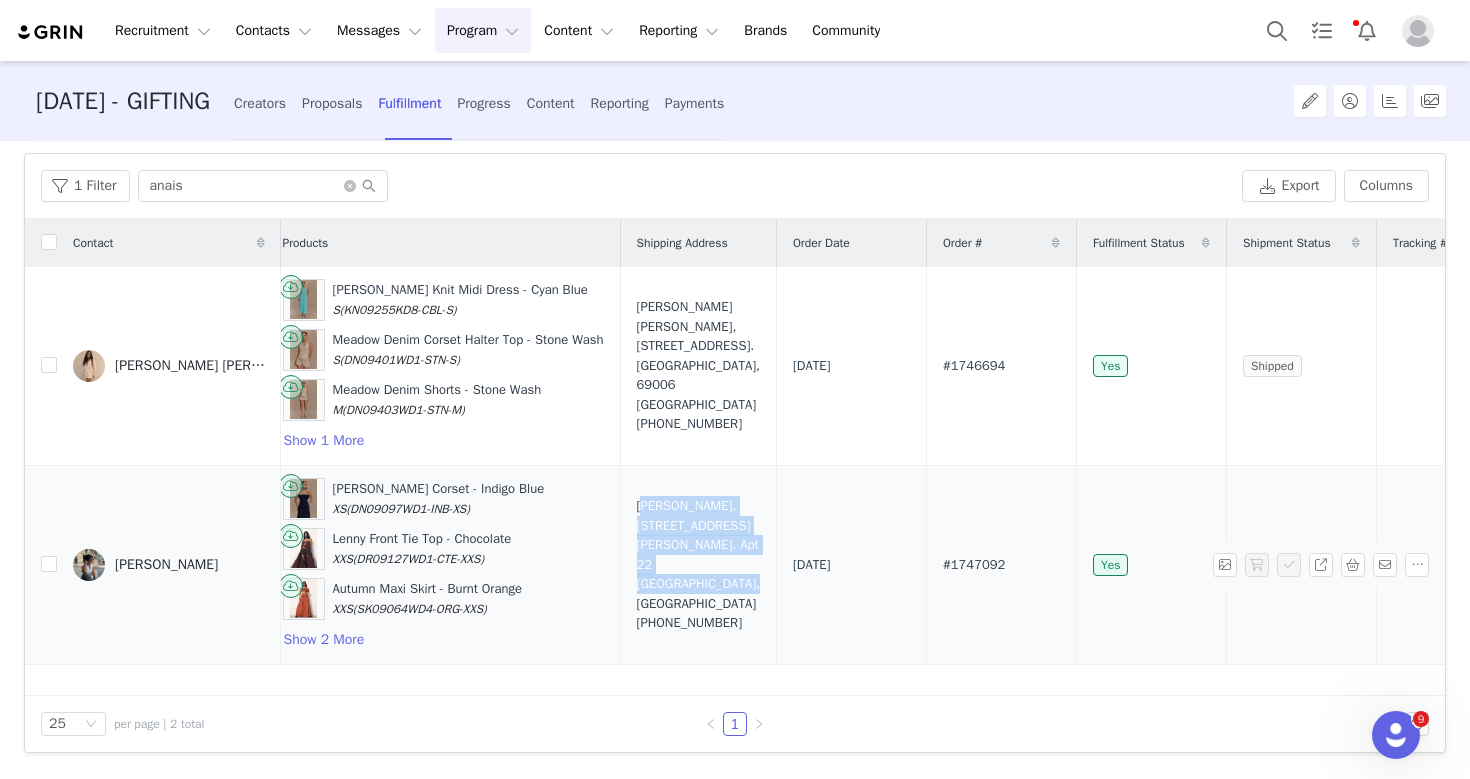 drag, startPoint x: 700, startPoint y: 589, endPoint x: 650, endPoint y: 516, distance: 88.481636 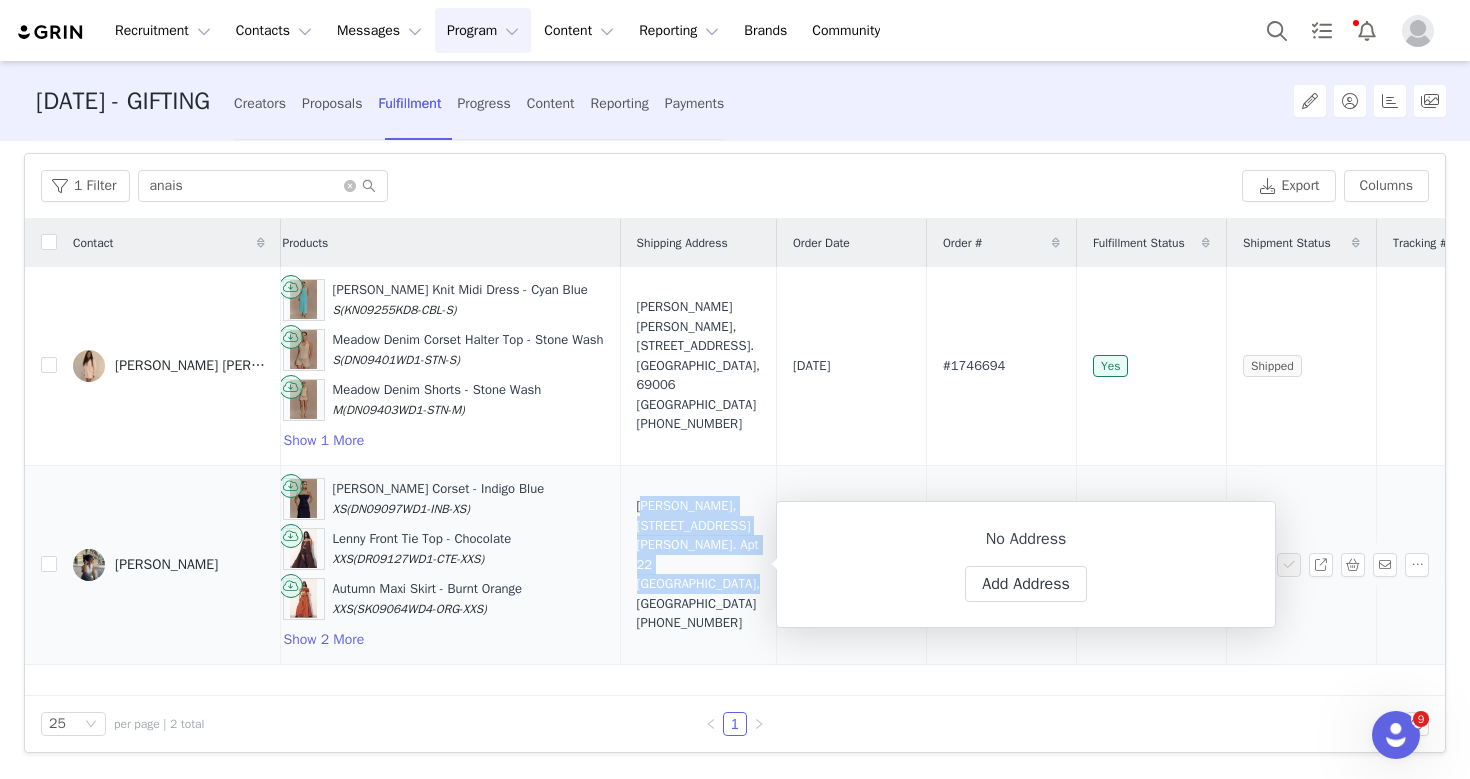 copy on "Anaïs Satragno, 53 Rue Eugène Delacroix. Apt 22 Angers,  49000 France" 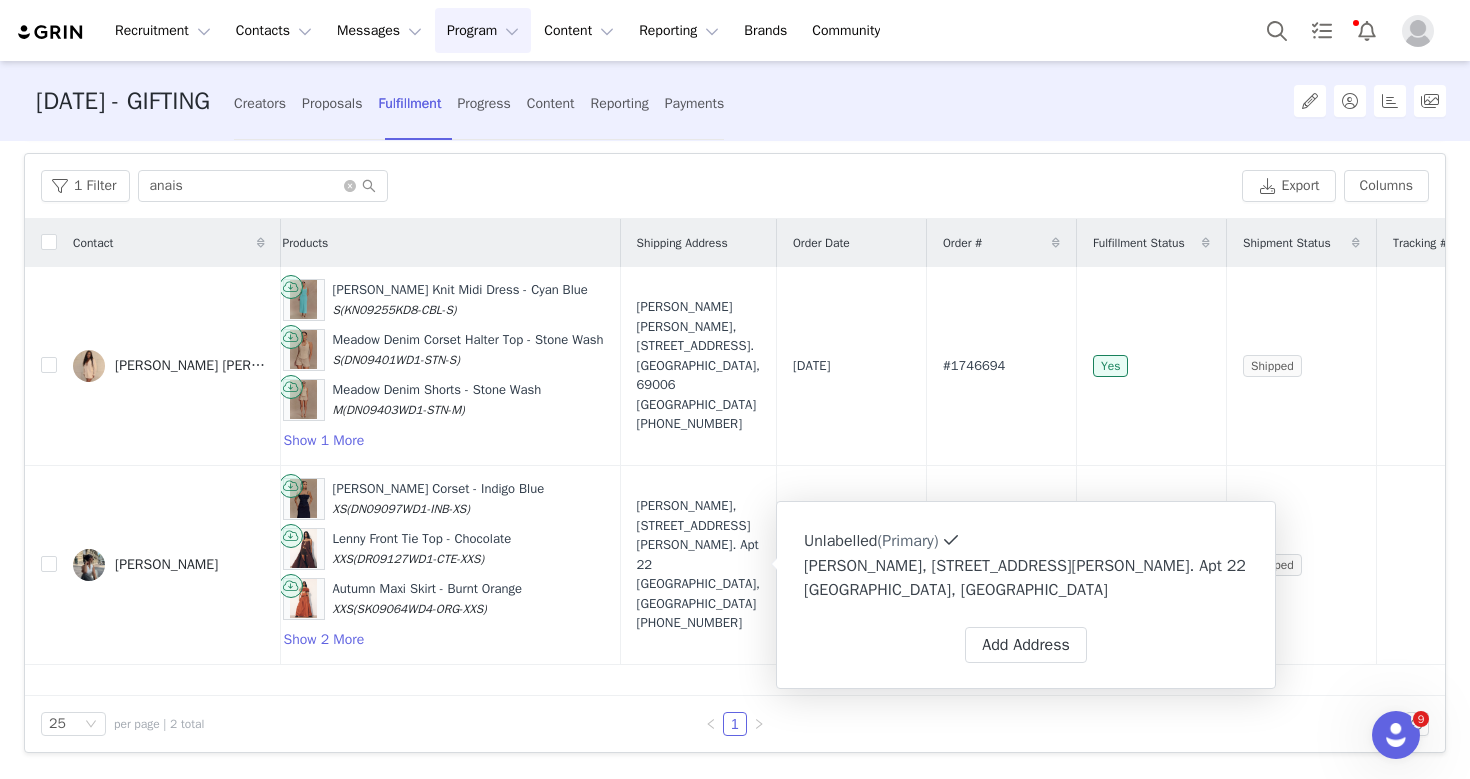 click on "Contact   Proposal Created   Products   Shipping Address   Order Date   Order #   Fulfillment Status   Shipment Status   Tracking #   Farida Anaïs Da Silva  Jul 14, 2025 12:34 AM  Jacqui Halter Knit Midi Dress - Cyan Blue S (KN09255KD8-CBL-S)  Meadow Denim Corset Halter Top - Stone Wash S (DN09401WD1-STN-S)  Meadow Denim Shorts - Stone Wash M (DN09403WD1-STN-M) Show 1 More  Farida Anaïs Da Silva, 51 avenue marechal. Lyon,  69006 France   +3333659573746   Jul 14, 2025  #1746694  Yes   Shipped   Anais Satragno  Jul 14, 2025 10:04 AM  Cecilia Denim Frill Corset - Indigo Blue XS (DN09097WD1-INB-XS)  Lenny Front Tie Top - Chocolate XXS (DR09127WD1-CTE-XXS)  Autumn Maxi Skirt - Burnt Orange XXS (SK09064WD4-ORG-XXS) Show 2 More  Anaïs Satragno, 53 Rue Eugène Delacroix. Apt 22 Angers,  49000 France   +330781905015   Jul 14, 2025  #1747092  Yes   Shipped" at bounding box center [735, 457] 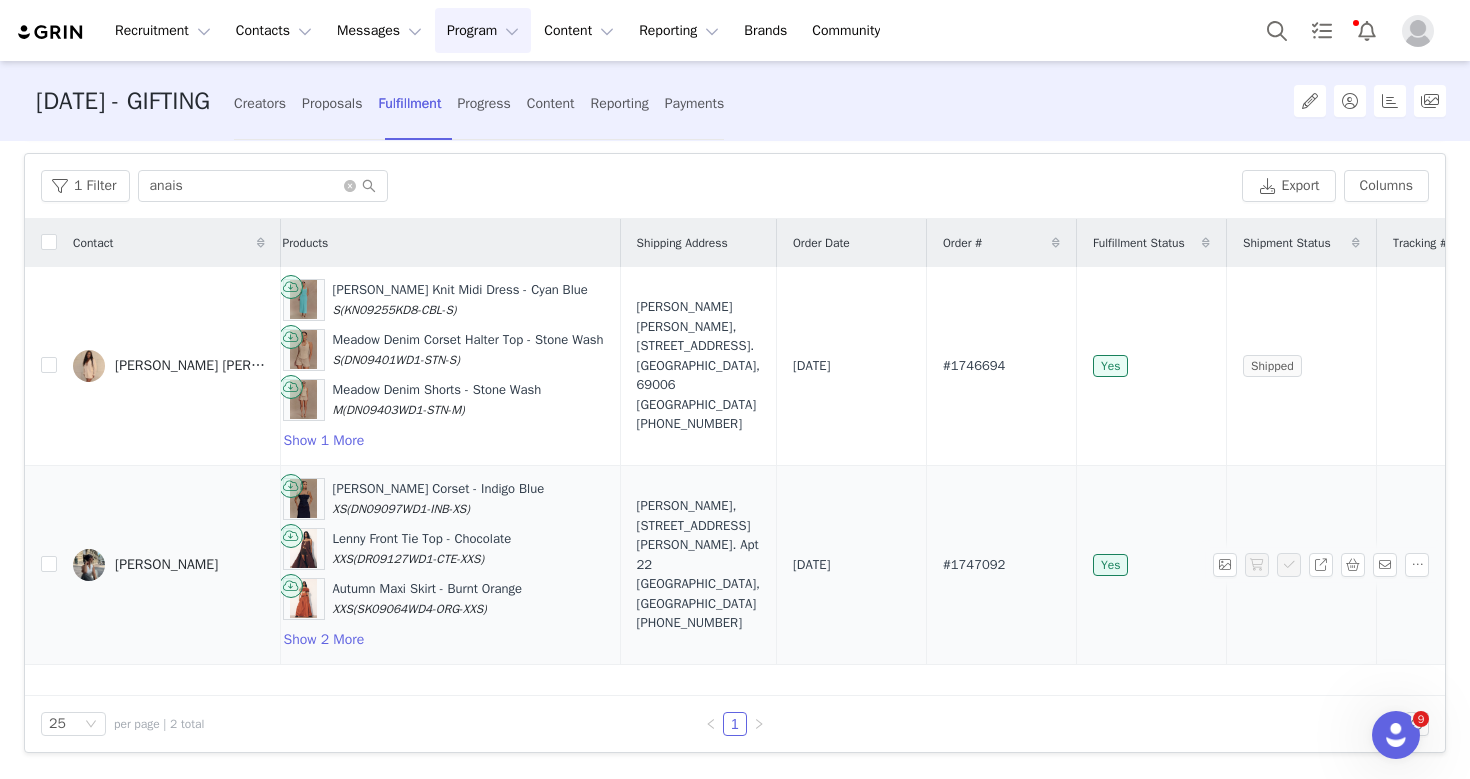 click on "Anaïs Satragno, 53 Rue Eugène Delacroix. Apt 22 Angers,  49000 France   +330781905015" at bounding box center (698, 564) 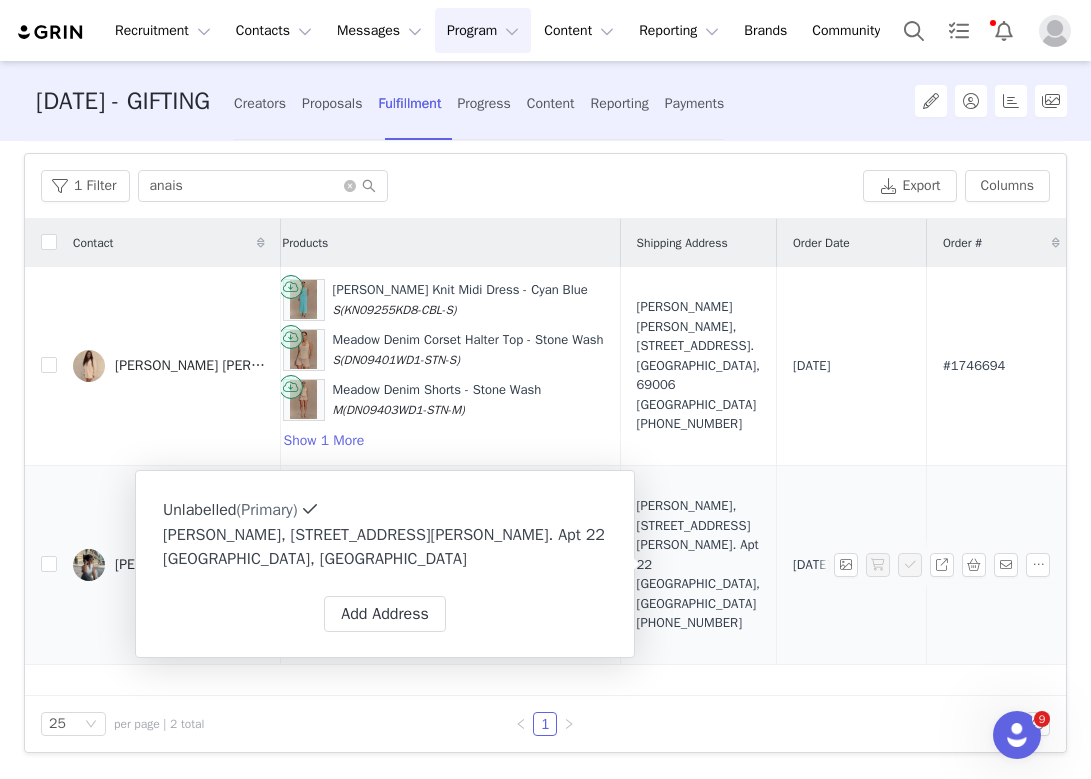 click on "[DATE]" at bounding box center (851, 564) 